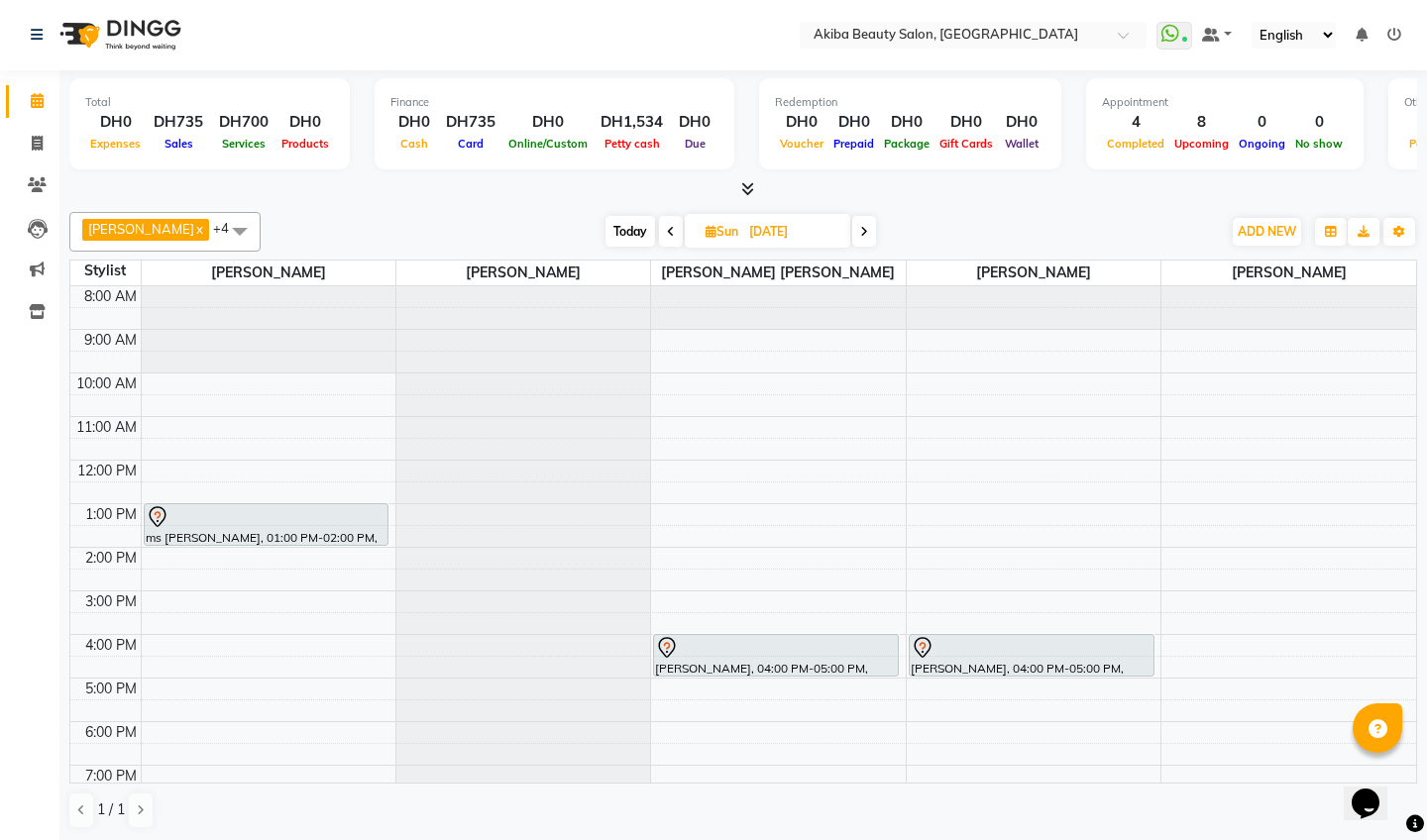 scroll, scrollTop: 0, scrollLeft: 0, axis: both 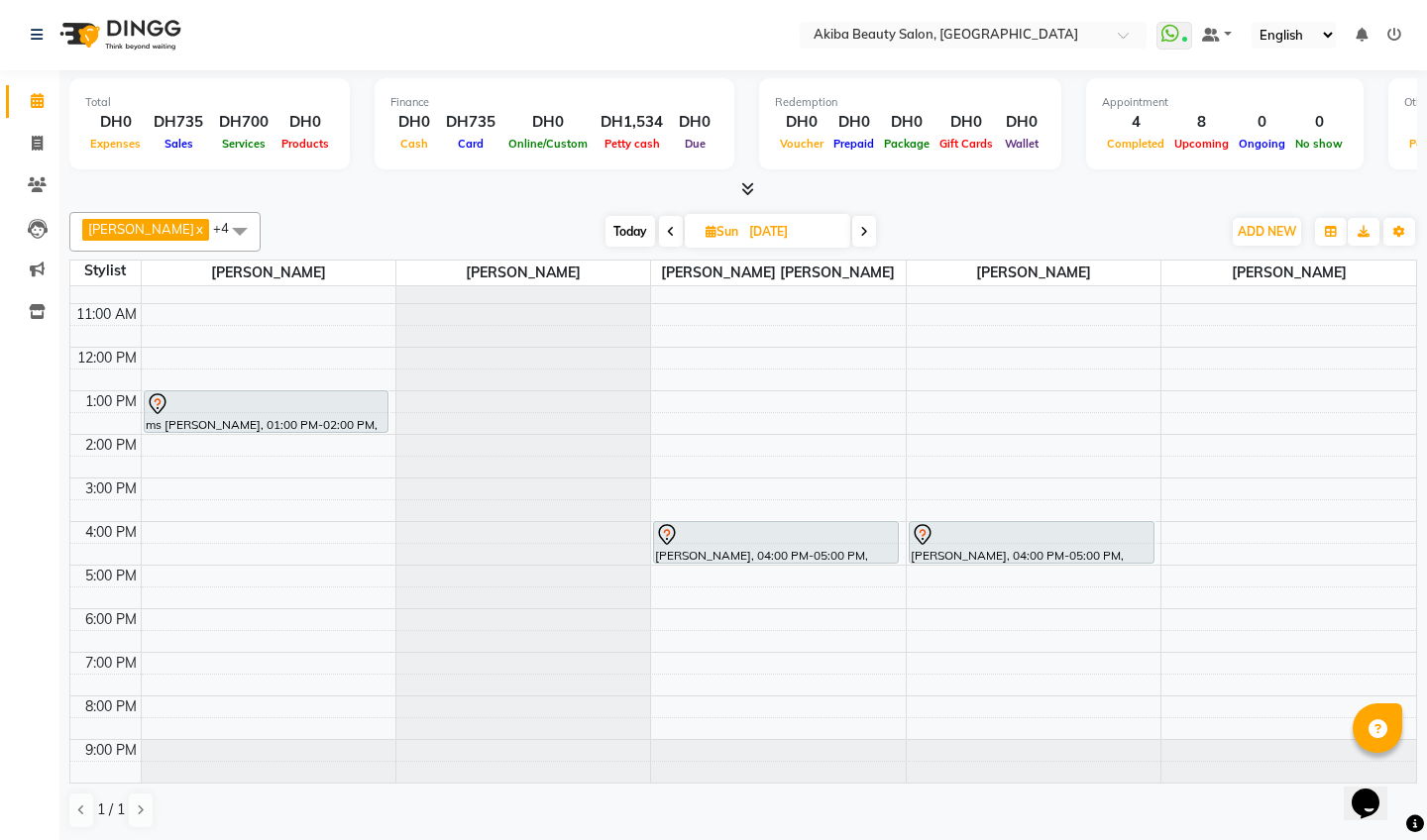 click on "Today" at bounding box center [630, 231] 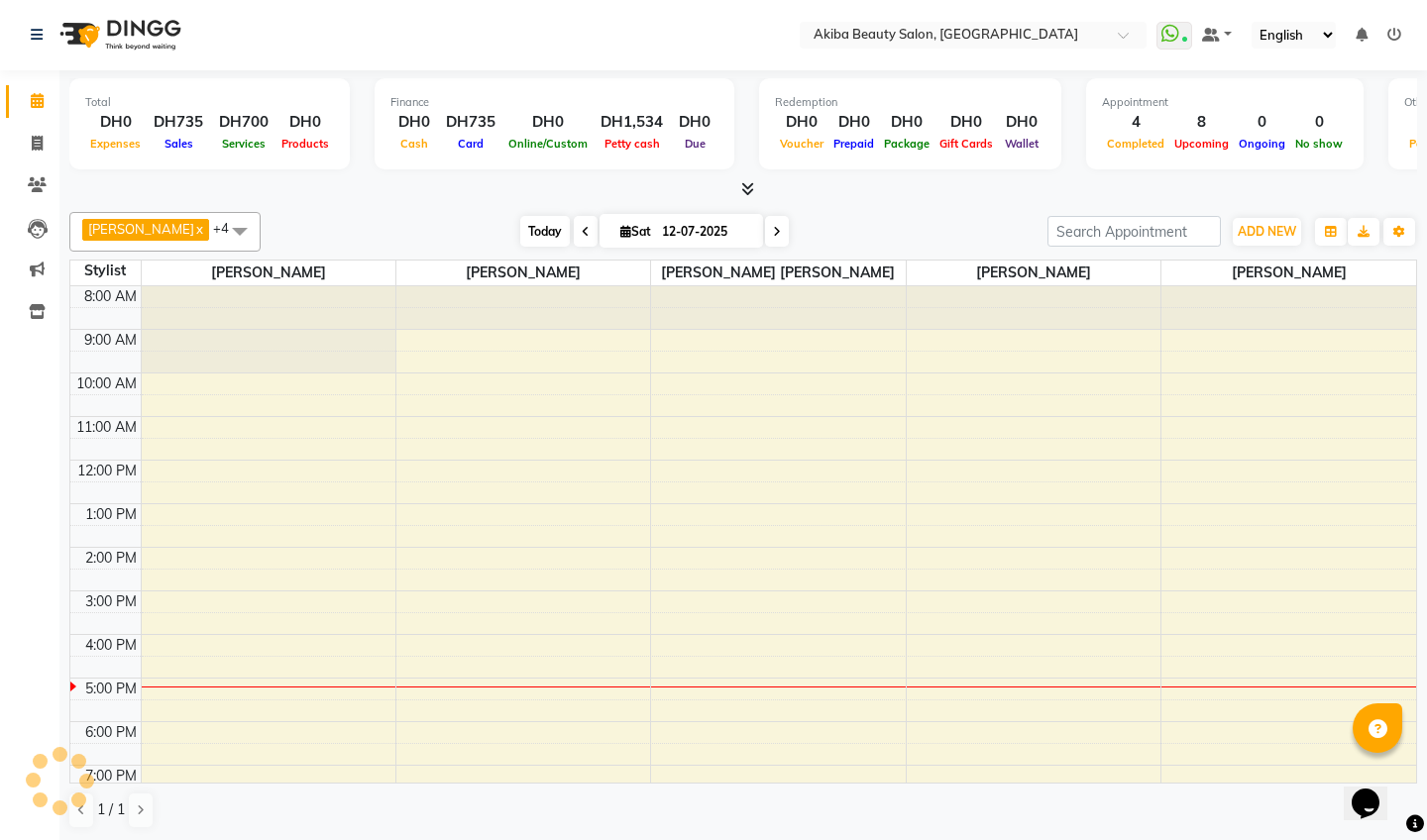 scroll, scrollTop: 113, scrollLeft: 0, axis: vertical 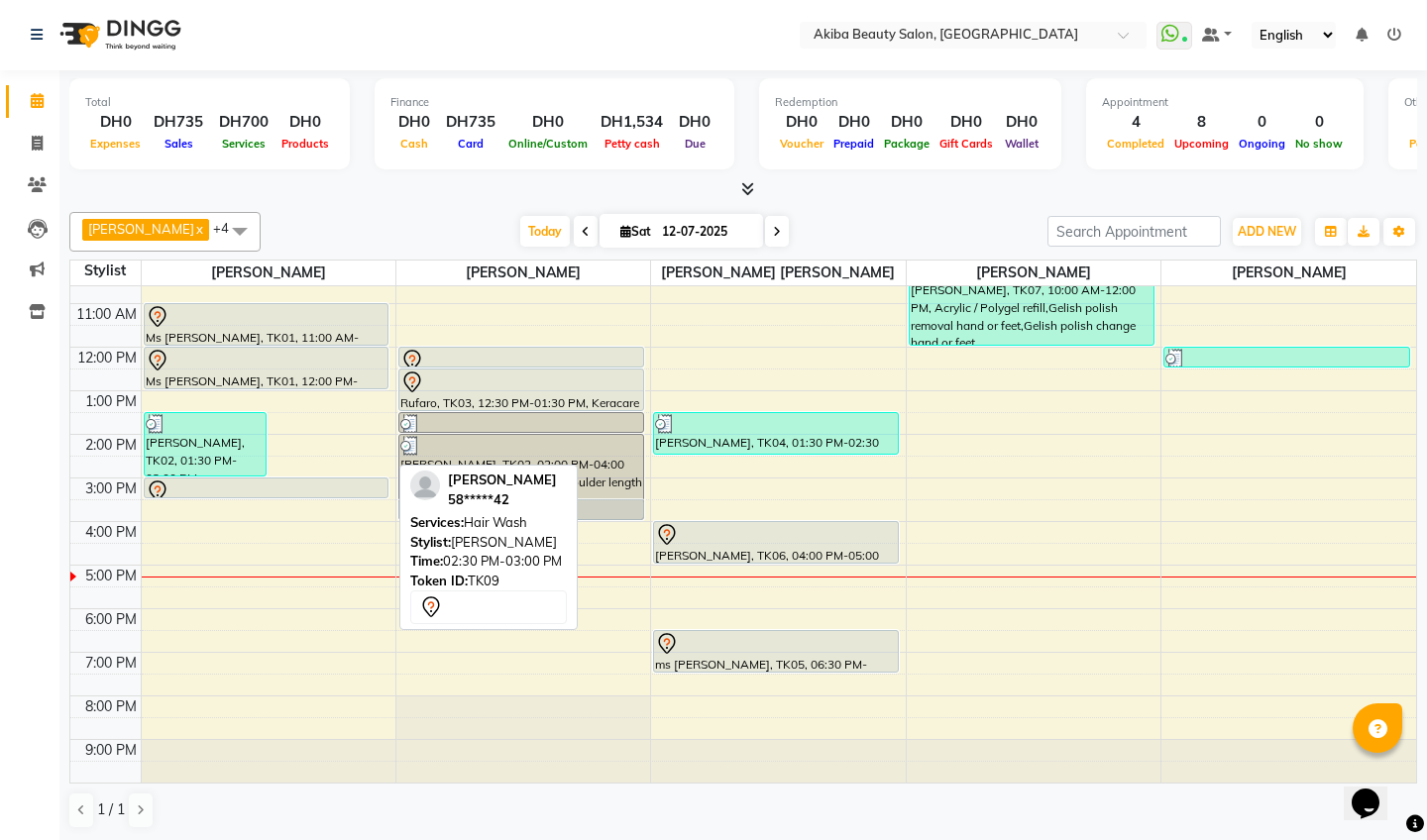 drag, startPoint x: 302, startPoint y: 467, endPoint x: 537, endPoint y: 520, distance: 240.90247 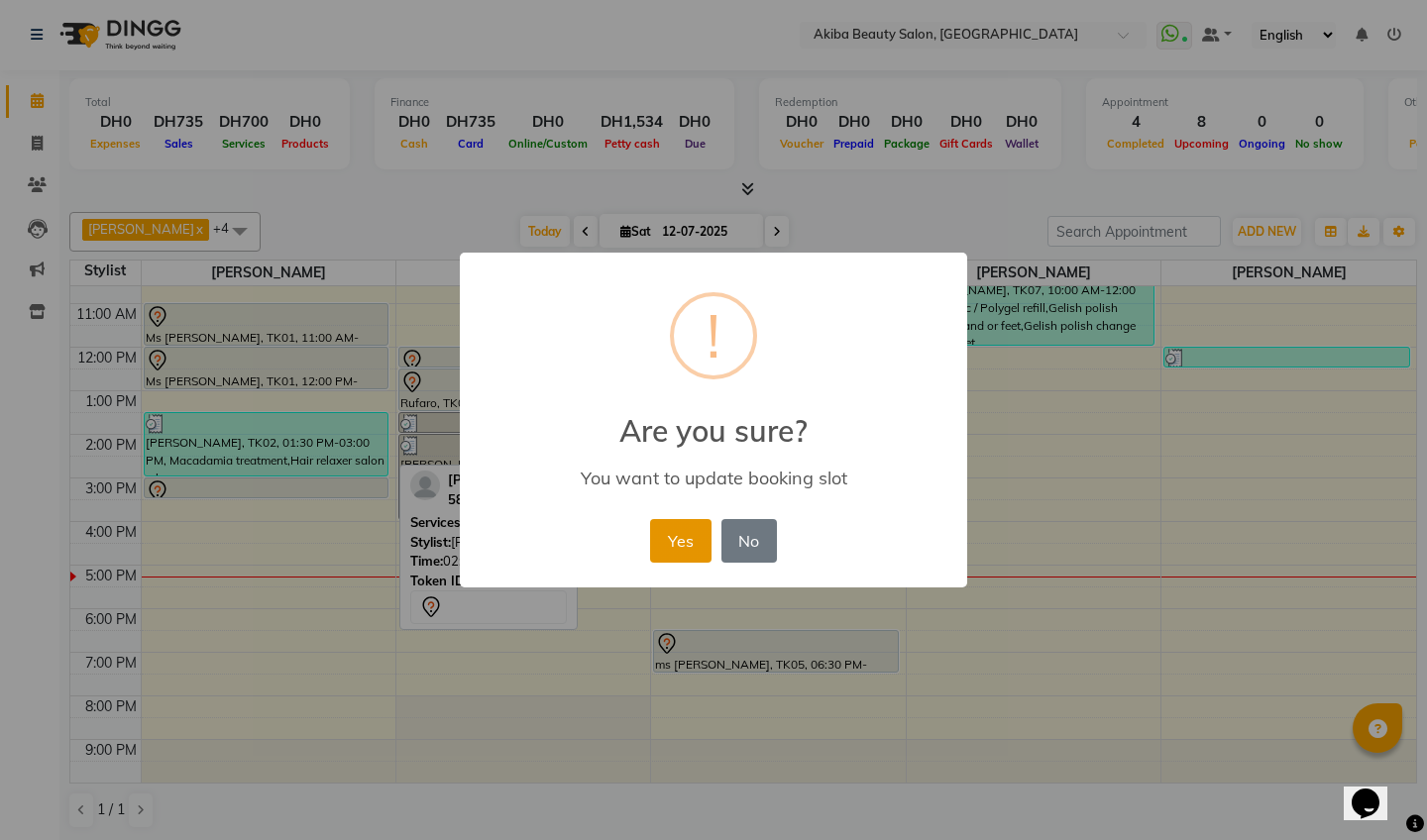 click on "Yes" at bounding box center [680, 541] 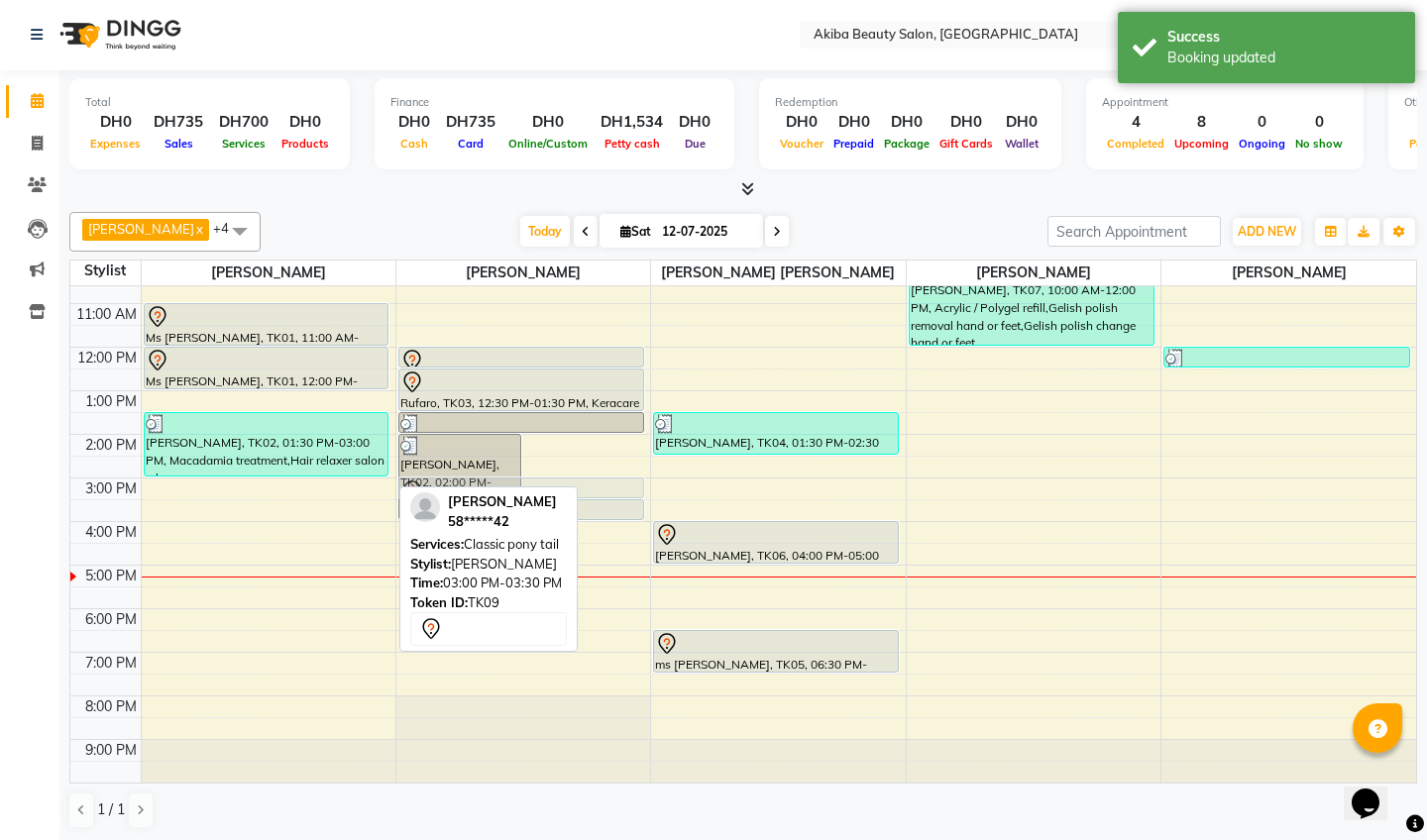 drag, startPoint x: 243, startPoint y: 484, endPoint x: 531, endPoint y: 479, distance: 288.0434 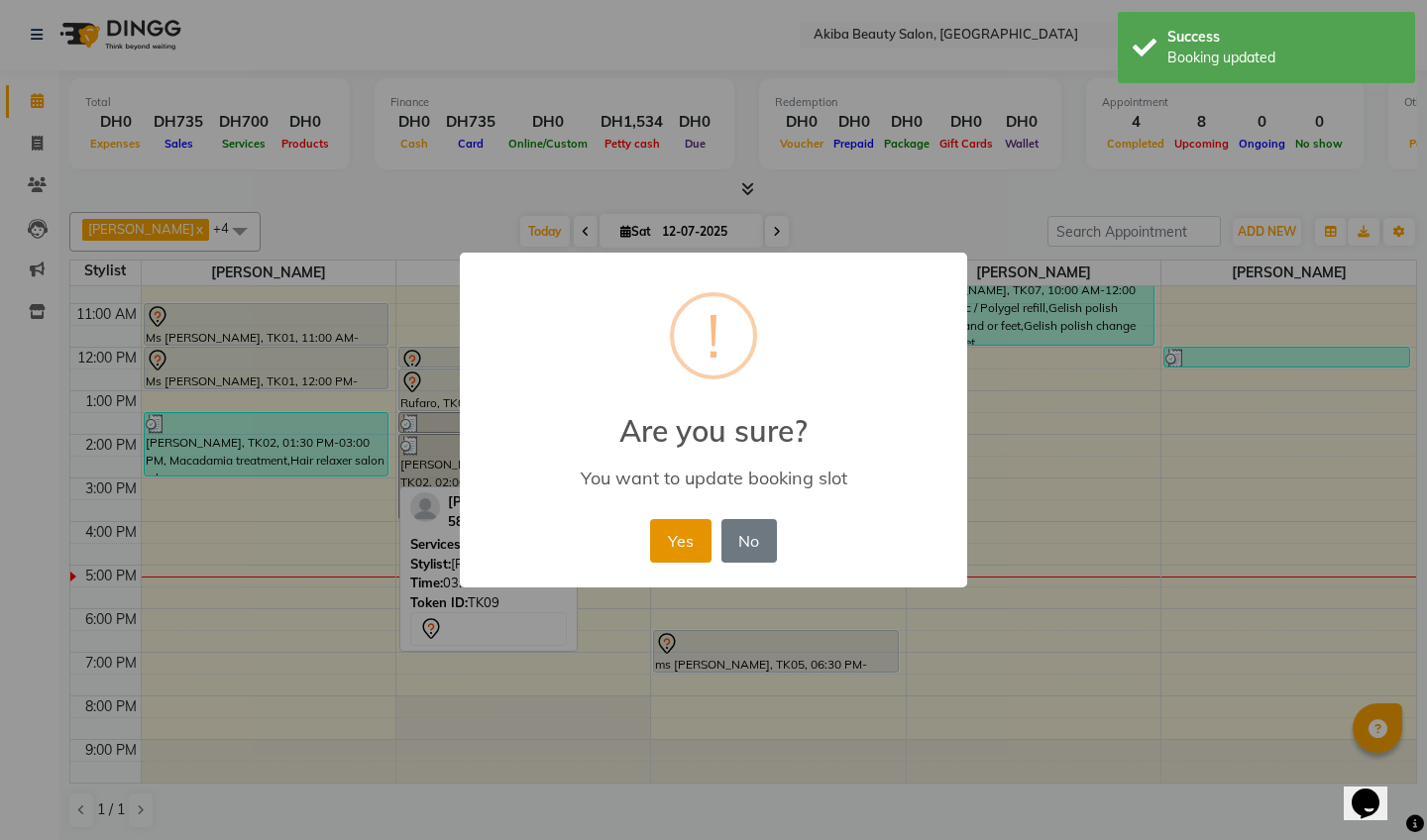 click on "Yes" at bounding box center (680, 541) 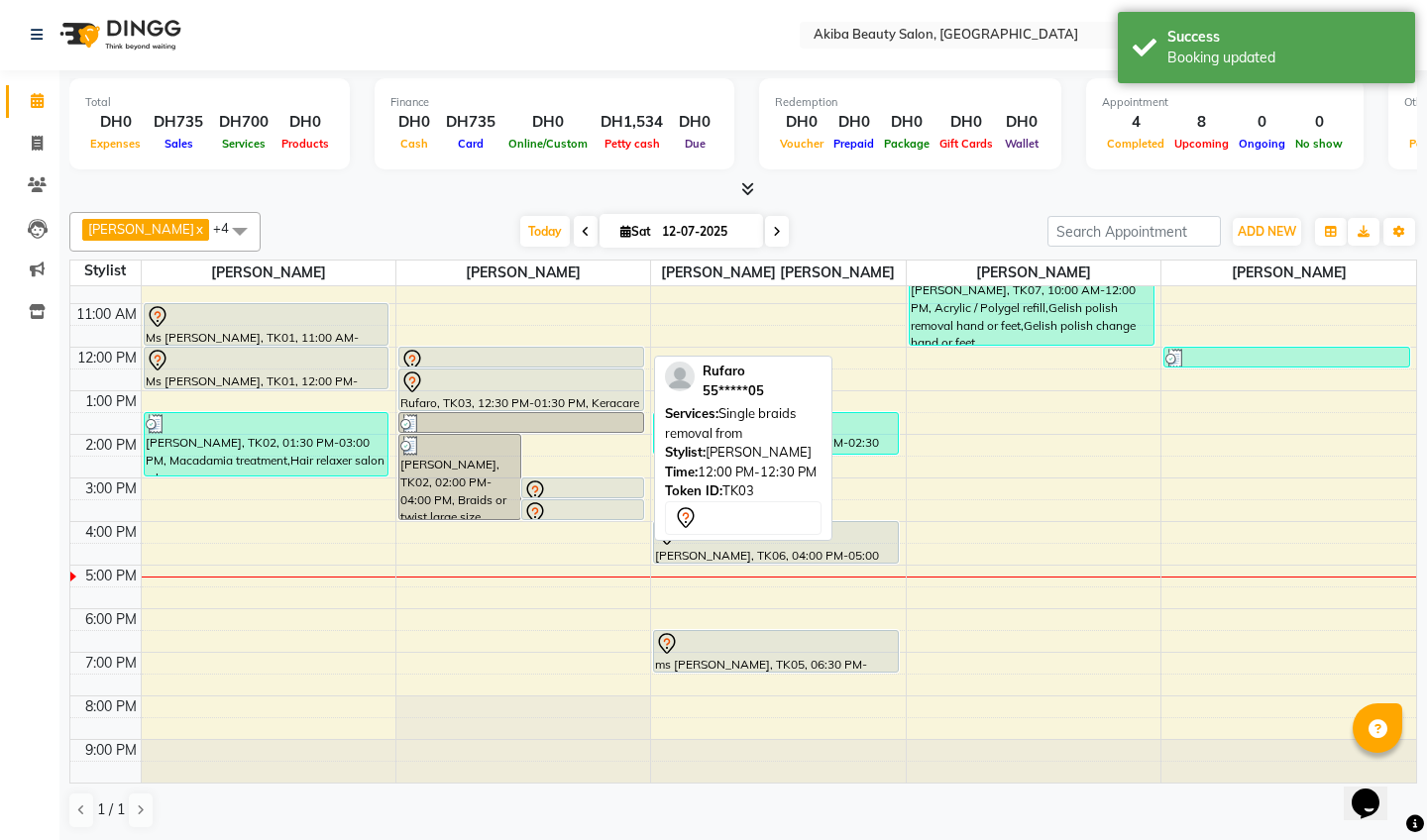 click at bounding box center [521, 367] 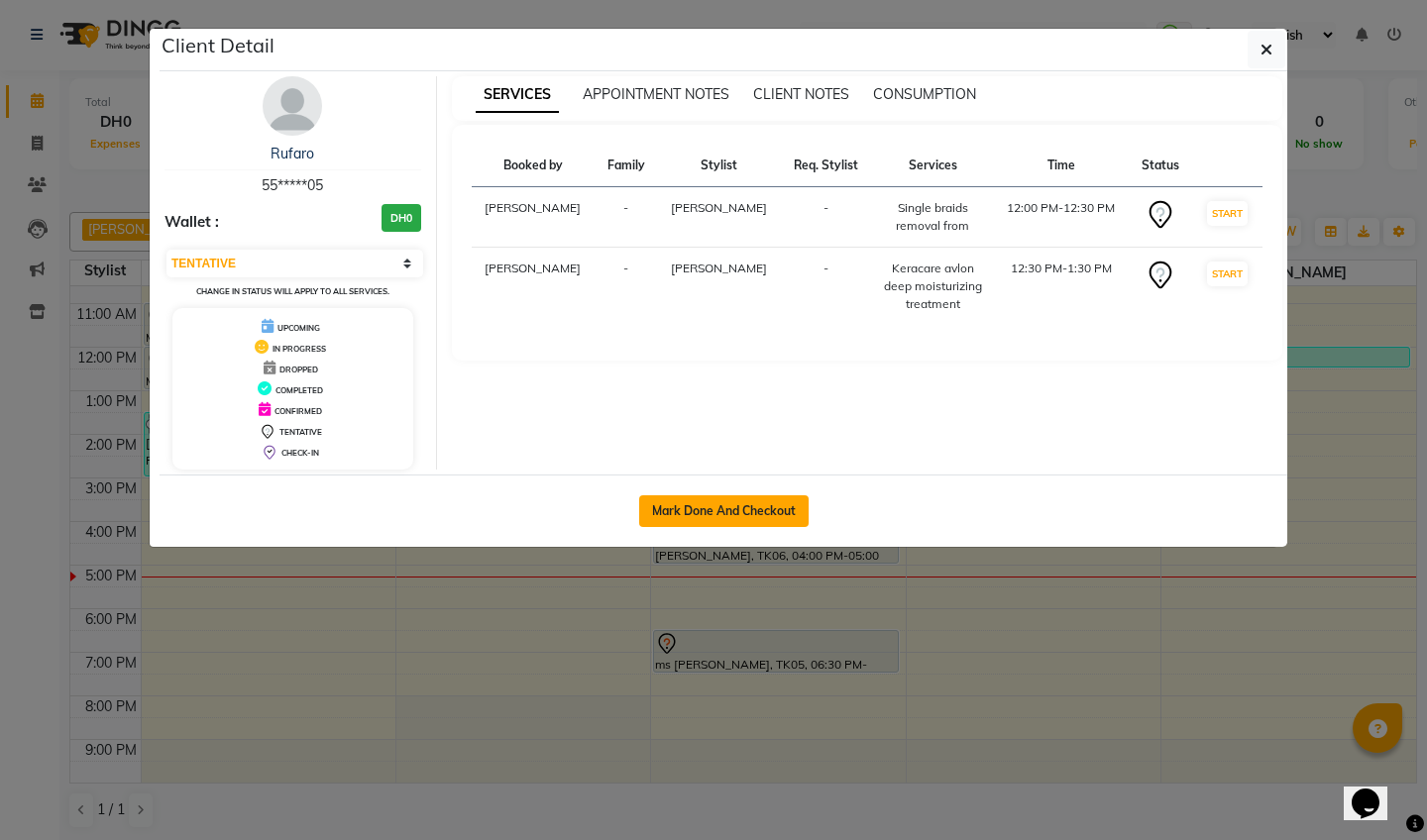 click on "Mark Done And Checkout" 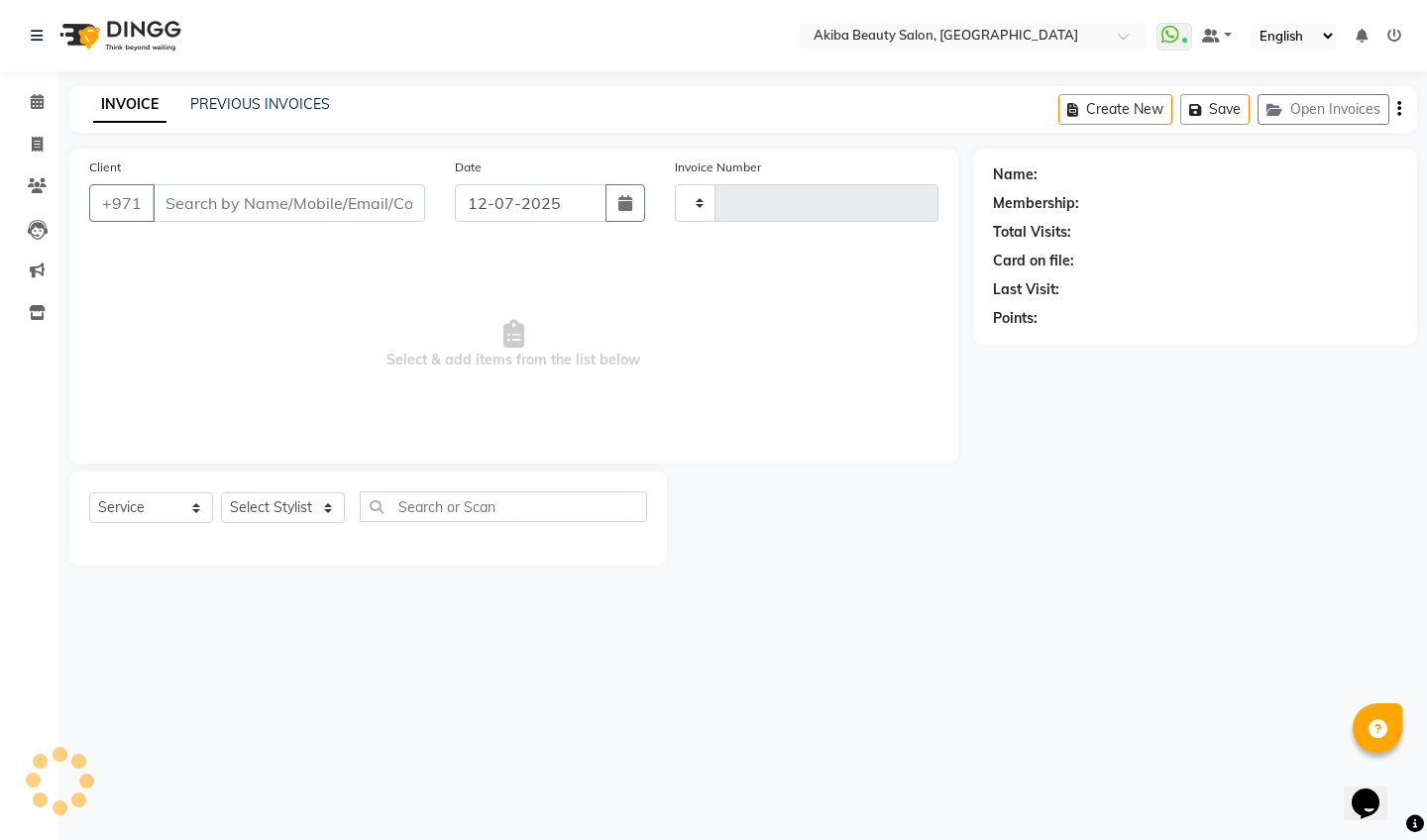 scroll, scrollTop: 0, scrollLeft: 0, axis: both 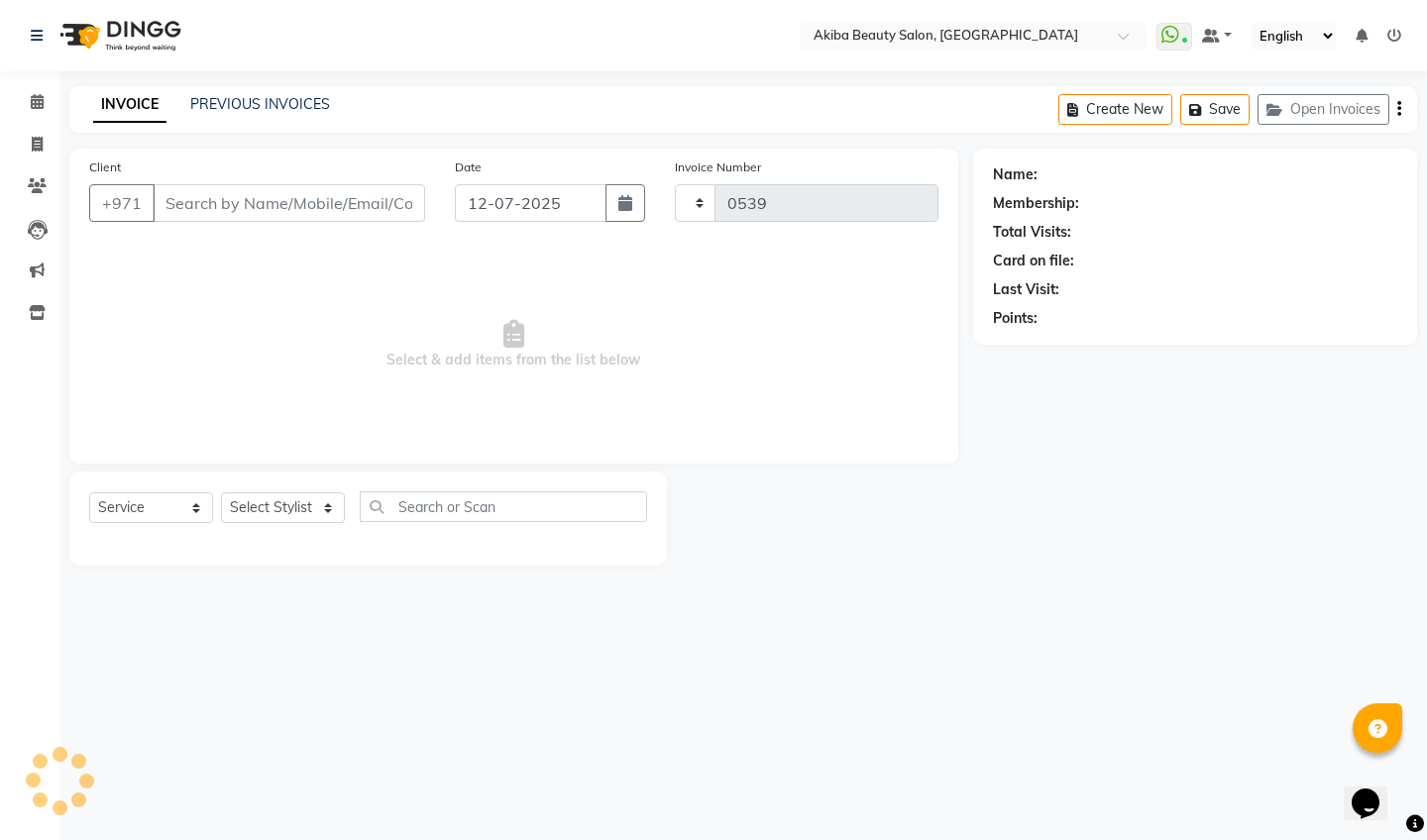 select on "5567" 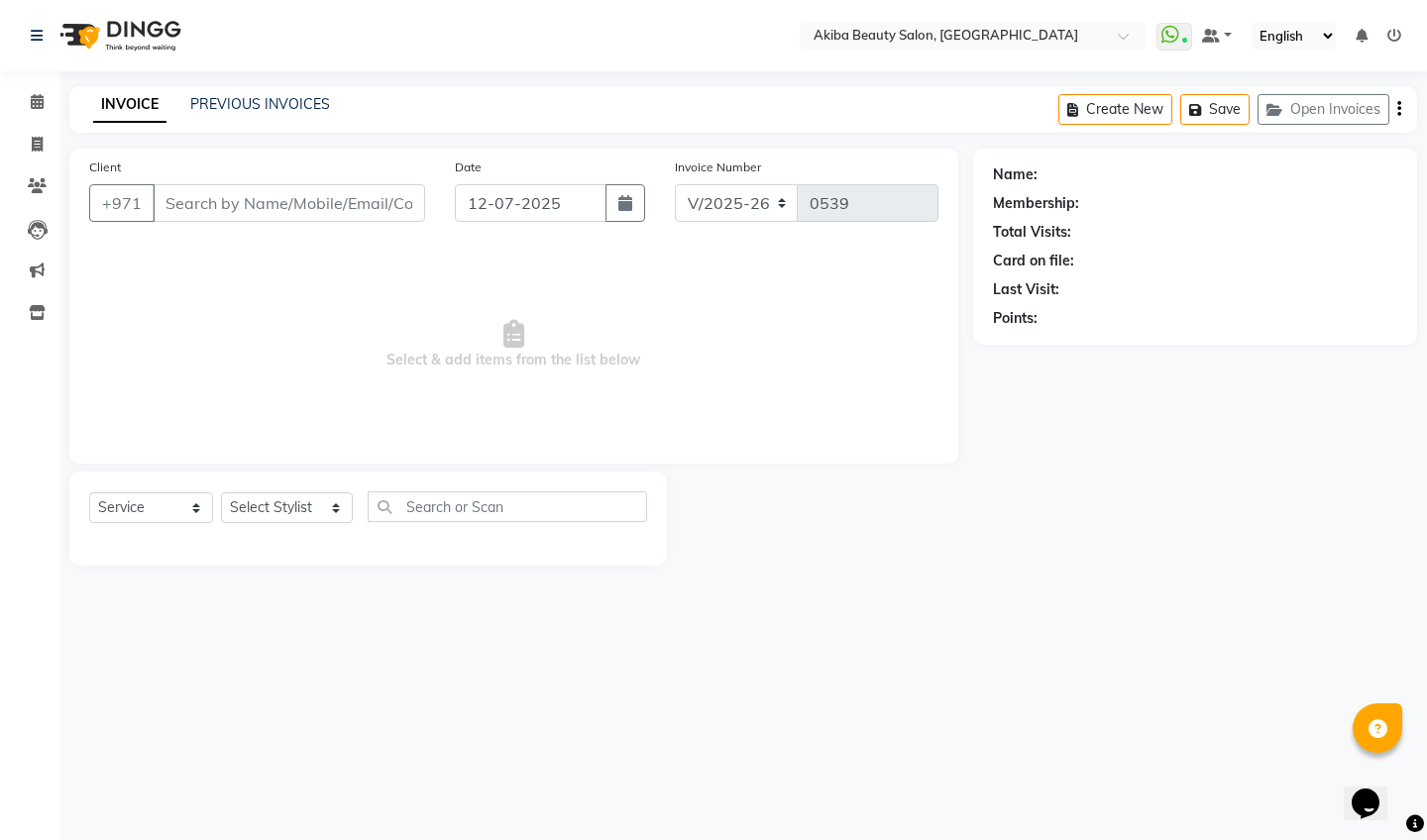 type on "55*****05" 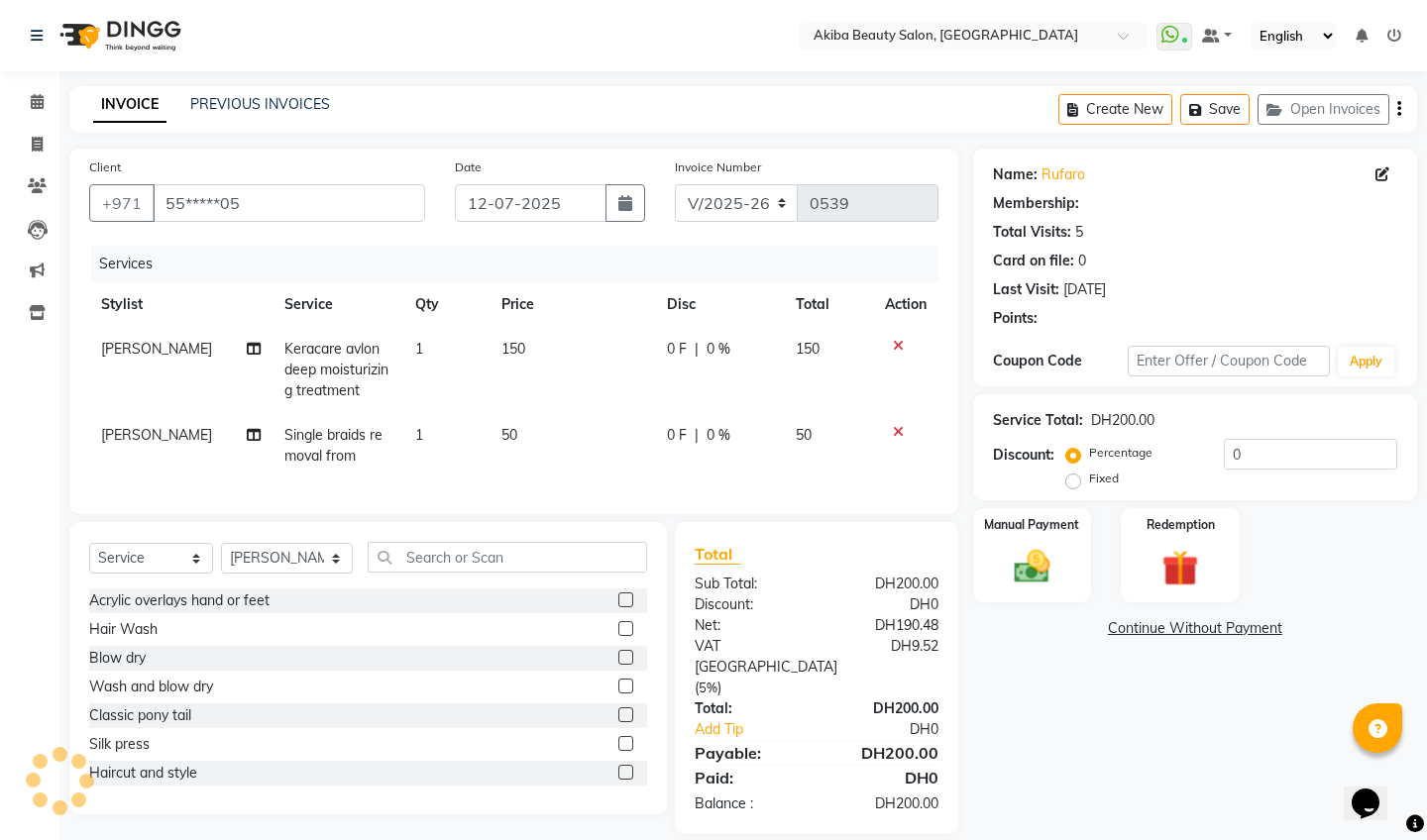 select on "1: Object" 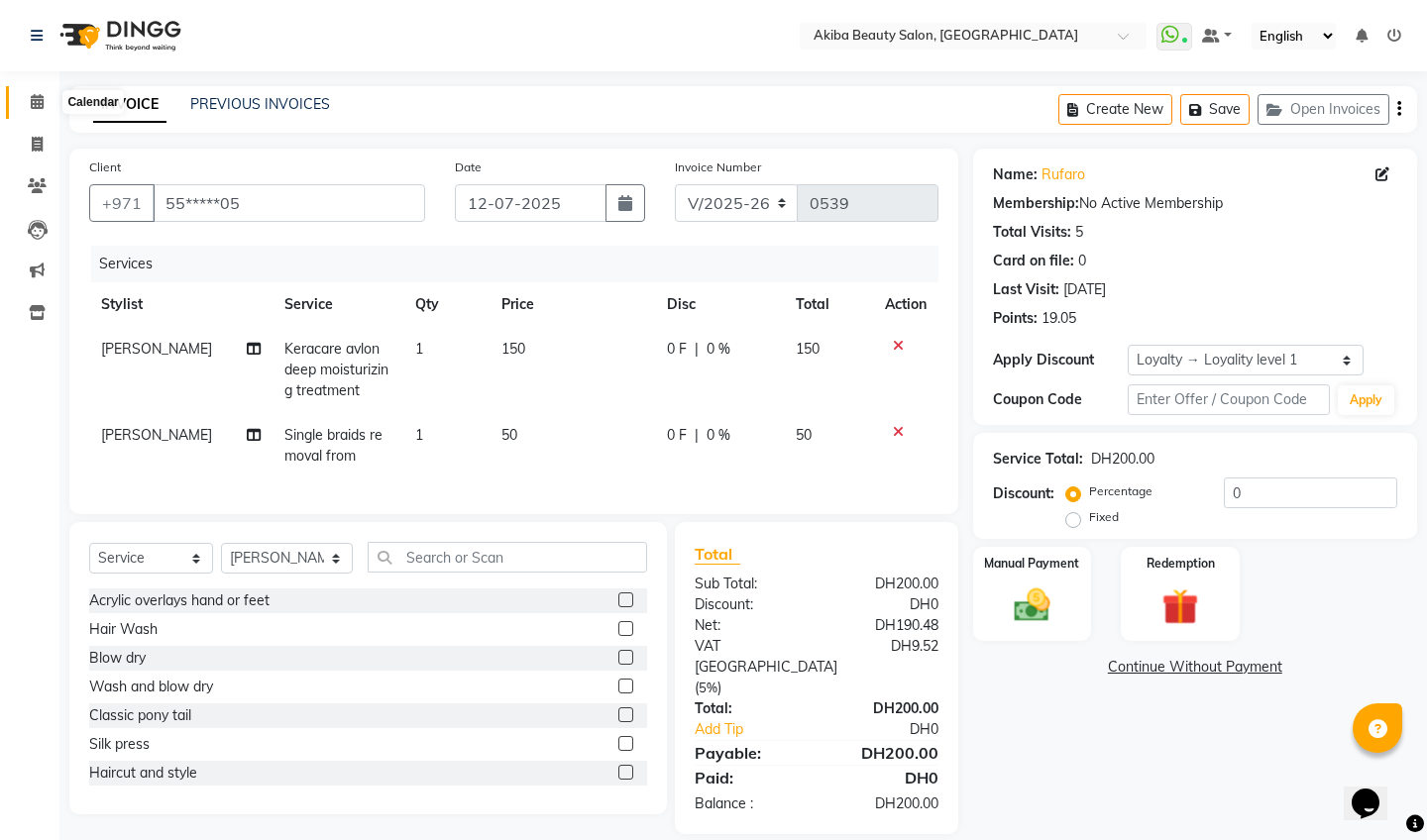 click 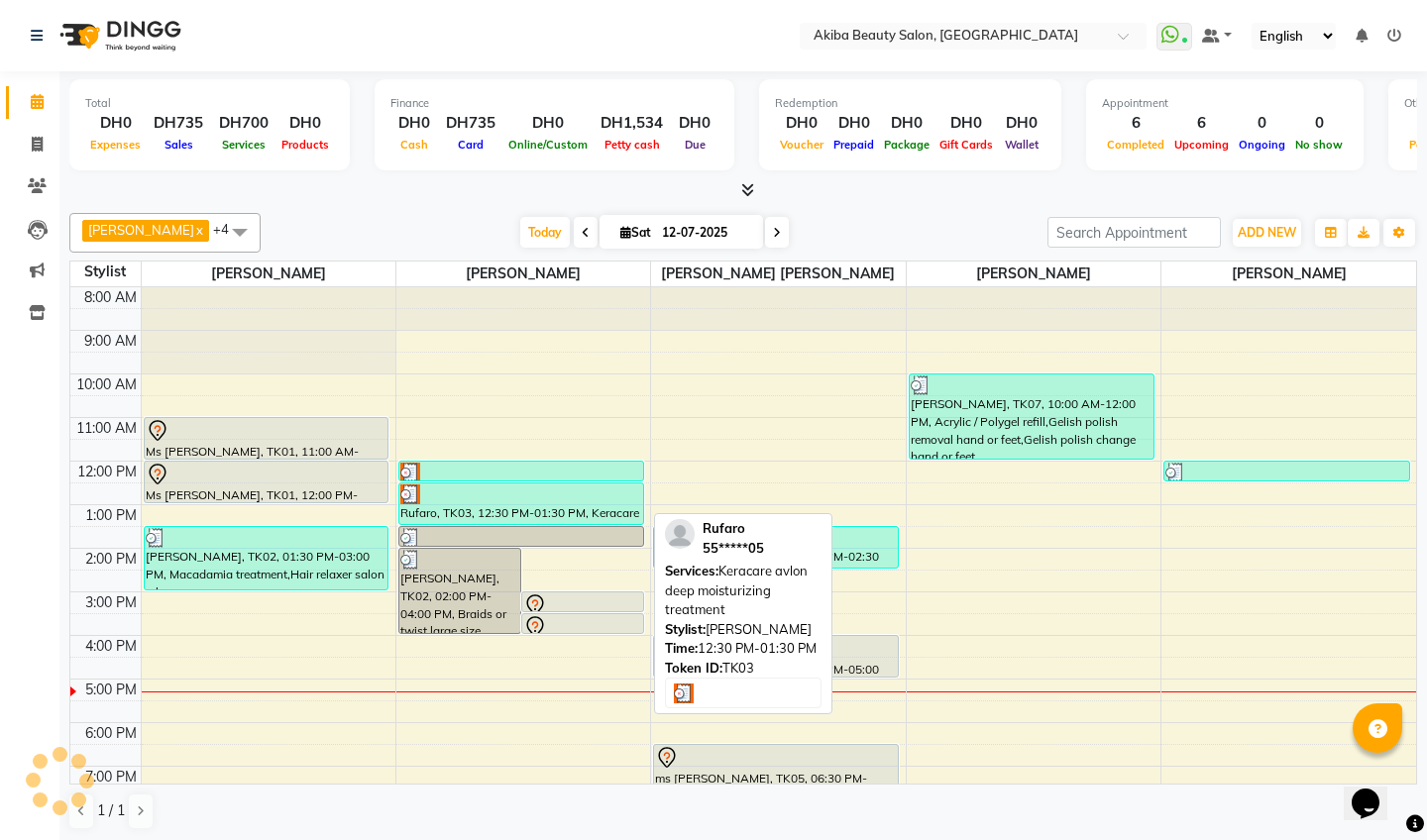 click at bounding box center [521, 494] 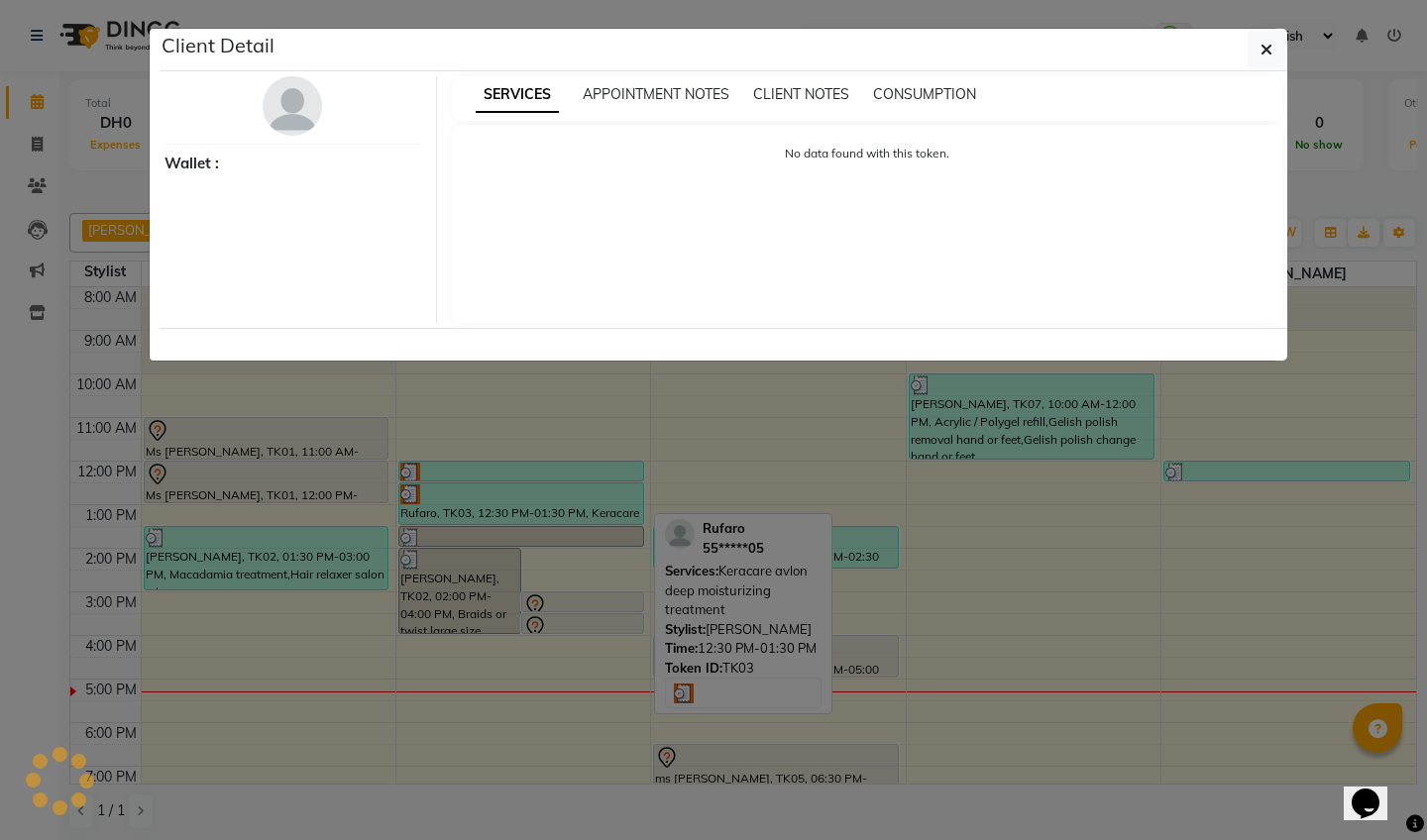 select on "3" 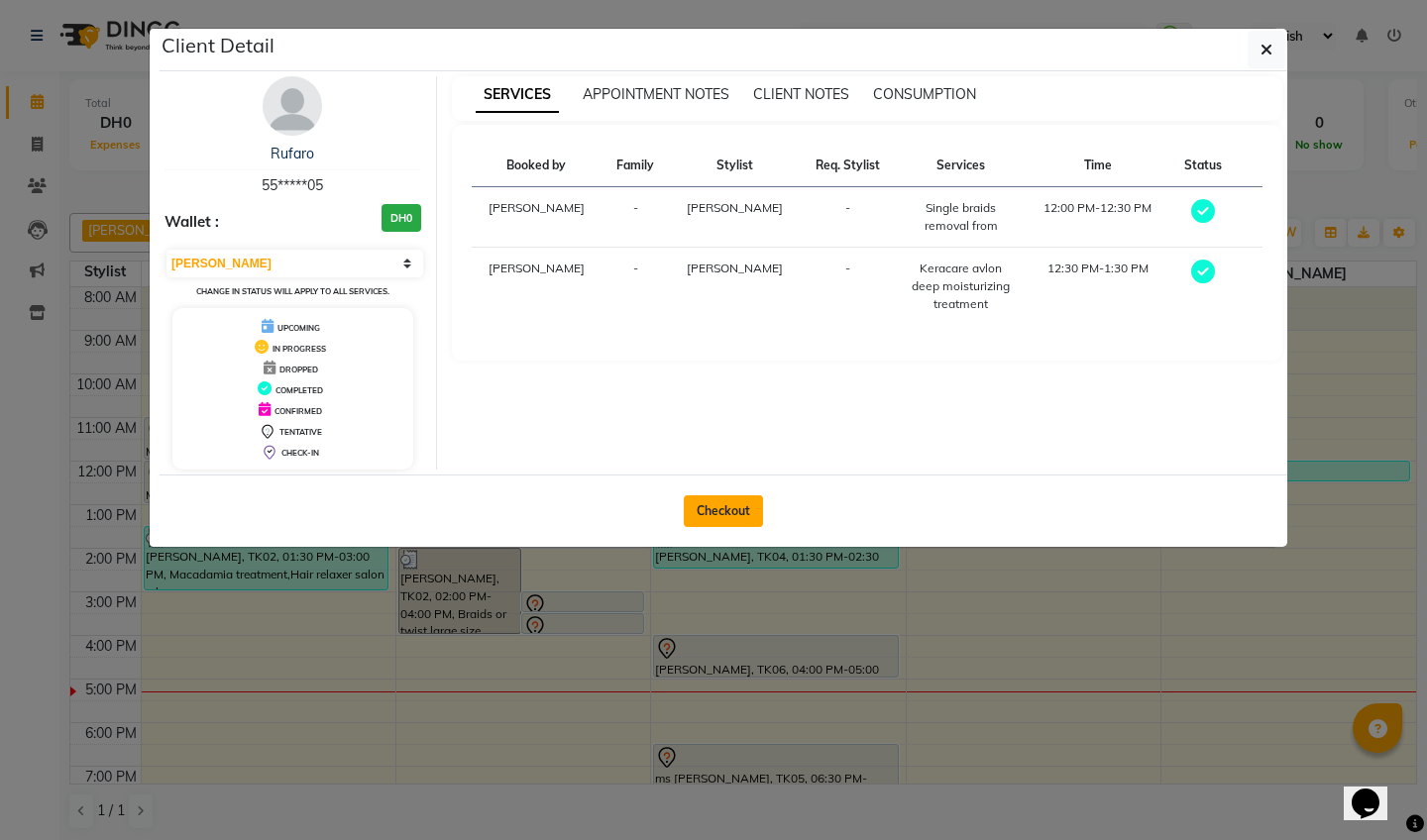 click on "Checkout" 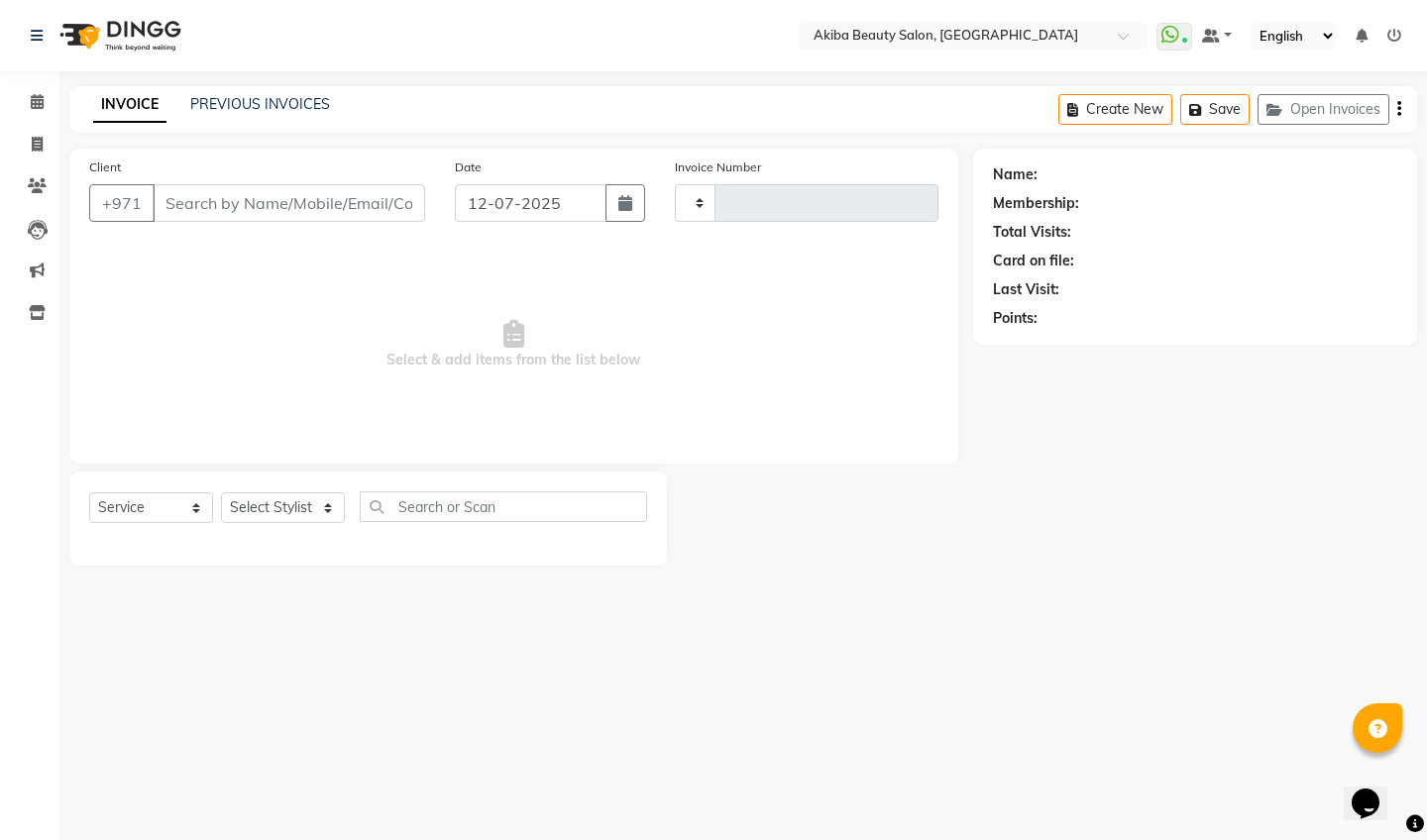 type on "0539" 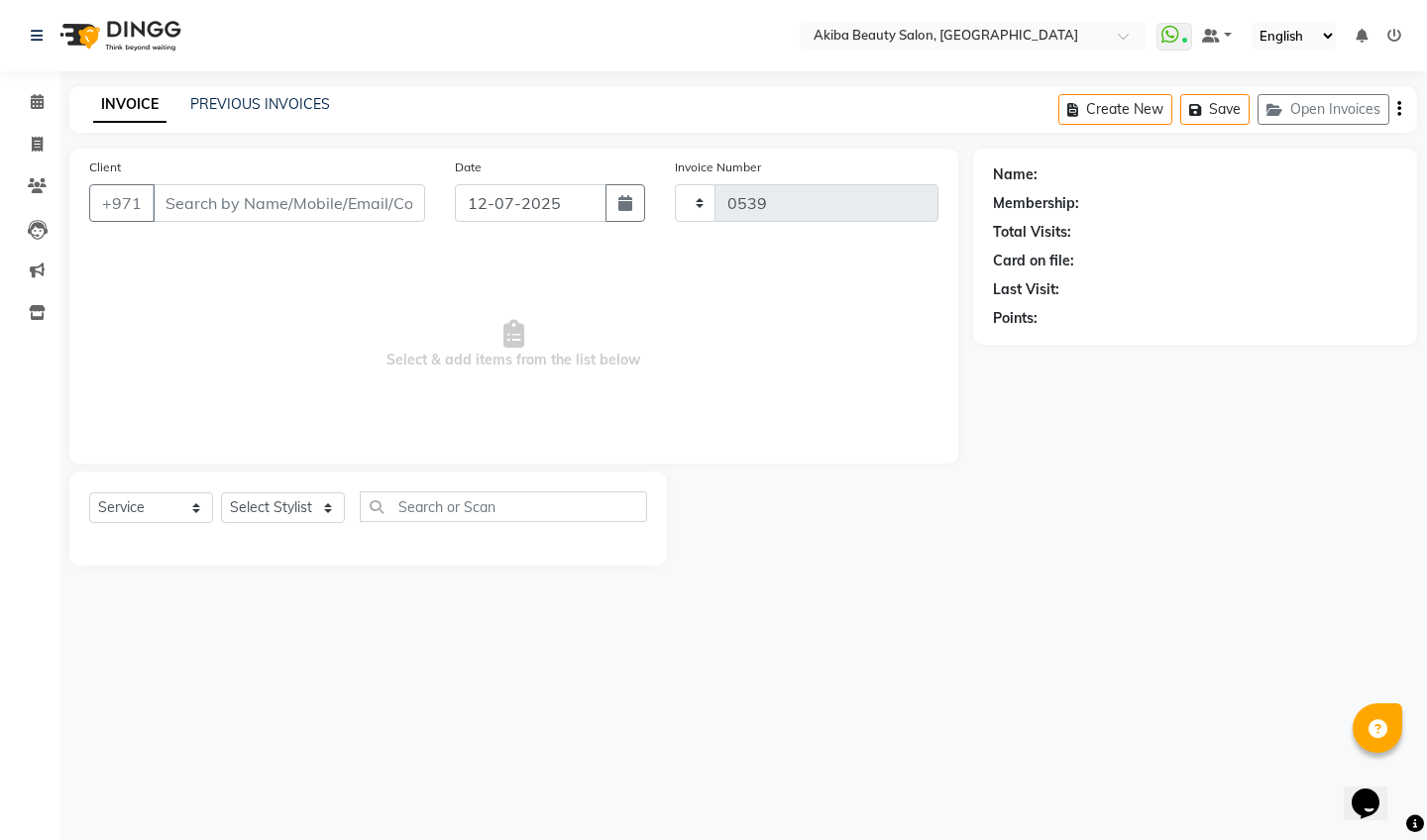select on "5567" 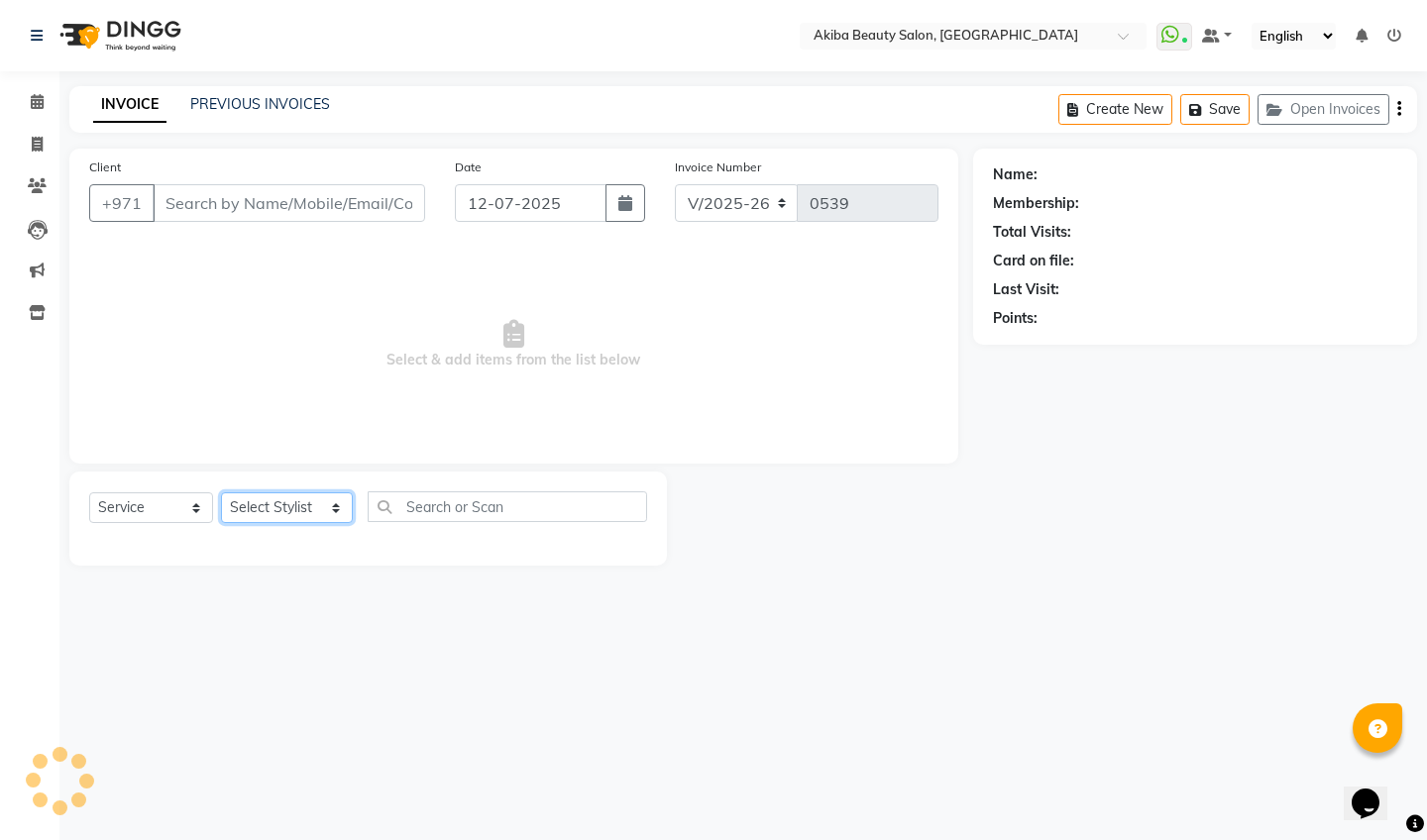 type on "55*****05" 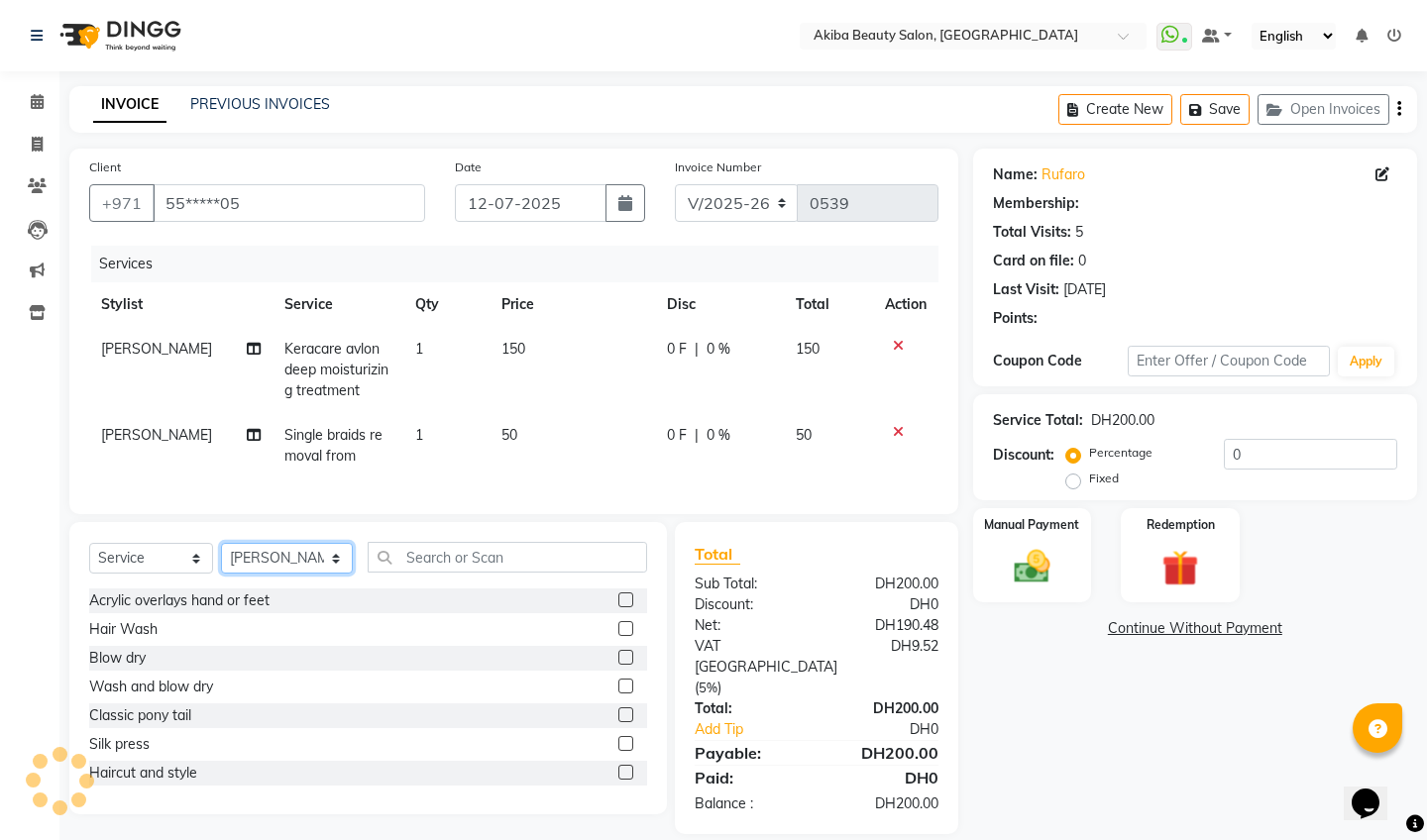 select on "1: Object" 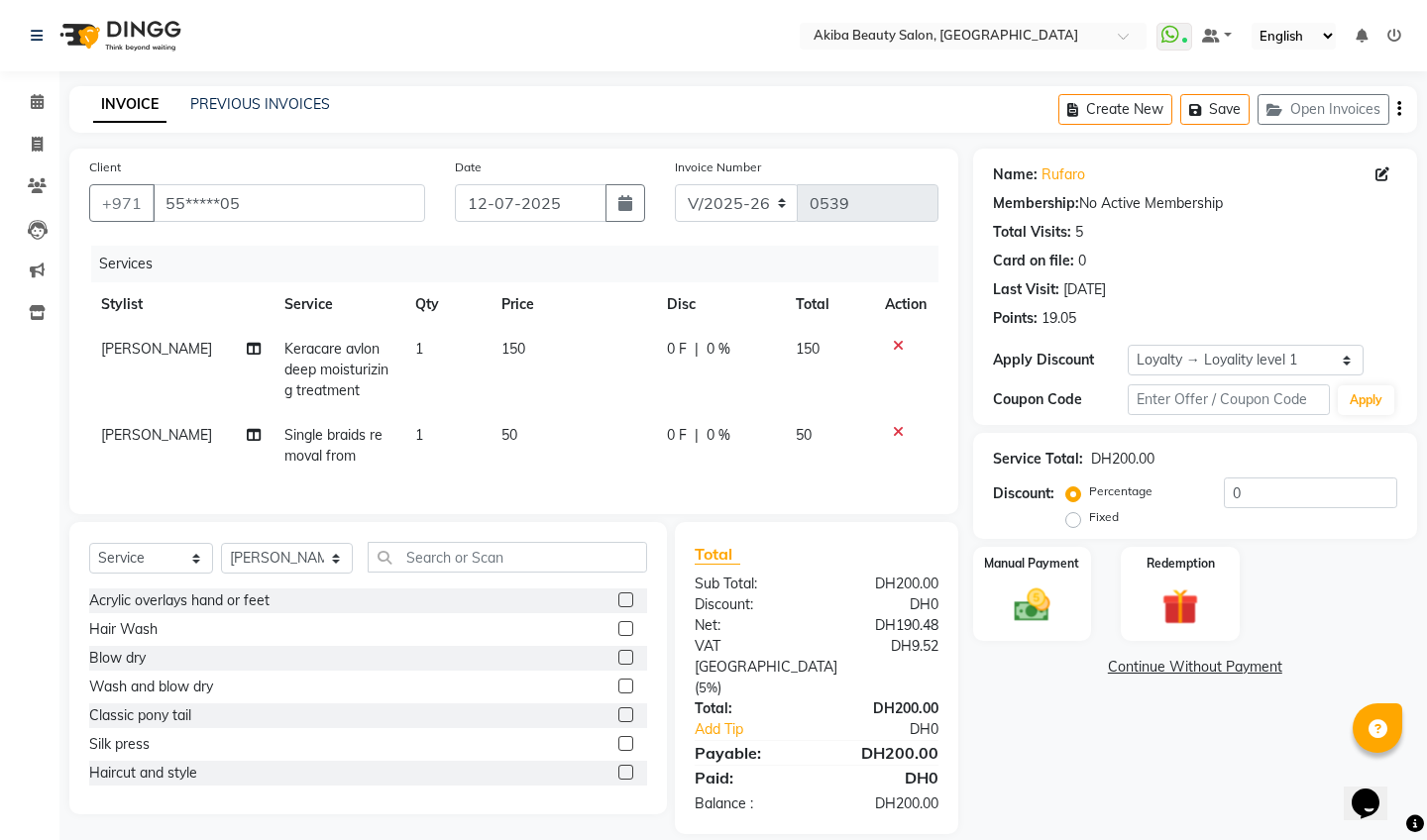 click on "Keracare avlon deep moisturizing treatment" 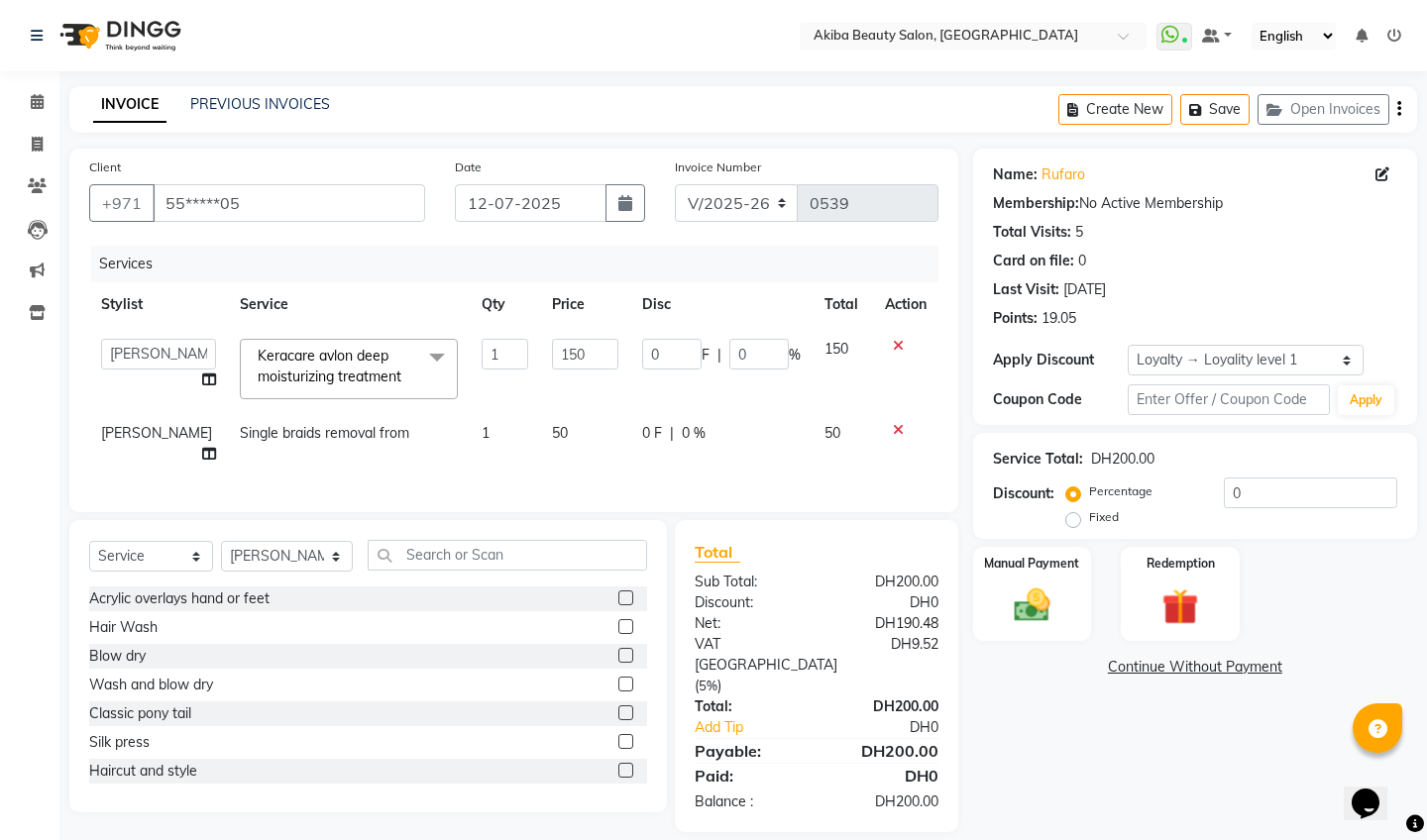 click 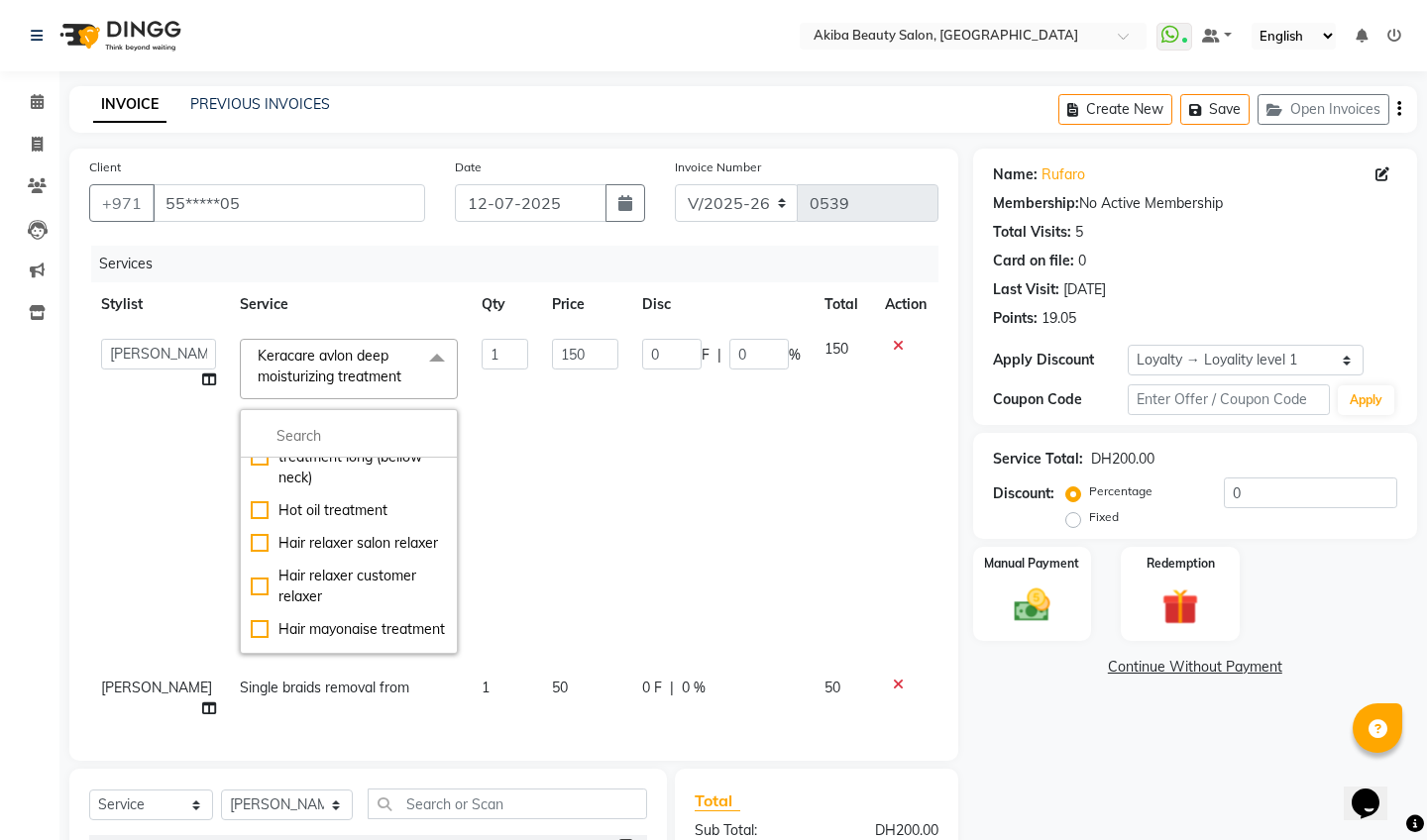 scroll, scrollTop: 1228, scrollLeft: 0, axis: vertical 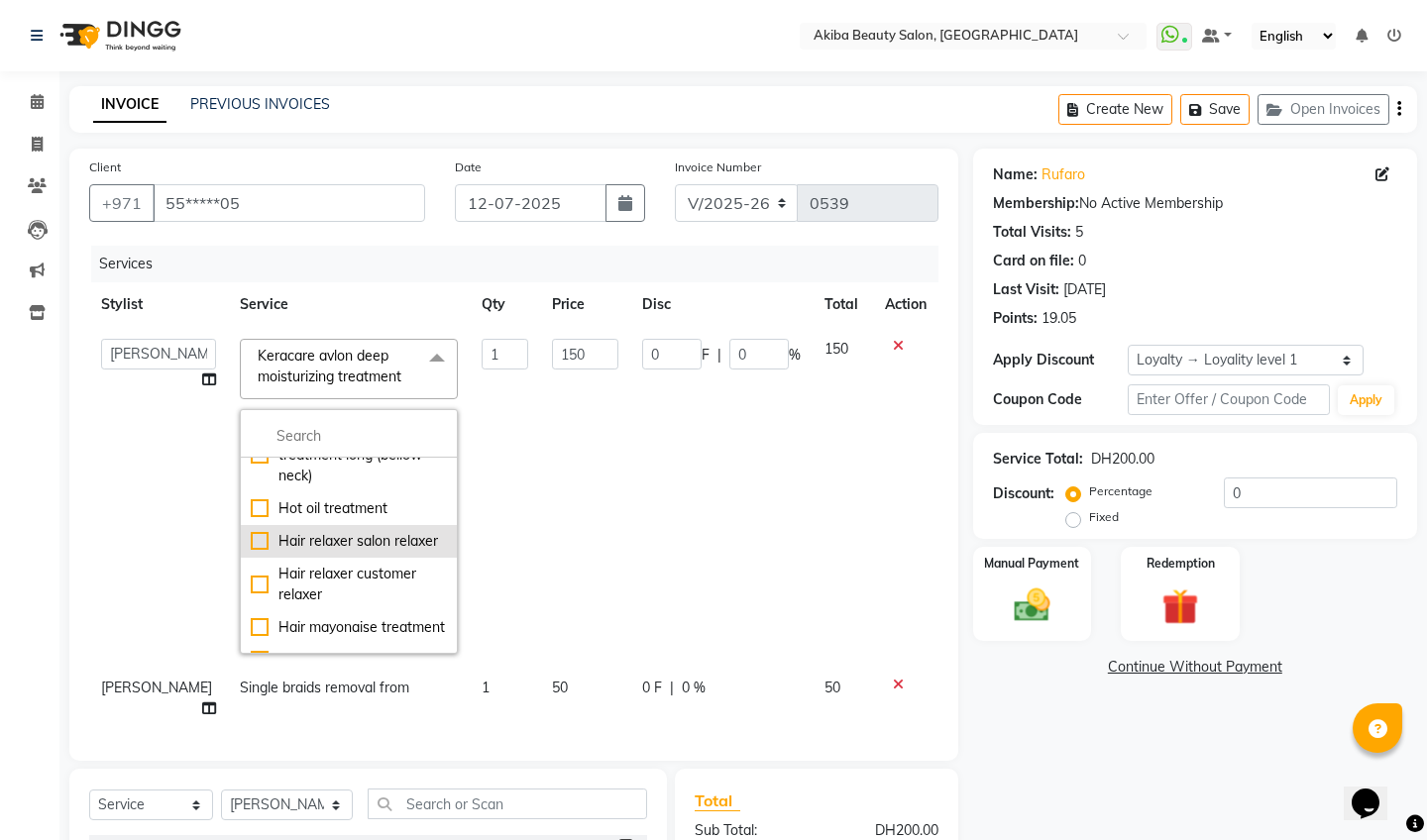 click on "Hair relaxer salon relaxer" 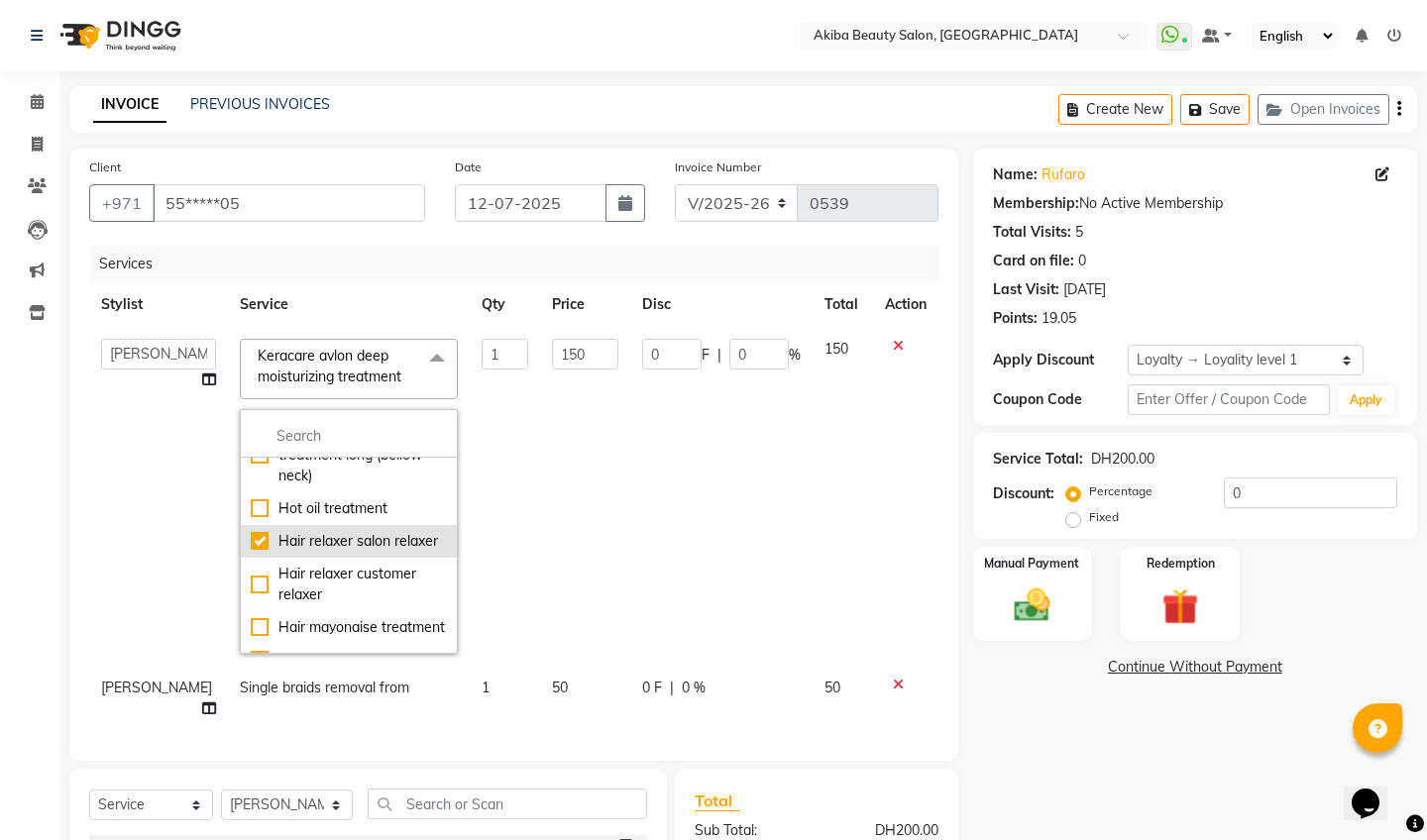checkbox on "true" 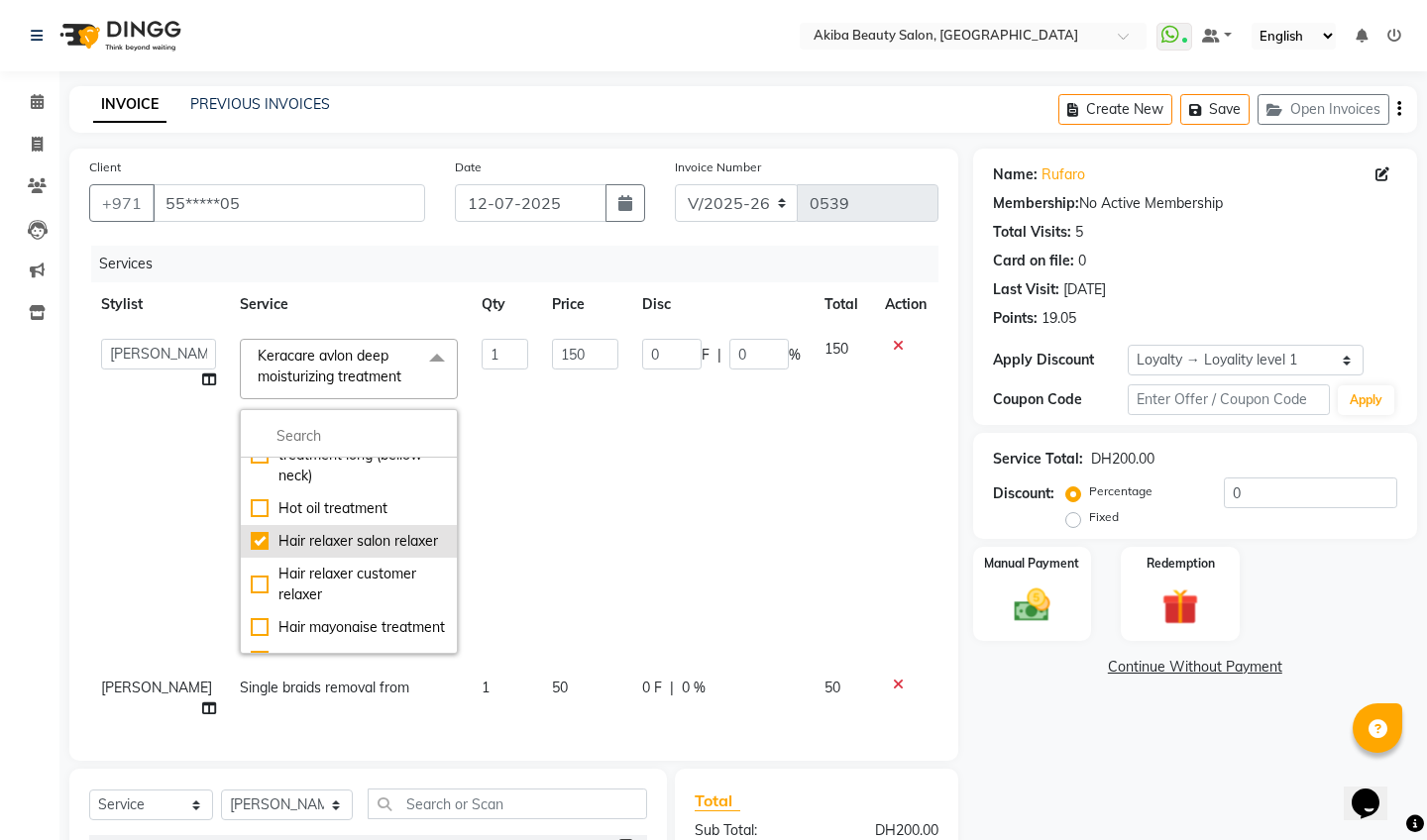 checkbox on "false" 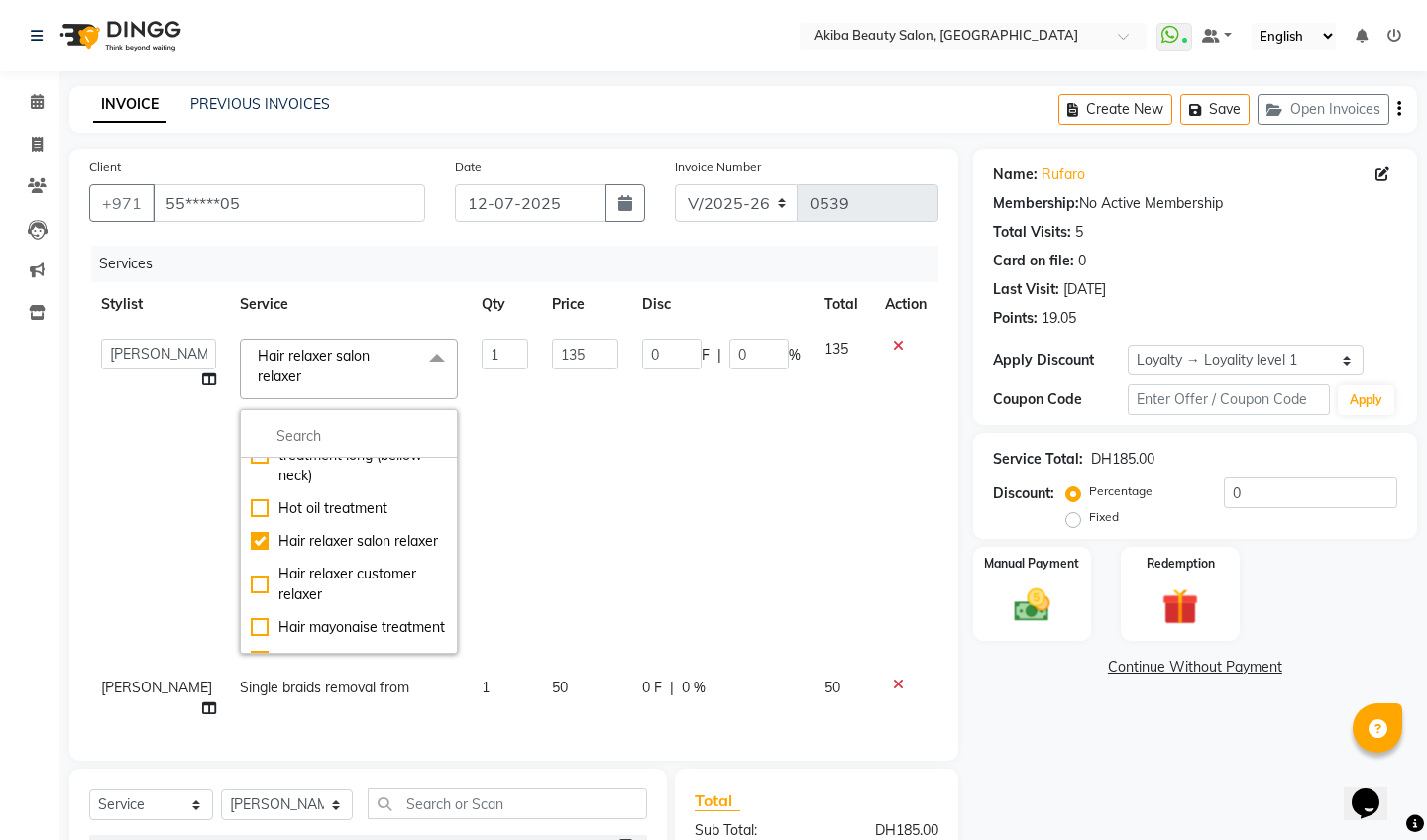 click on "135" 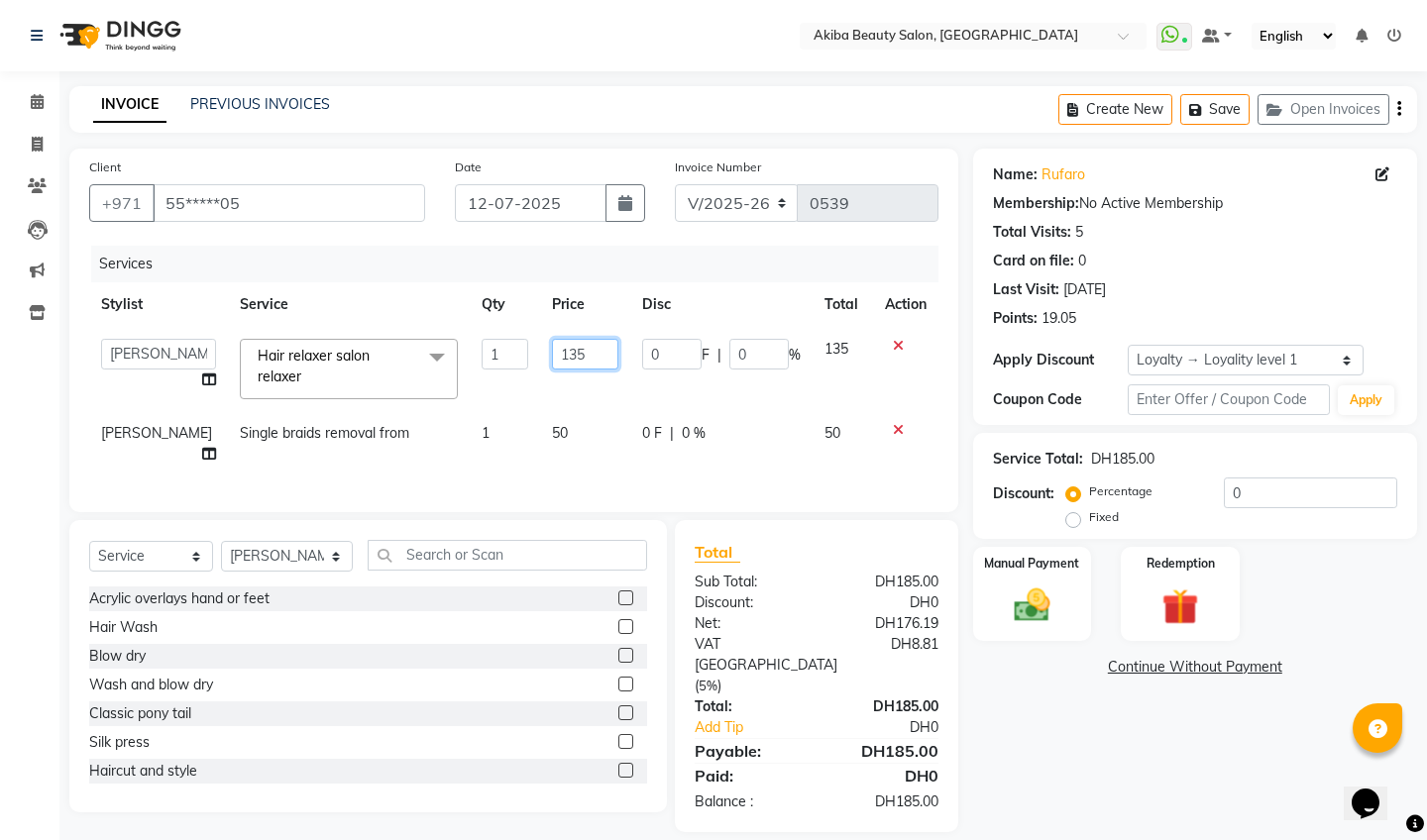 click on "135" 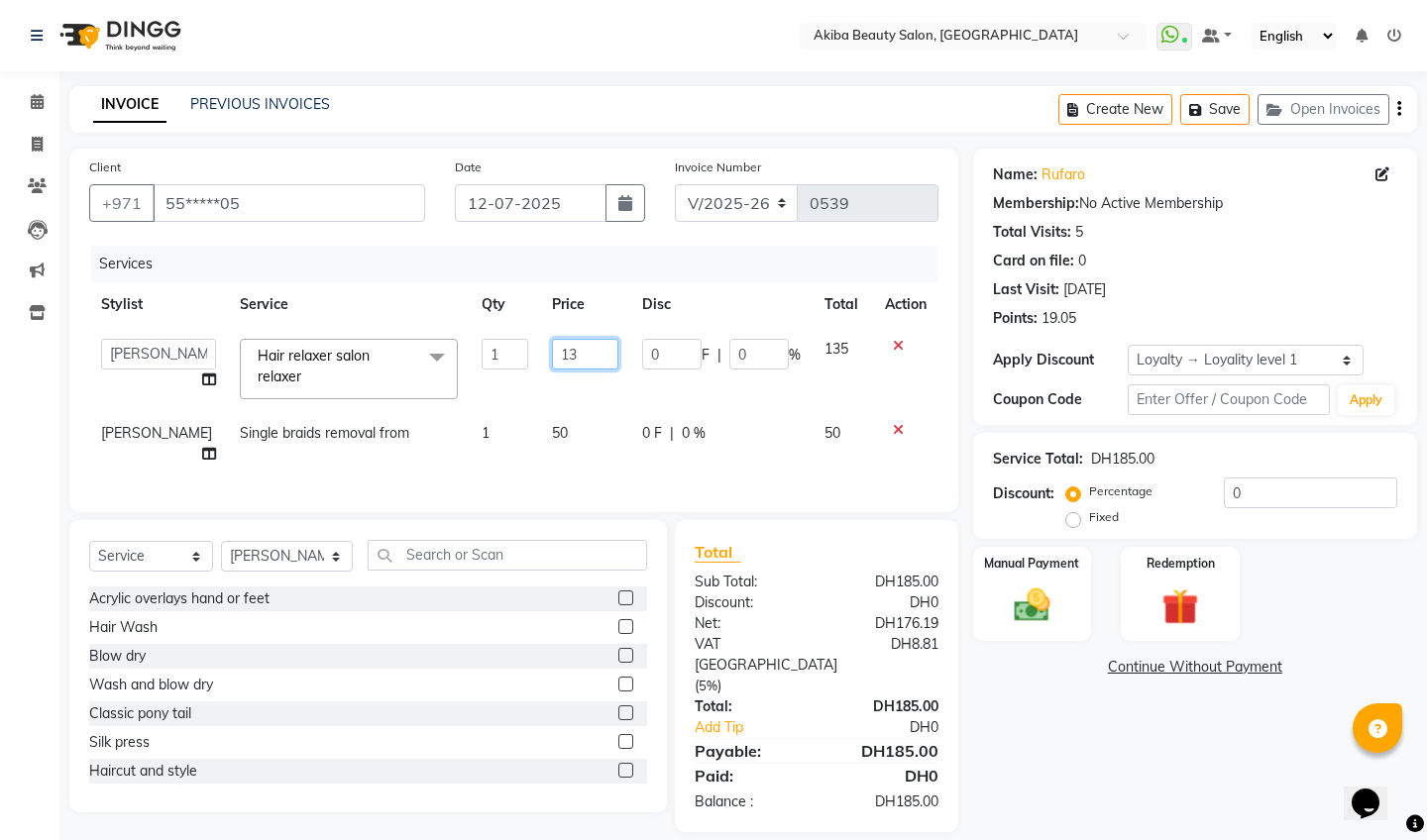 type on "1" 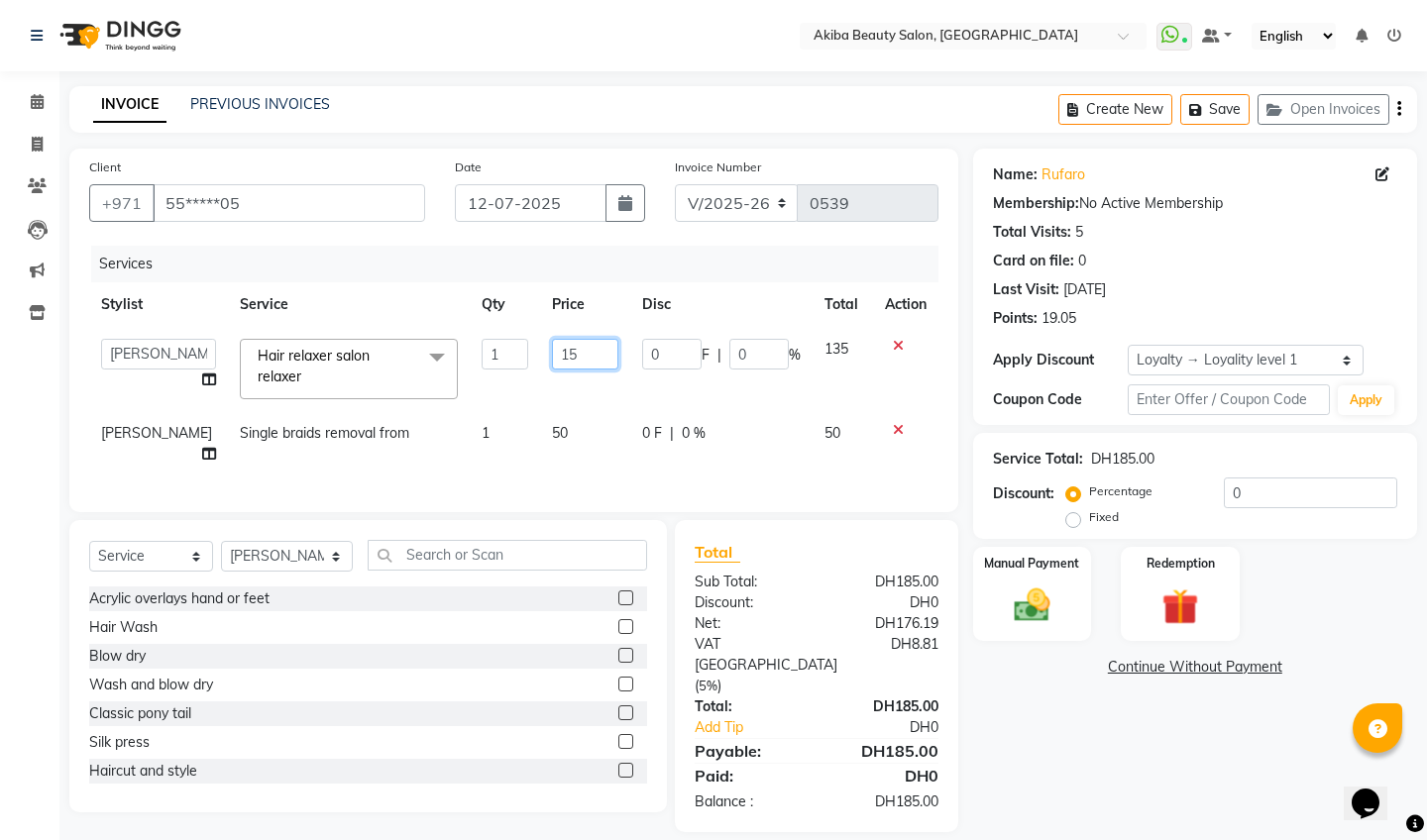type on "150" 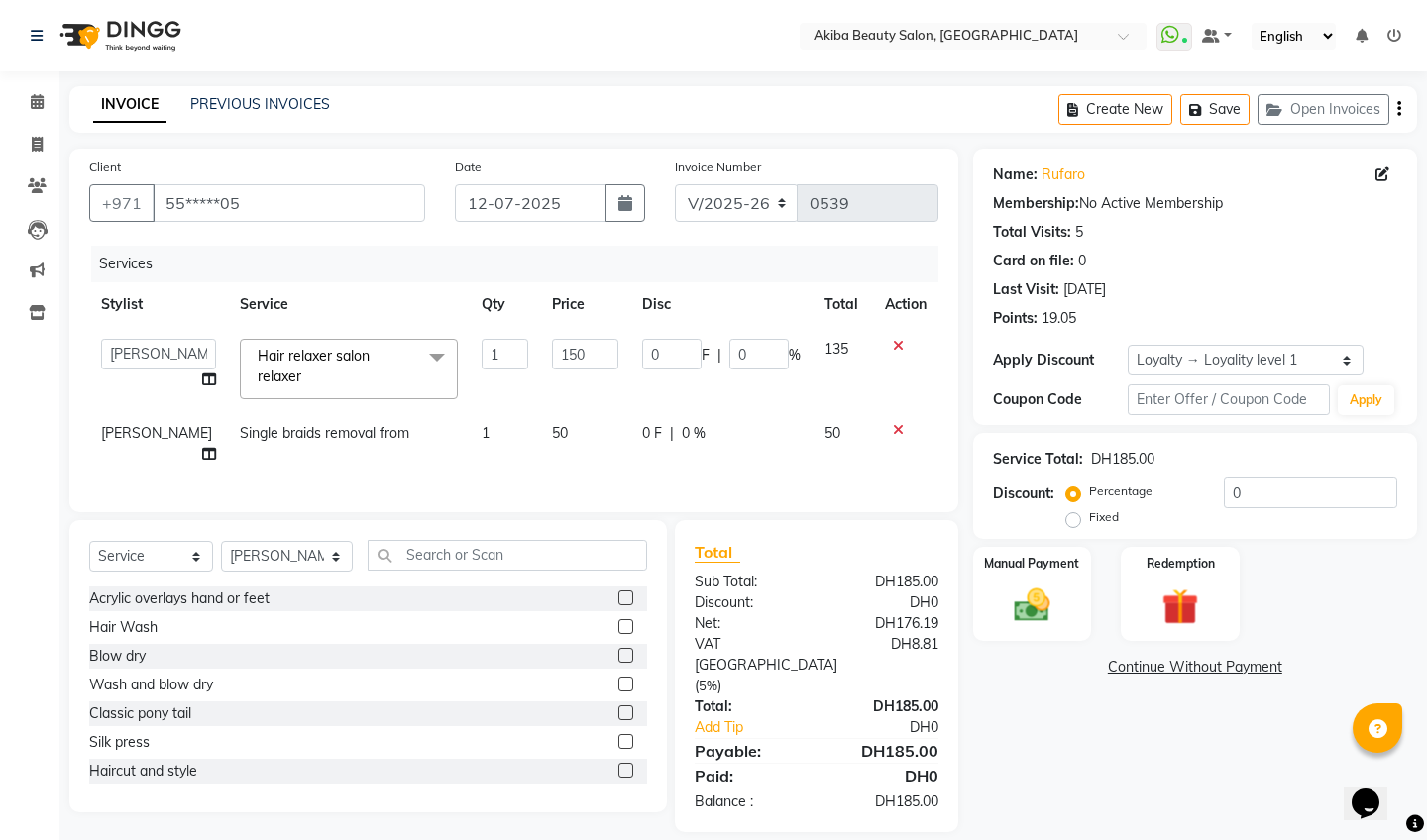 click on "50" 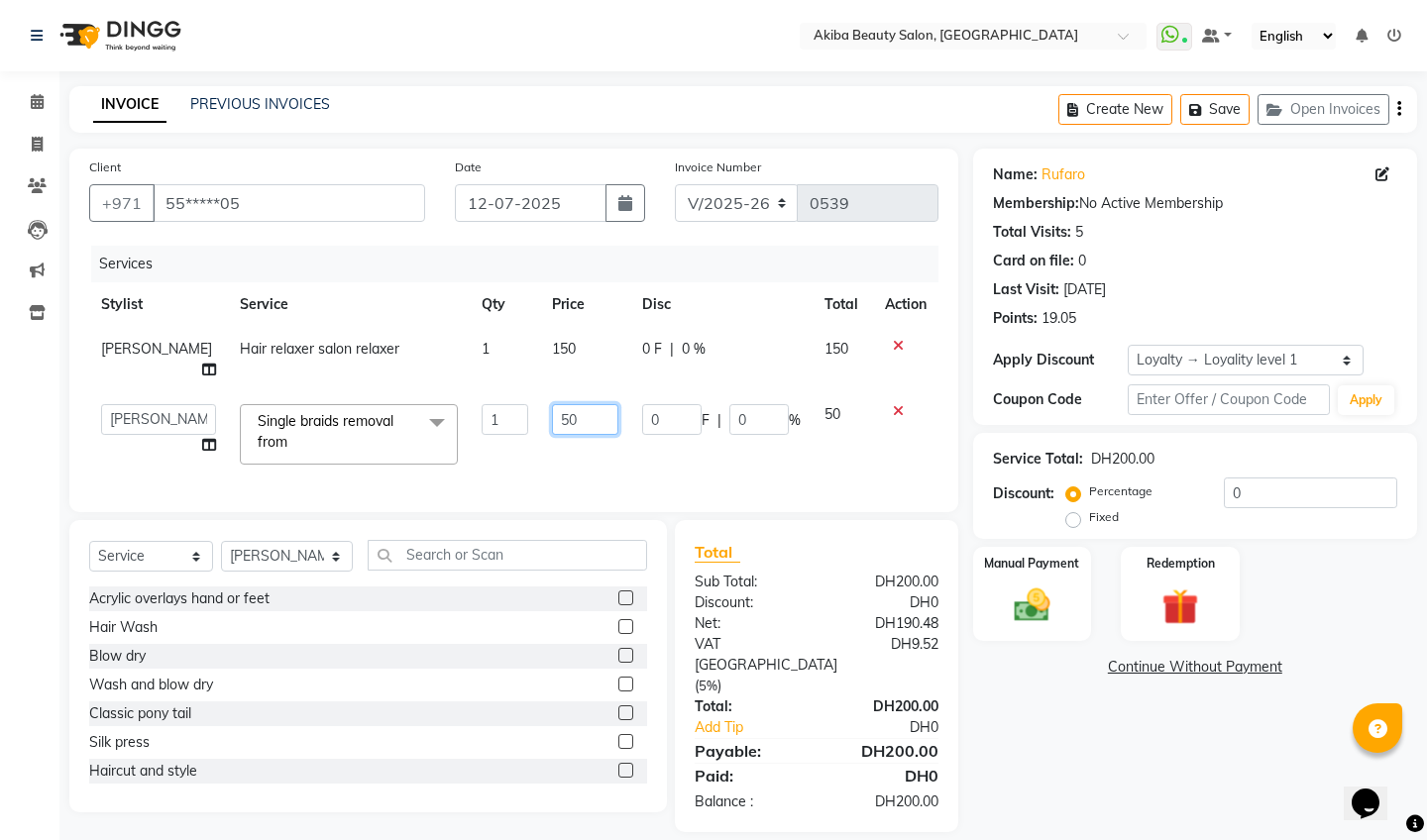 click on "50" 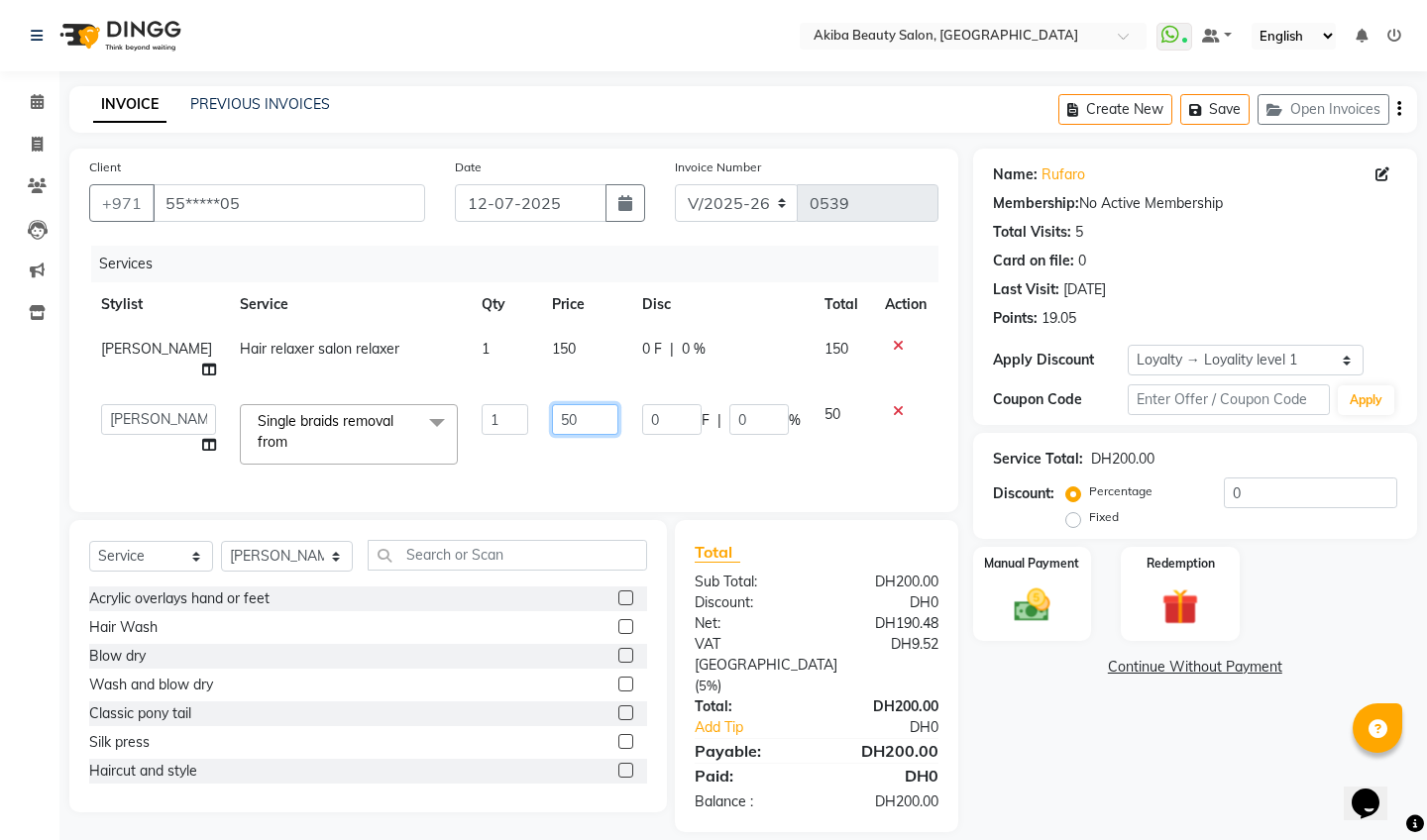 type on "5" 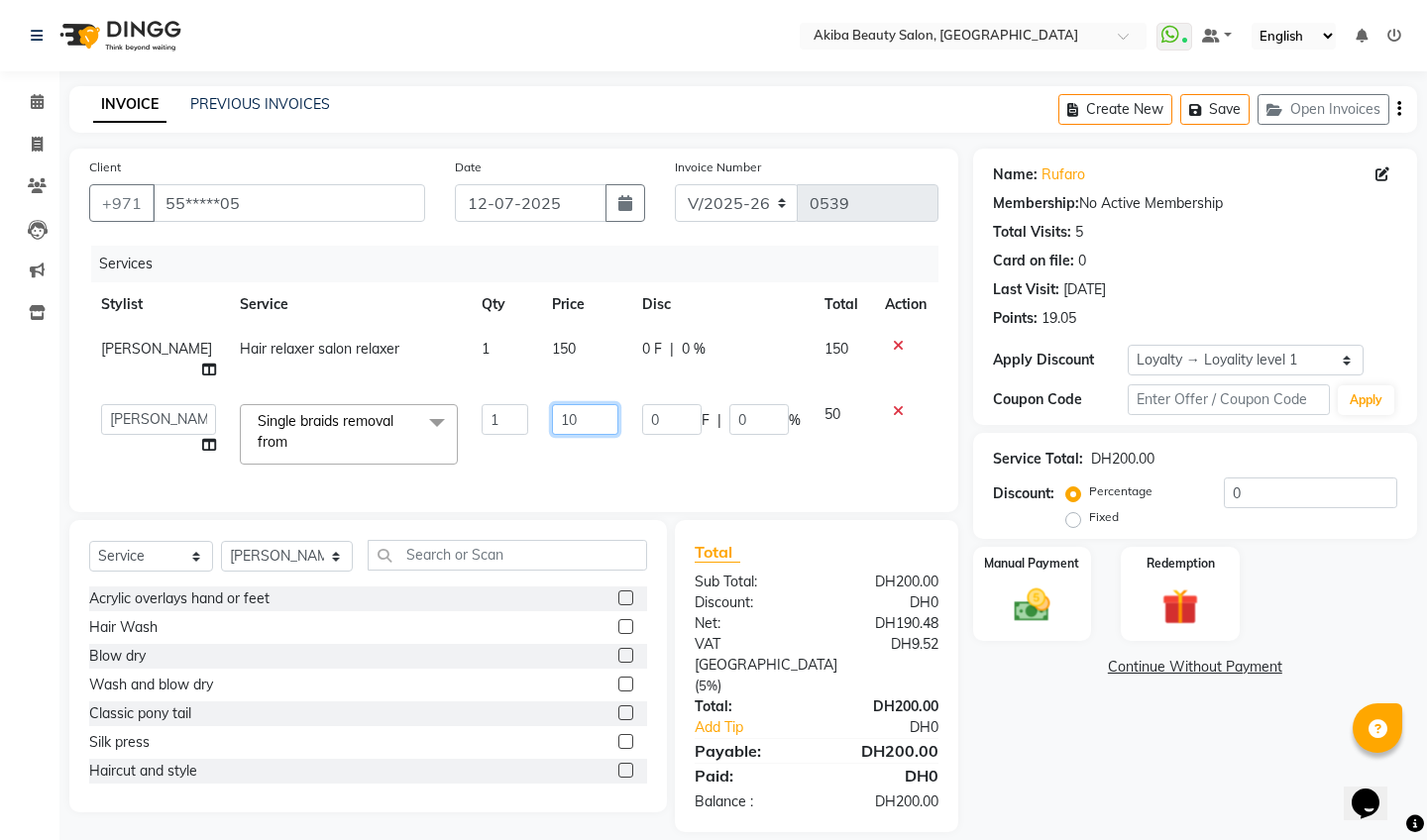 type on "100" 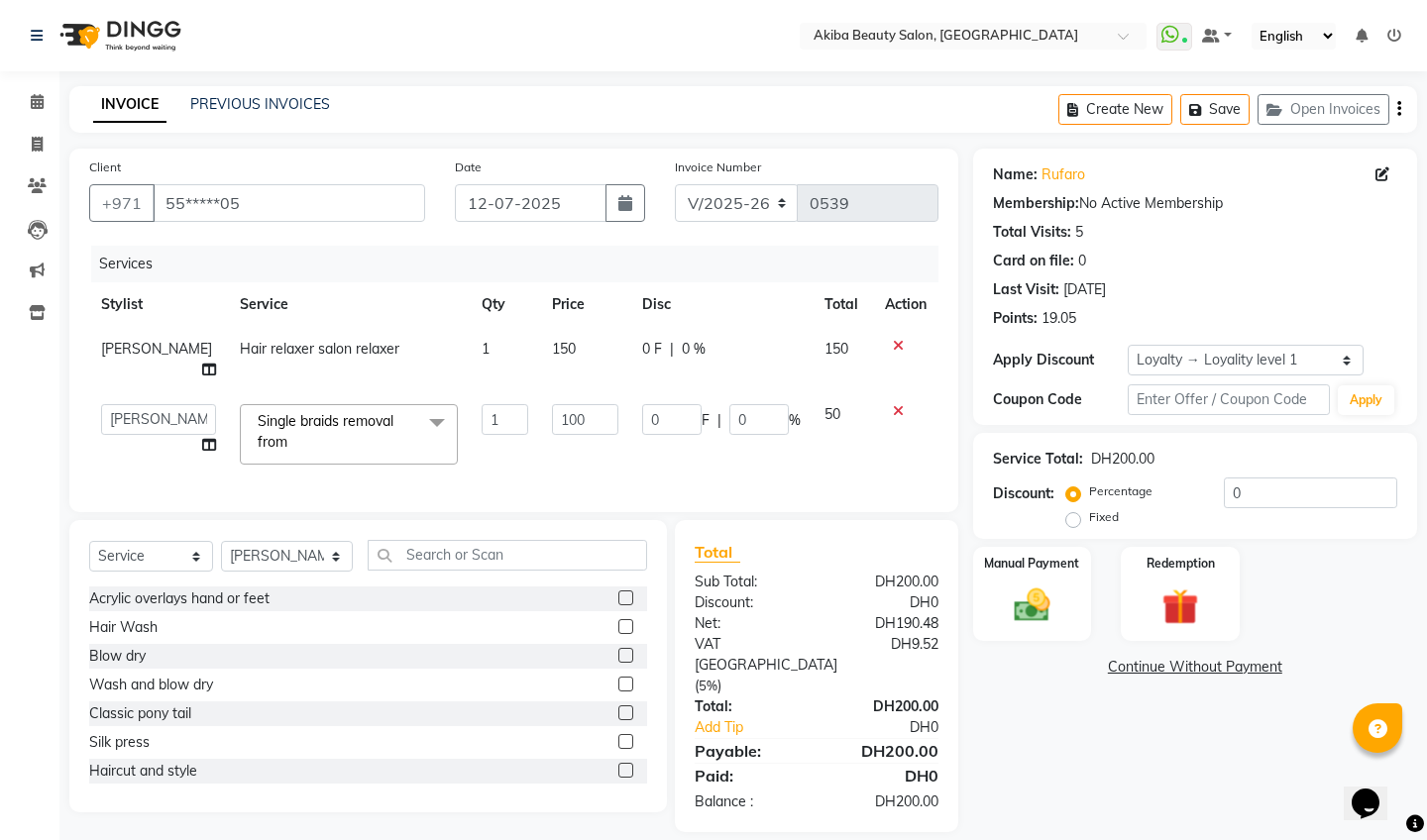 click on "Client +971 55*****05 Date [DATE] Invoice Number V/2025 V/[PHONE_NUMBER] Services Stylist Service Qty Price Disc Total Action [PERSON_NAME] Hair relaxer salon relaxer 1 150 0 F | 0 % 150  [PERSON_NAME]   [PERSON_NAME]   [PERSON_NAME]   [PERSON_NAME]   Roseeler [PERSON_NAME]   [PERSON_NAME]  Single braids removal from  x Acrylic overlays hand or feet Hair Wash Blow dry Wash and blow dry Classic pony tail Silk press Haircut and style Hair trim and style Hair styiling Bridal Hair Styiling Sleek pony tail Full color Root color Full color with highlight Crown highlight Hair tint Weaves sew without closure Weaves sew in with closure Wig installation Wig making with customers extensions Tape installation full Microring installation LA Weaves/braidless weft -half Wig revamp (wash,treat & style) LA Weaves/braidless weft -Full Sleek pony tail Wig wash Wig wash and style Keratine or protein treatment short(till neck) Keratine or protein treatment medium (till neck) Keratine or protein treatment long (bellow neck) 1 100" 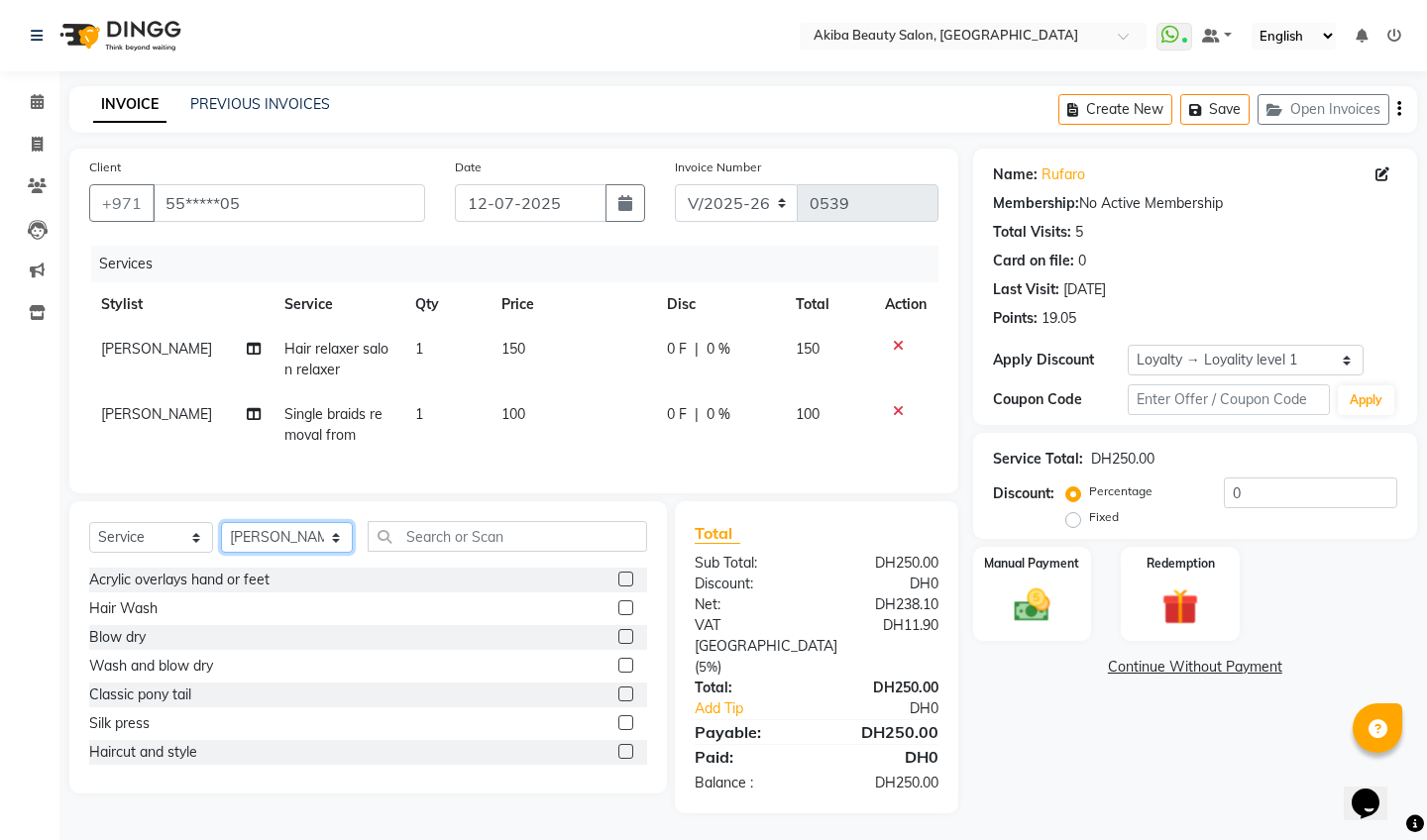 click on "Select Stylist [PERSON_NAME] [PERSON_NAME] [PERSON_NAME] [PERSON_NAME] Roseeler [PERSON_NAME] [PERSON_NAME]" 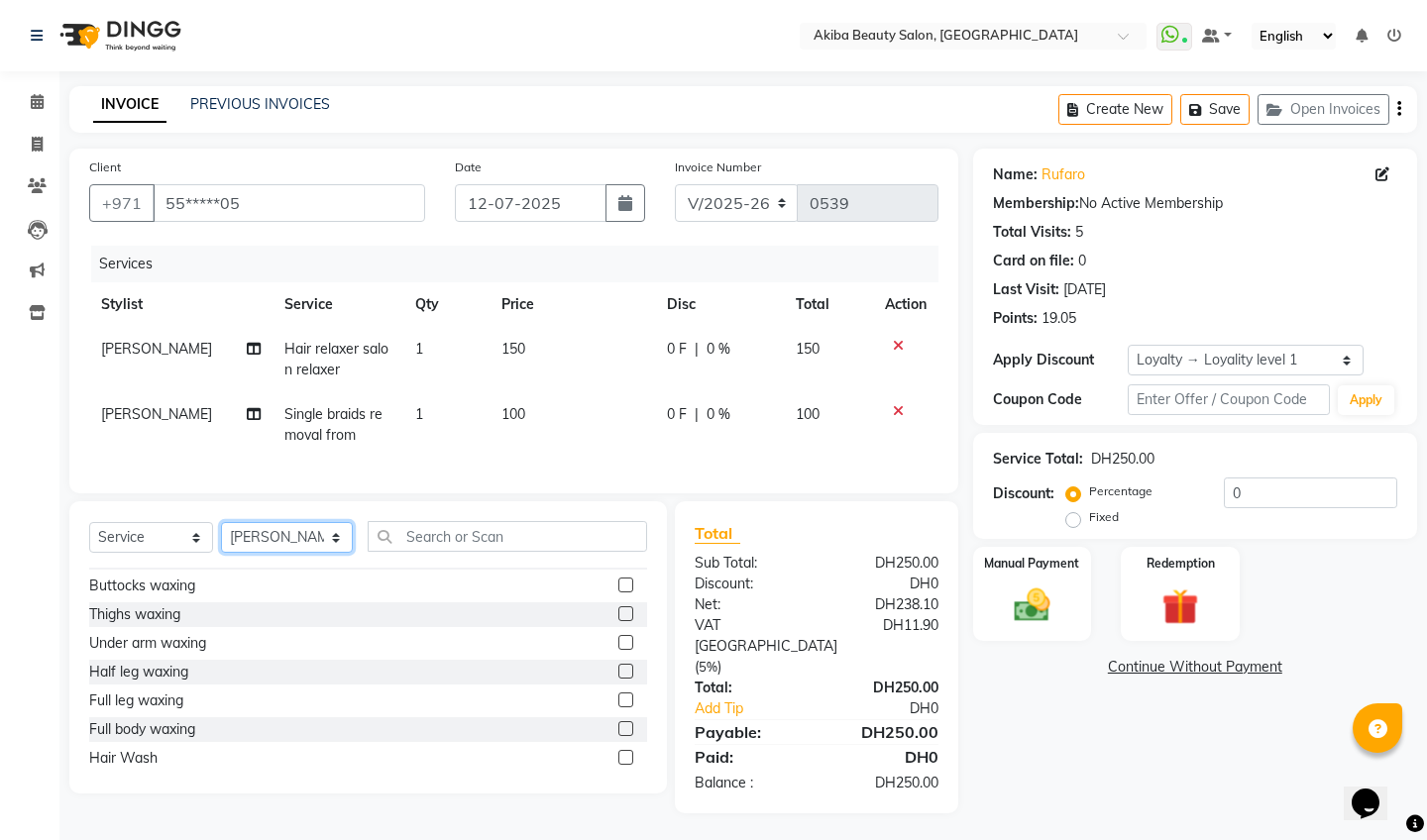 scroll, scrollTop: 991, scrollLeft: 0, axis: vertical 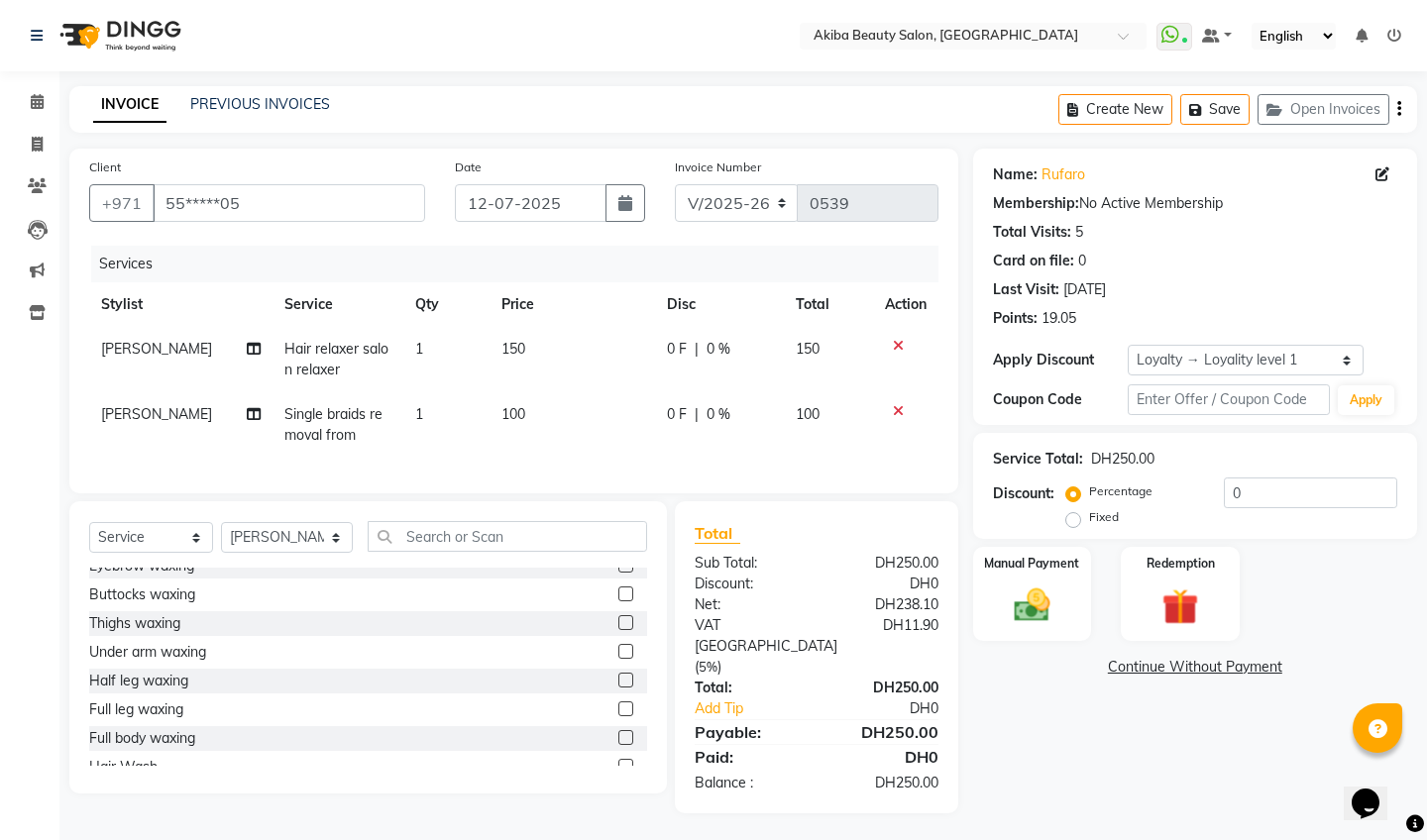 click on "Single braids removal from" 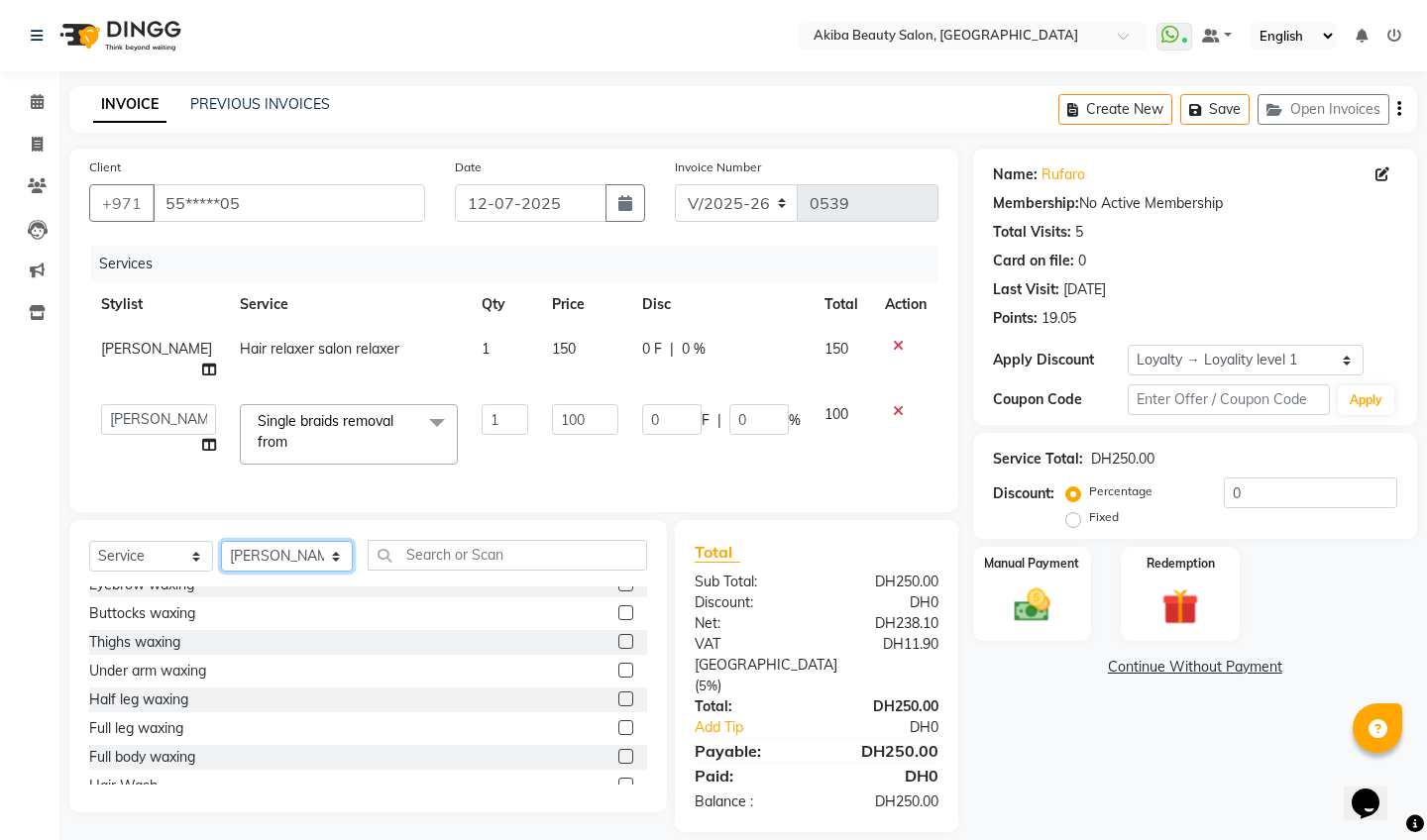 select on "57438" 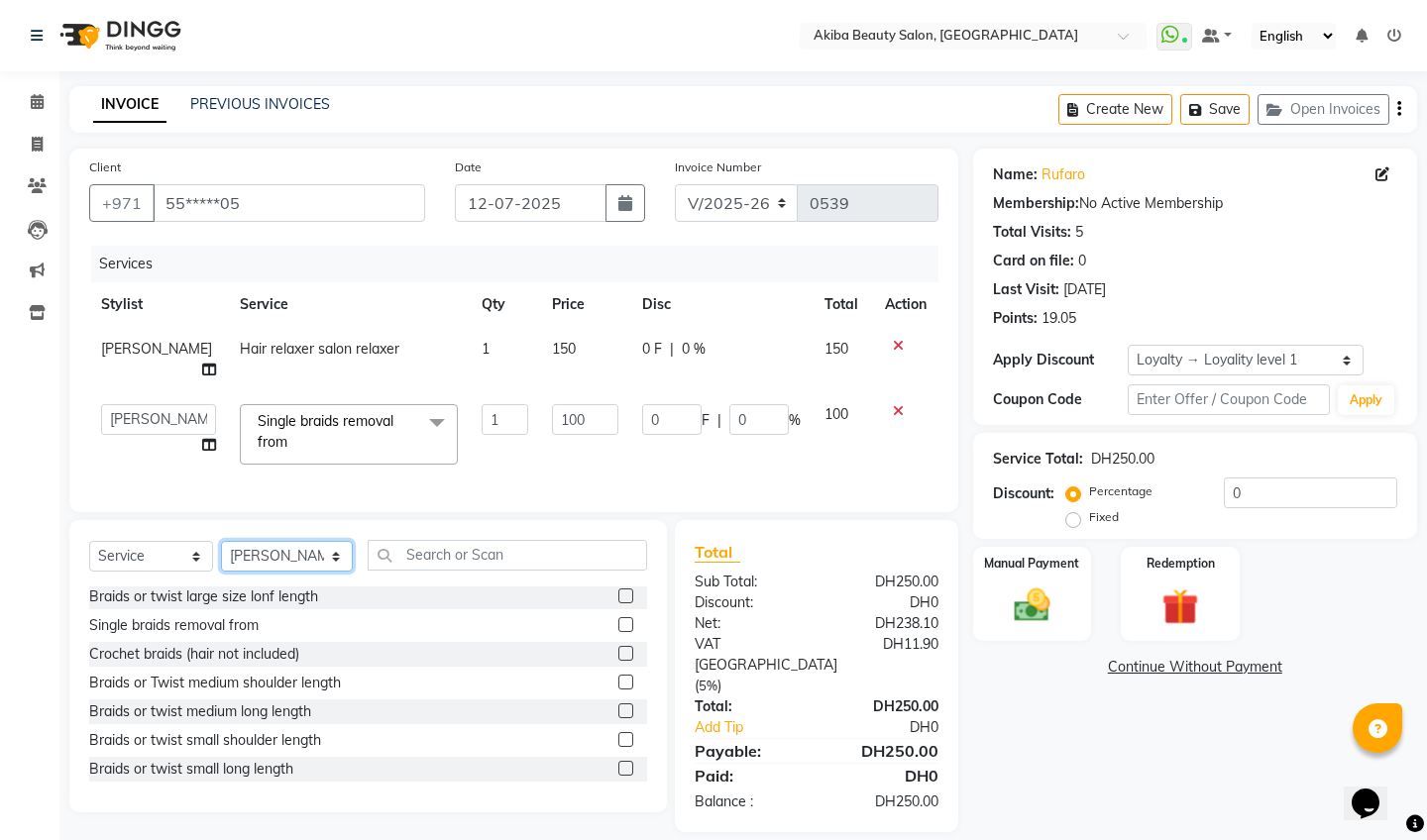 scroll, scrollTop: 1610, scrollLeft: 0, axis: vertical 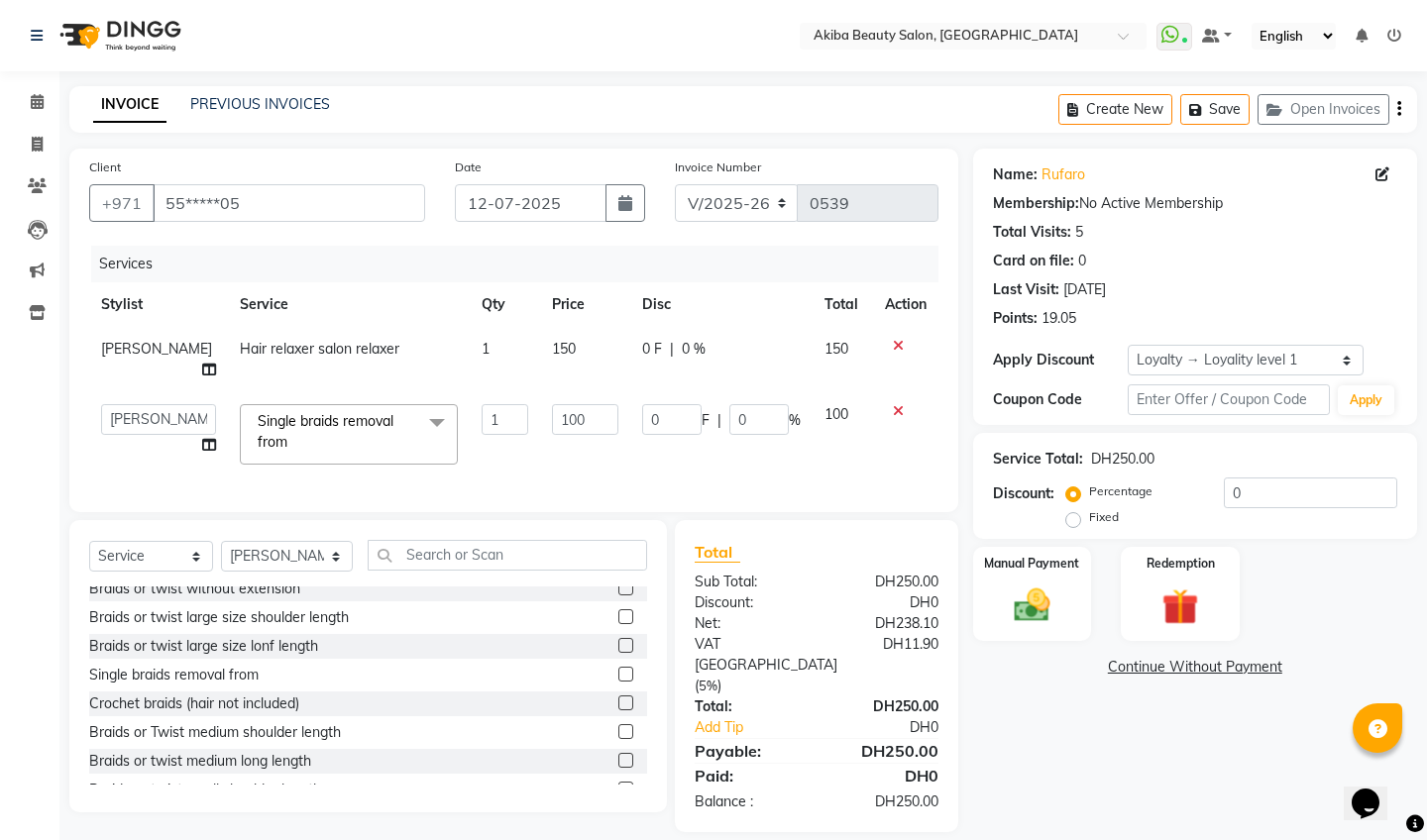 click 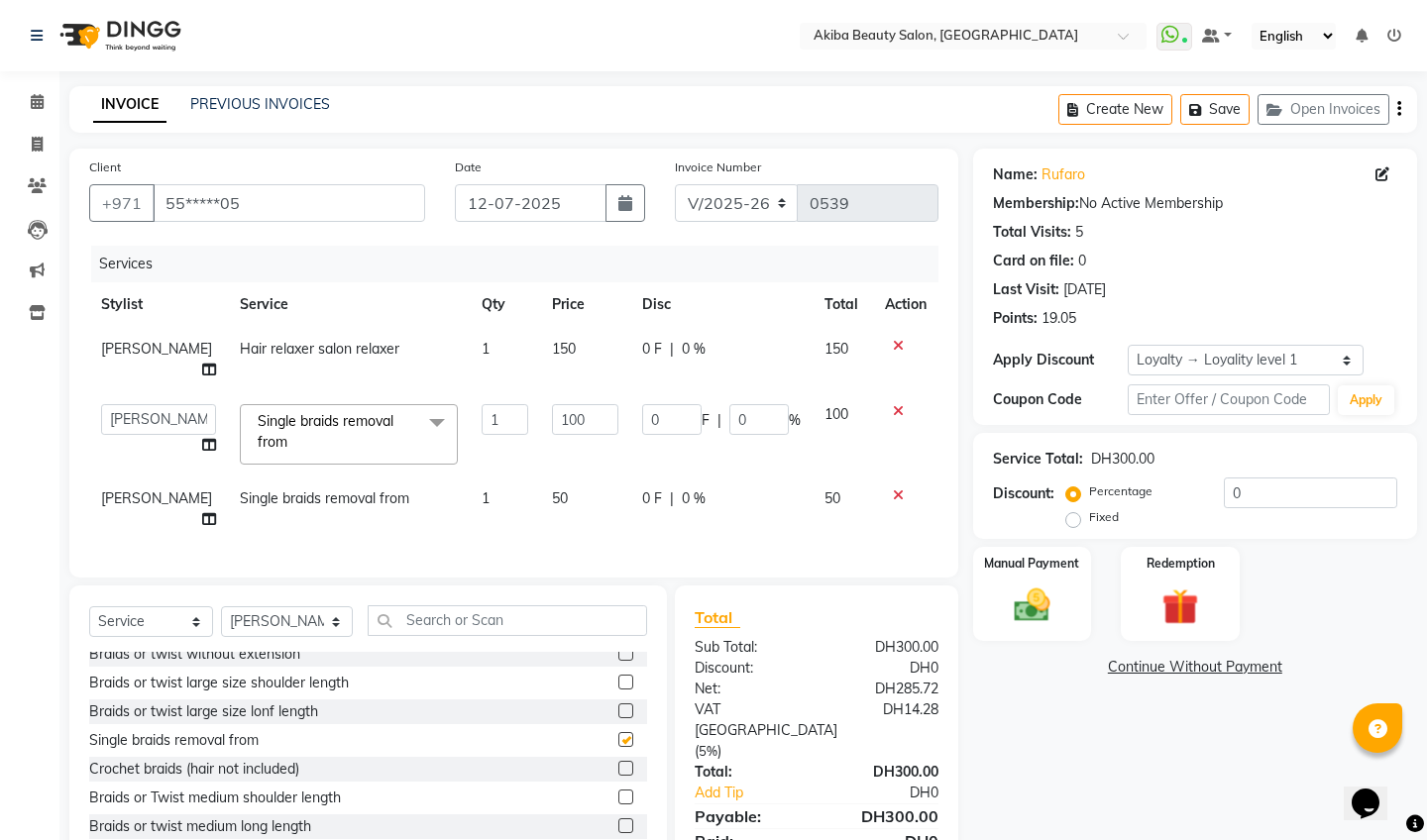 checkbox on "false" 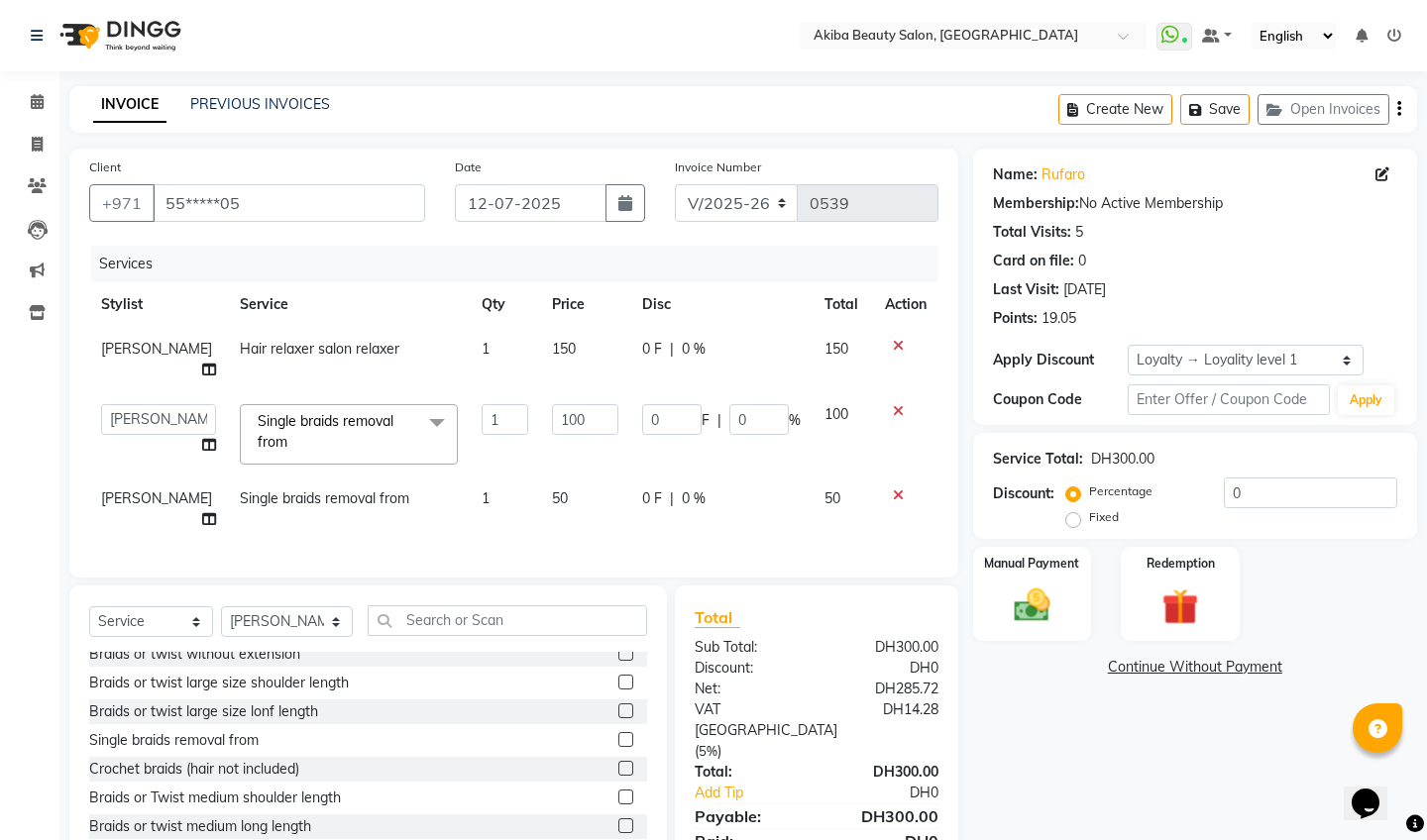 click on "[PERSON_NAME]" 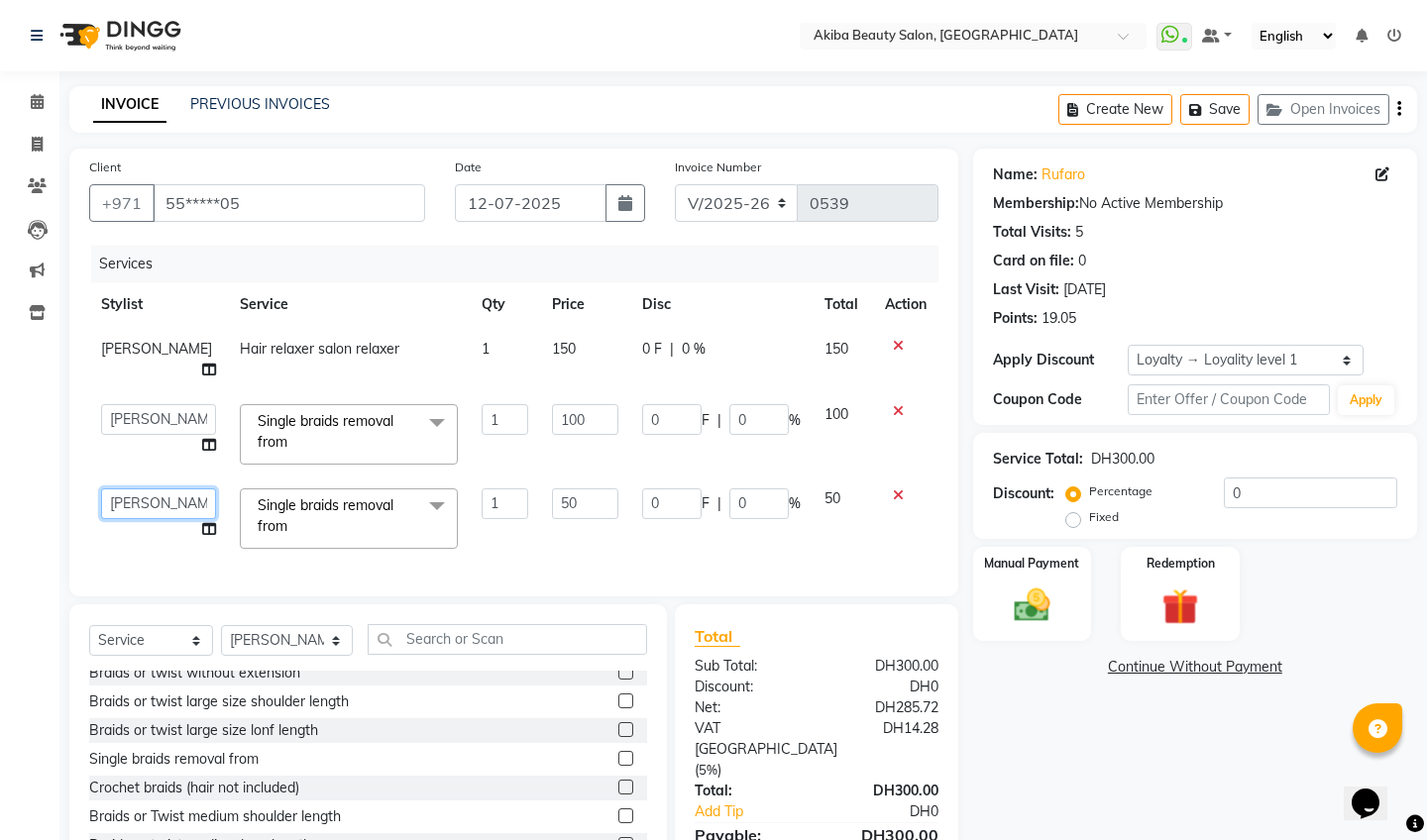 select on "75753" 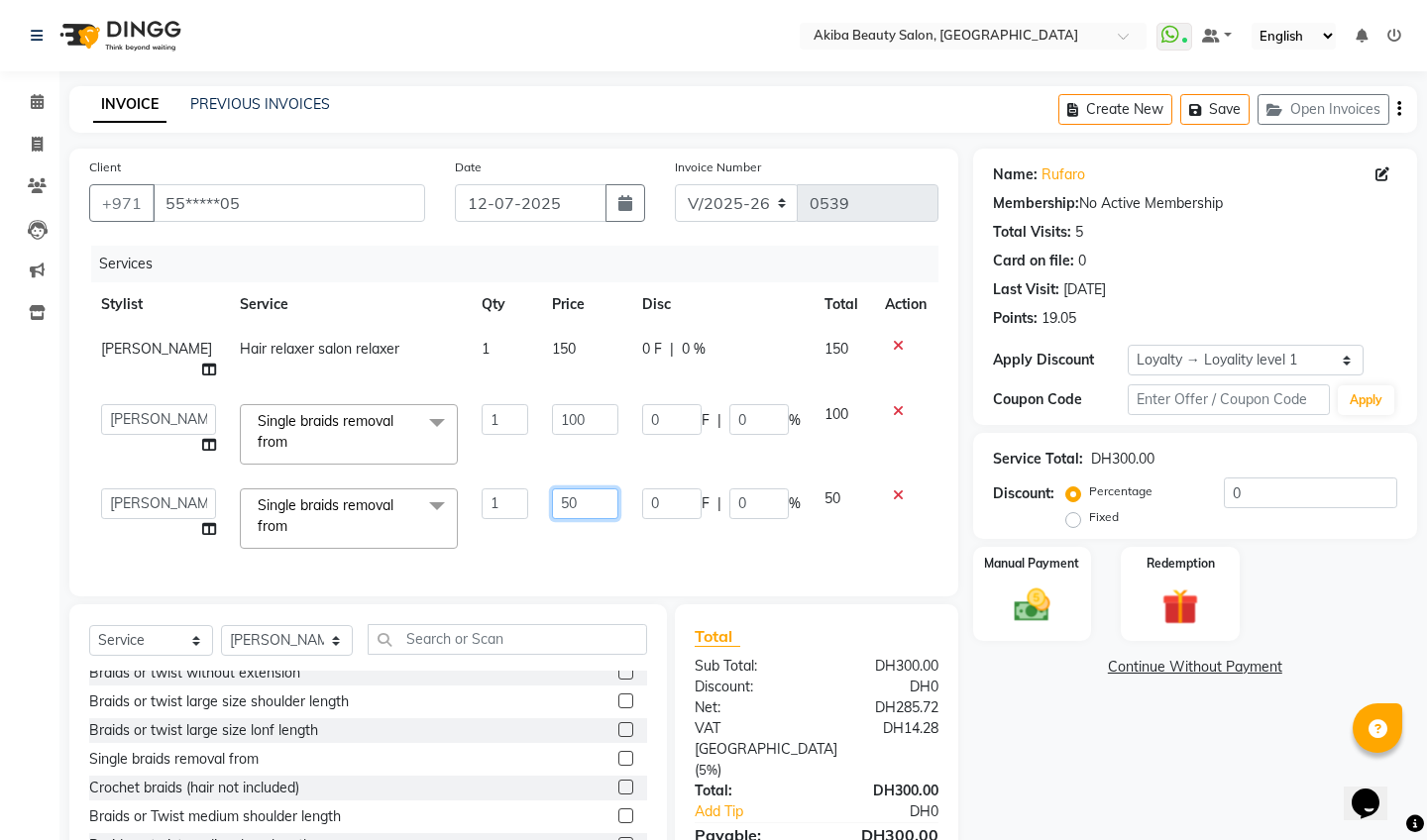 click on "50" 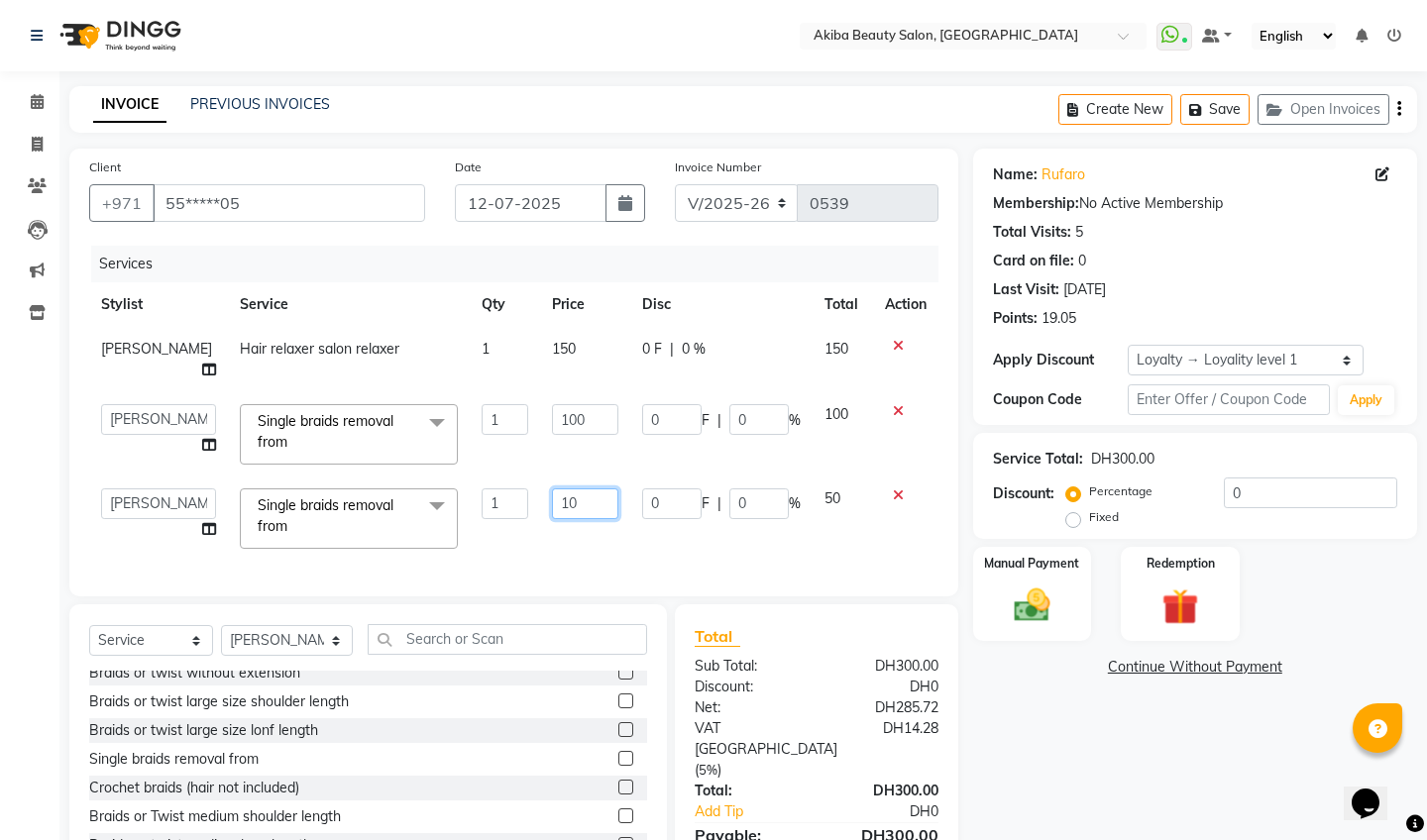 type on "100" 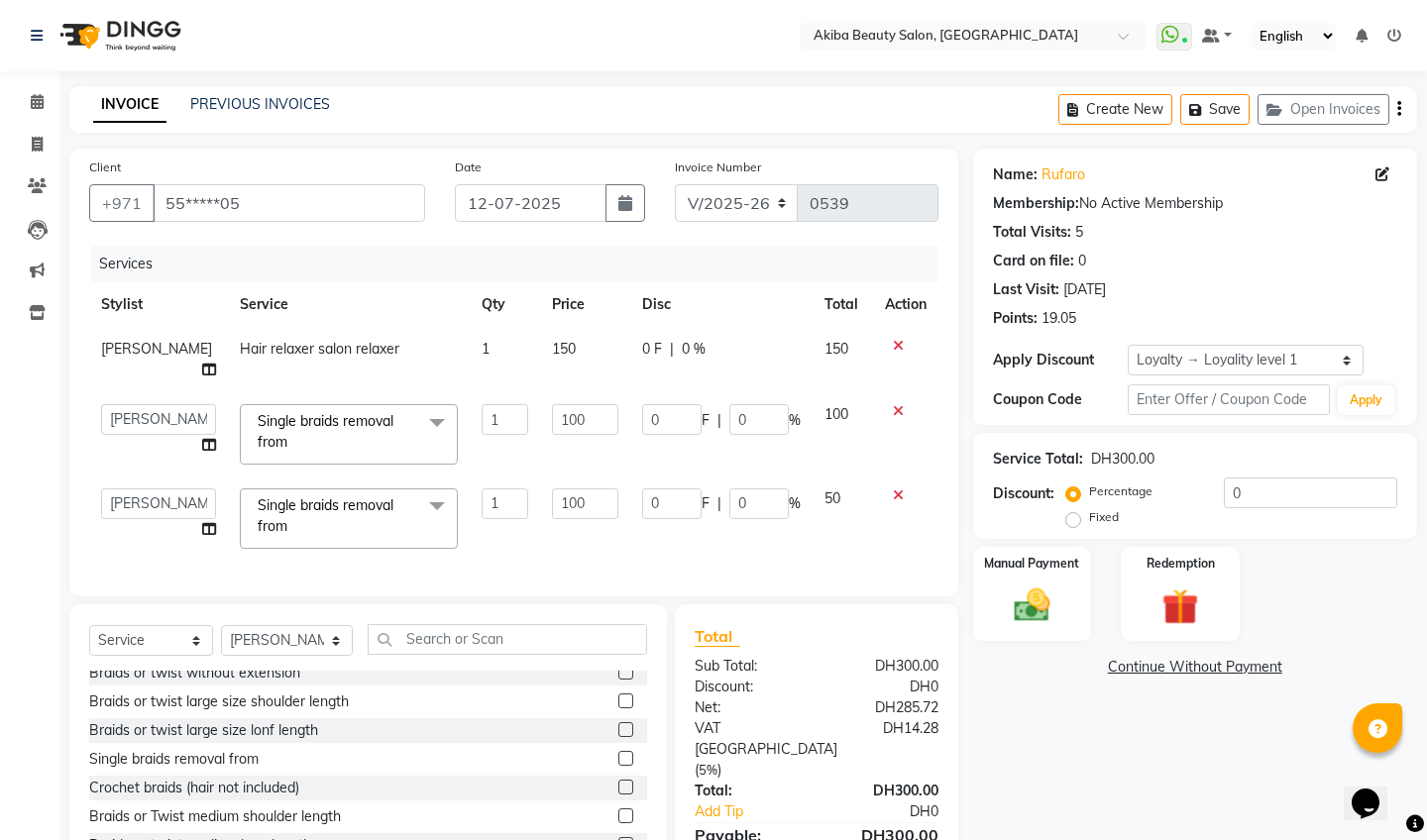 click on "Client +971 55*****05 Date [DATE] Invoice Number V/2025 V/[PHONE_NUMBER] Services Stylist Service Qty Price Disc Total Action [PERSON_NAME] Hair relaxer salon relaxer 1 150 0 F | 0 % 150  [PERSON_NAME]   [PERSON_NAME]   [PERSON_NAME]   [PERSON_NAME]   Roseeler [PERSON_NAME]   [PERSON_NAME]  Single braids removal from  x Acrylic overlays hand or feet Hair Wash Blow dry Wash and blow dry Classic pony tail Silk press Haircut and style Hair trim and style Hair styiling Bridal Hair Styiling Sleek pony tail Full color Root color Full color with highlight Crown highlight Hair tint Weaves sew without closure Weaves sew in with closure Wig installation Wig making with customers extensions Tape installation full Microring installation LA Weaves/braidless weft -half Wig revamp (wash,treat & style) LA Weaves/braidless weft -Full Sleek pony tail Wig wash Wig wash and style Keratine or protein treatment short(till neck) Keratine or protein treatment medium (till neck) Keratine or protein treatment long (bellow neck) 1 100" 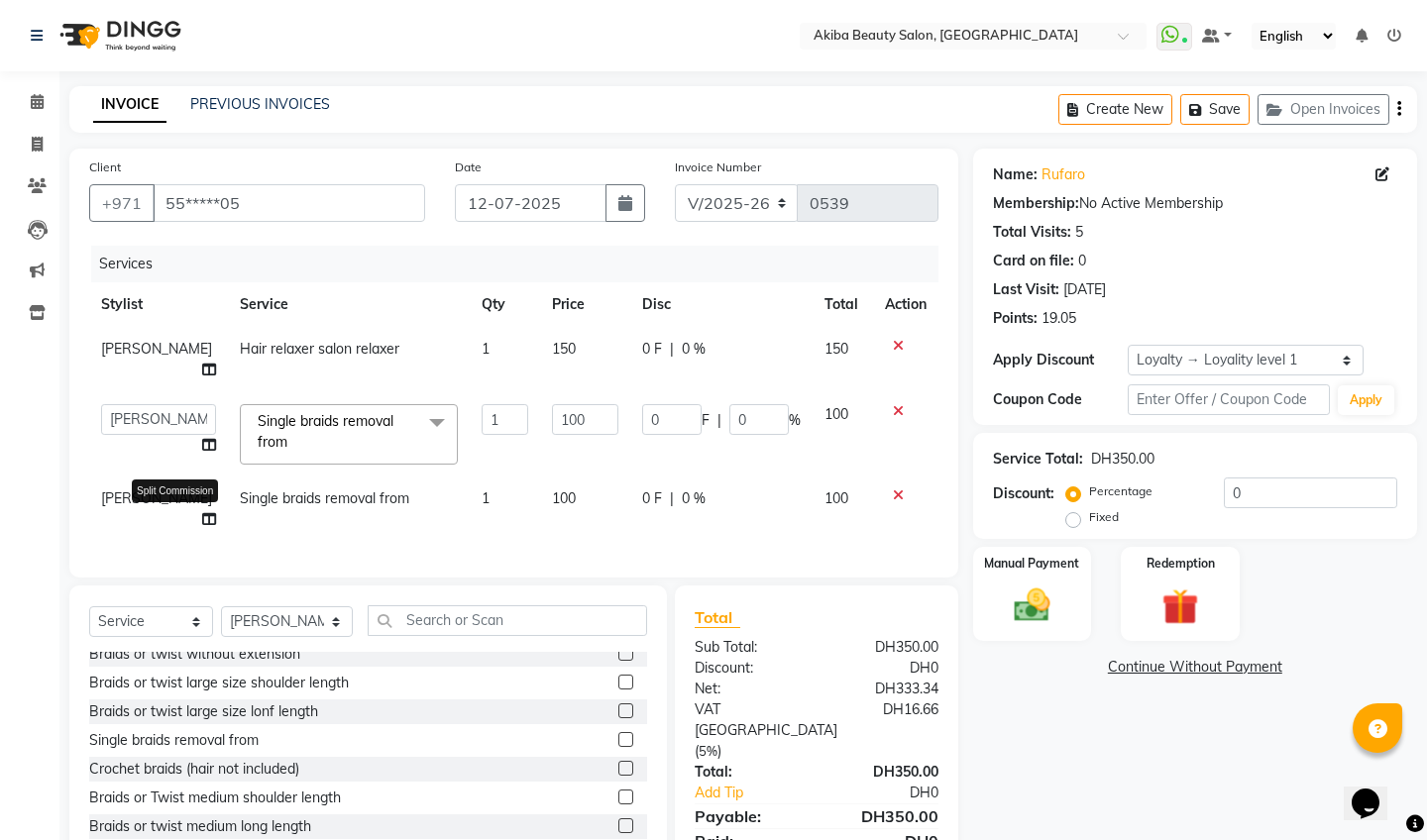 click 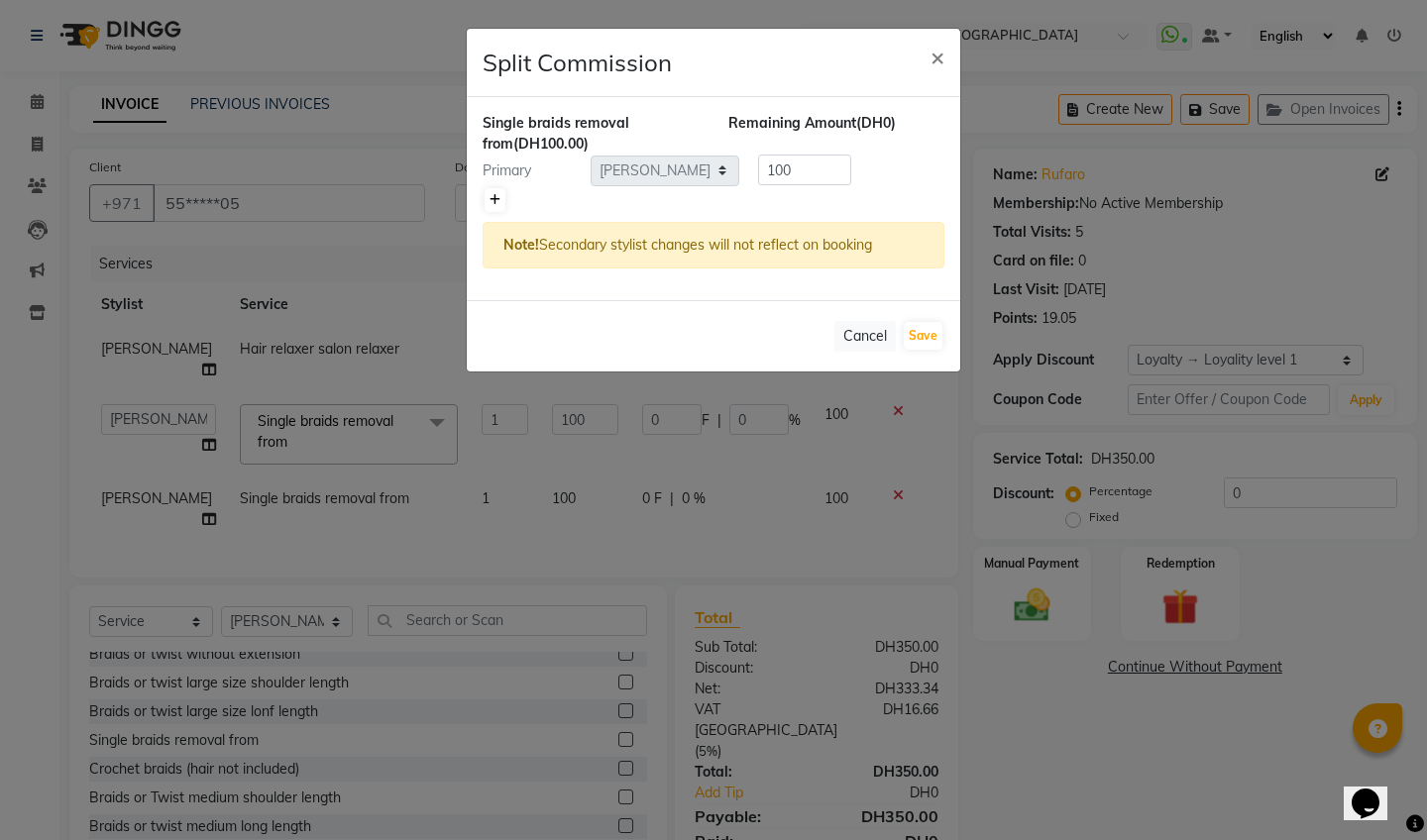click 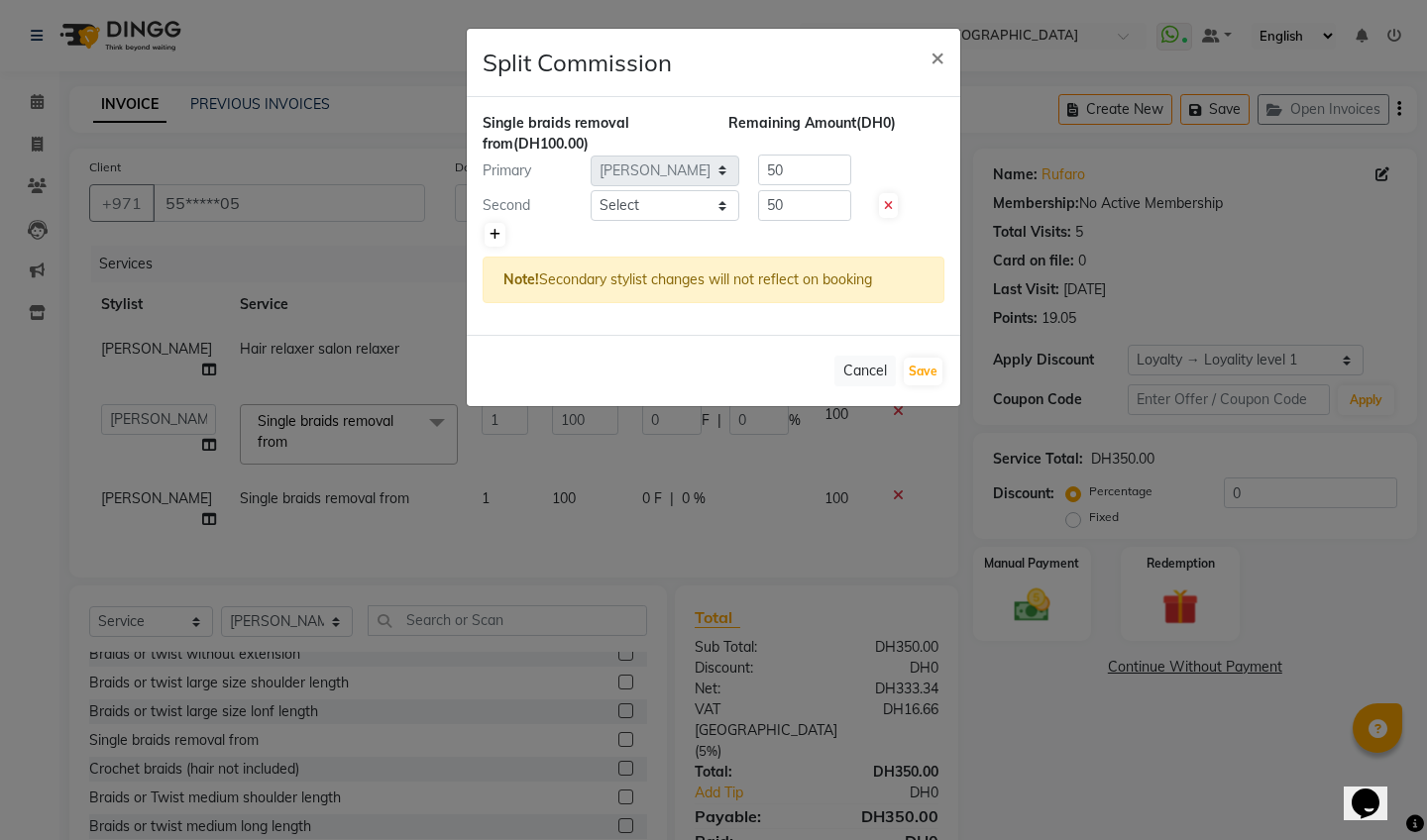 click 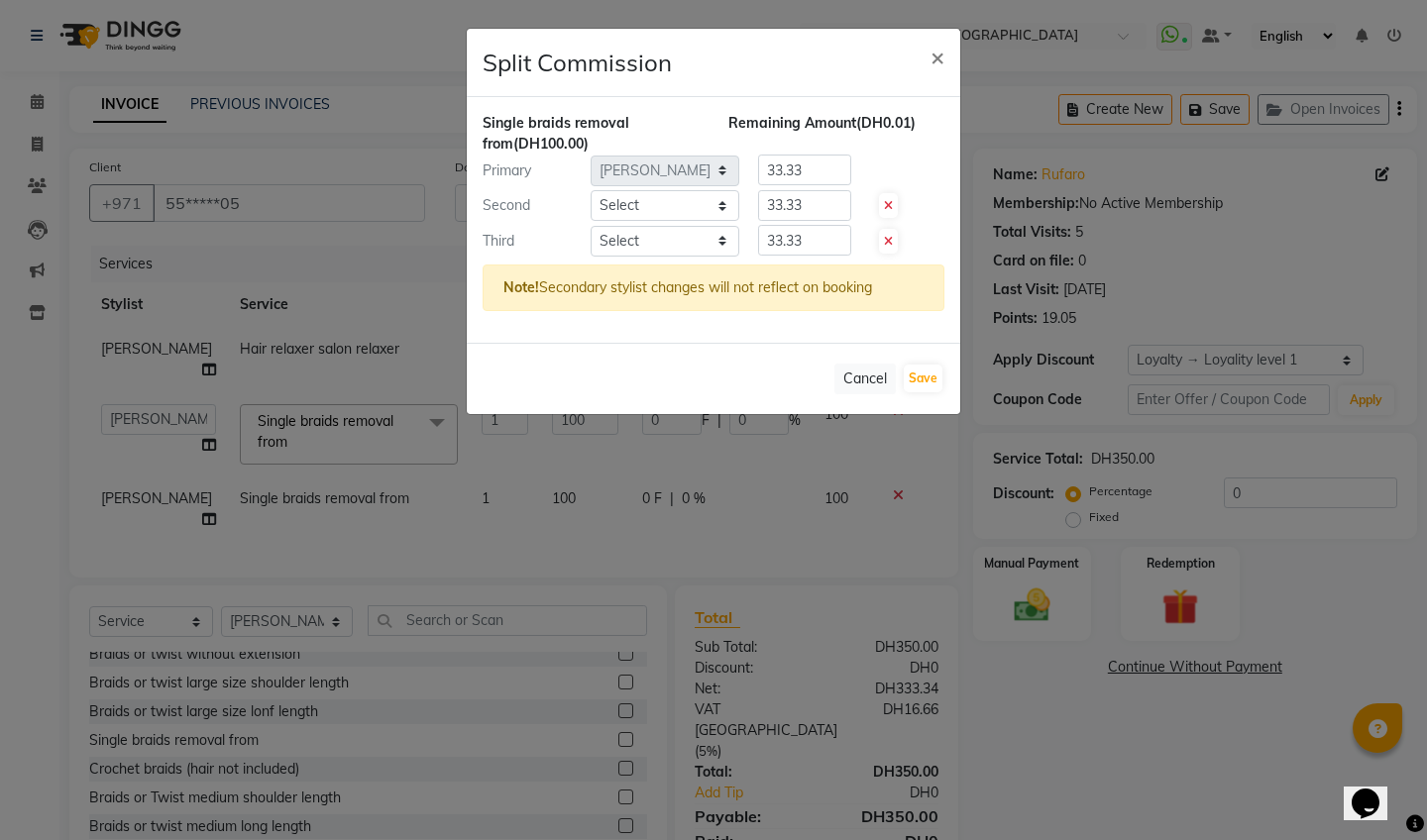 click on "Single braids removal from  (DH100.00) Remaining Amount  (DH0.01) Primary Select  [PERSON_NAME]   [PERSON_NAME]   [PERSON_NAME]   [PERSON_NAME]   Roseeler [PERSON_NAME]   [PERSON_NAME]  33.33 Second Select  [PERSON_NAME]   [PERSON_NAME]   [PERSON_NAME]   [PERSON_NAME]   Roseeler [PERSON_NAME]   [PERSON_NAME]  33.33 Third Select  [PERSON_NAME]   [PERSON_NAME]   [PERSON_NAME]   [PERSON_NAME]   Roseeler [PERSON_NAME]   [PERSON_NAME]  33.33 Note!  Secondary stylist changes will not reflect on booking" 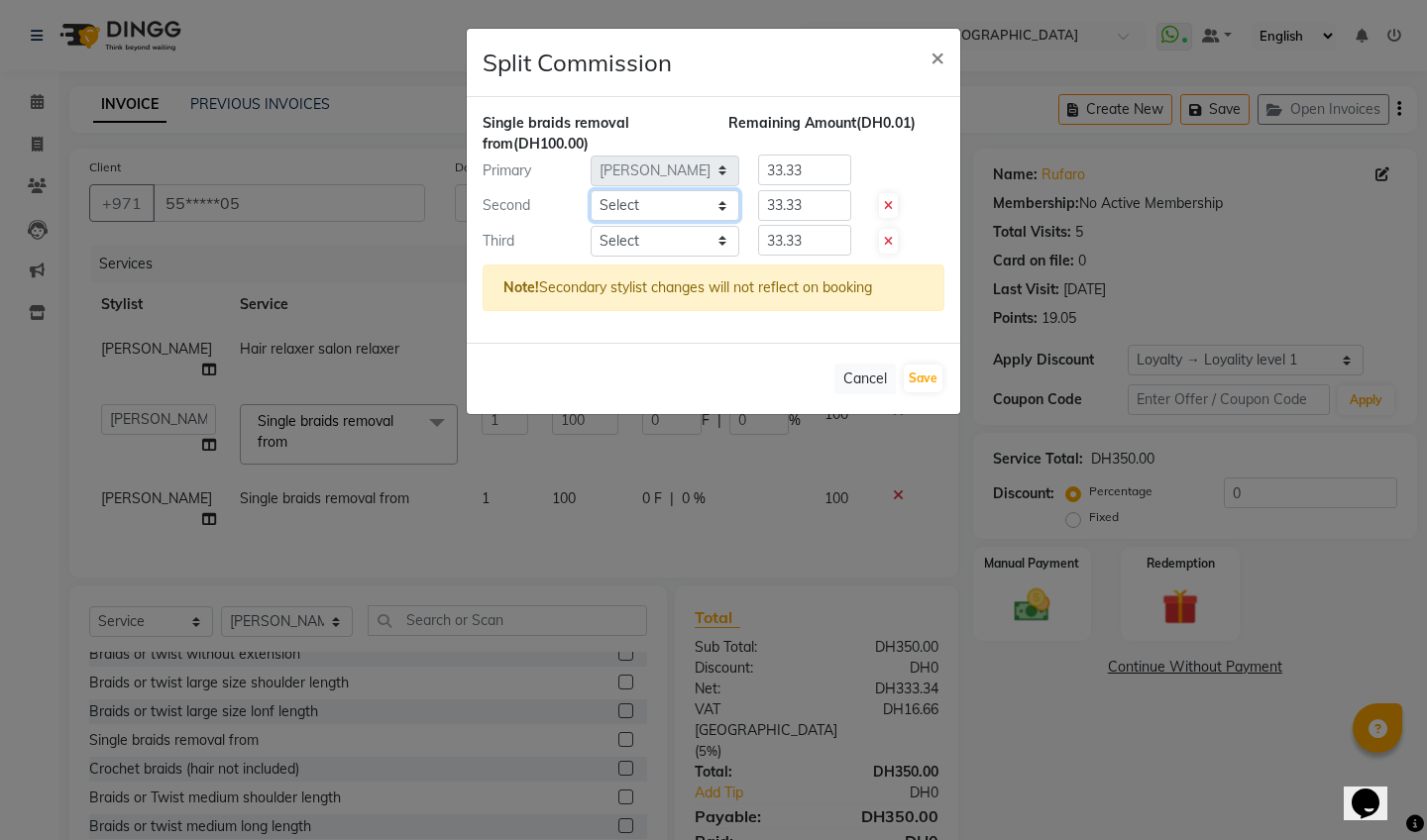 click on "Select  [PERSON_NAME]   [PERSON_NAME]   [PERSON_NAME]   [PERSON_NAME]   Roseeler [PERSON_NAME]   [PERSON_NAME]" 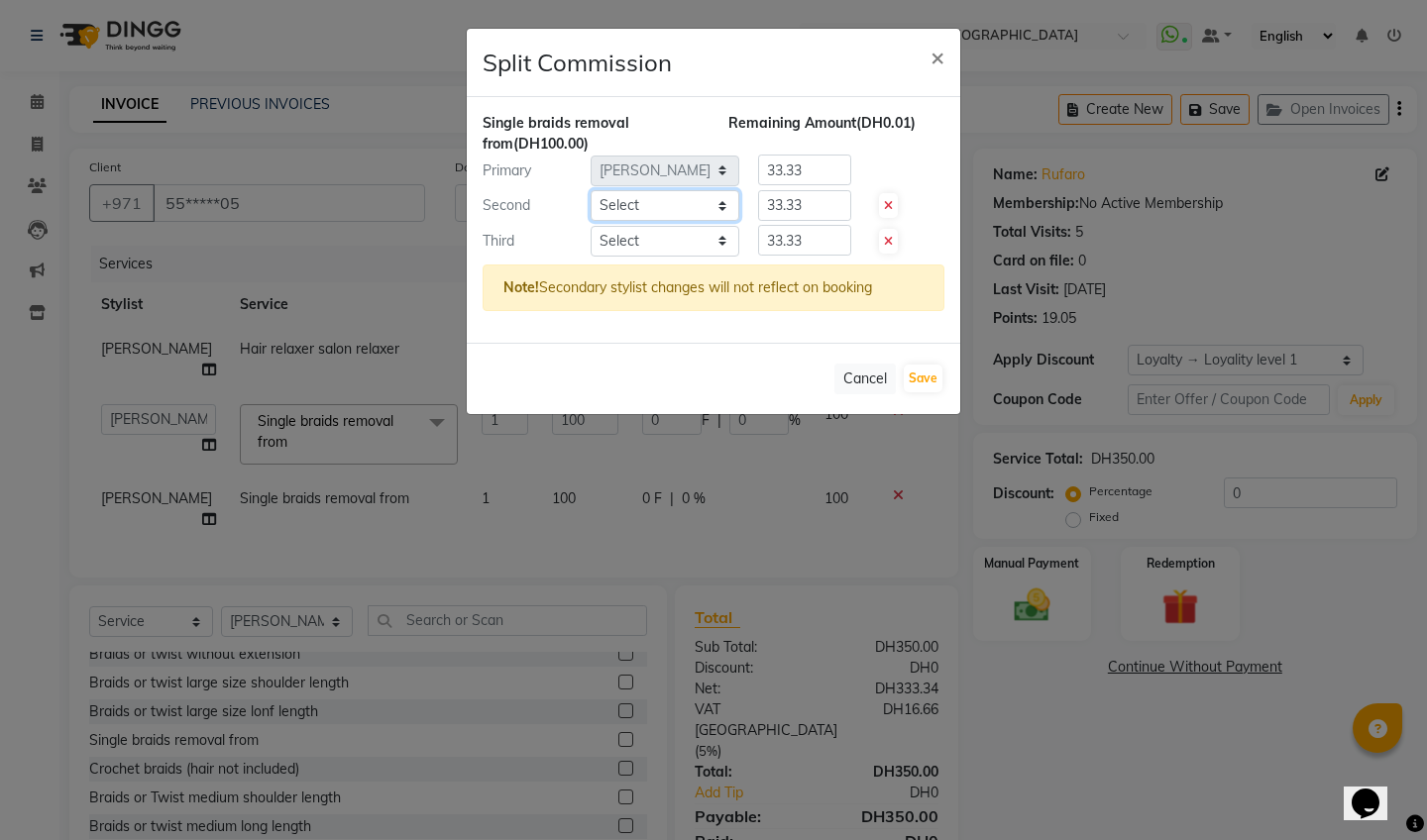 select on "83207" 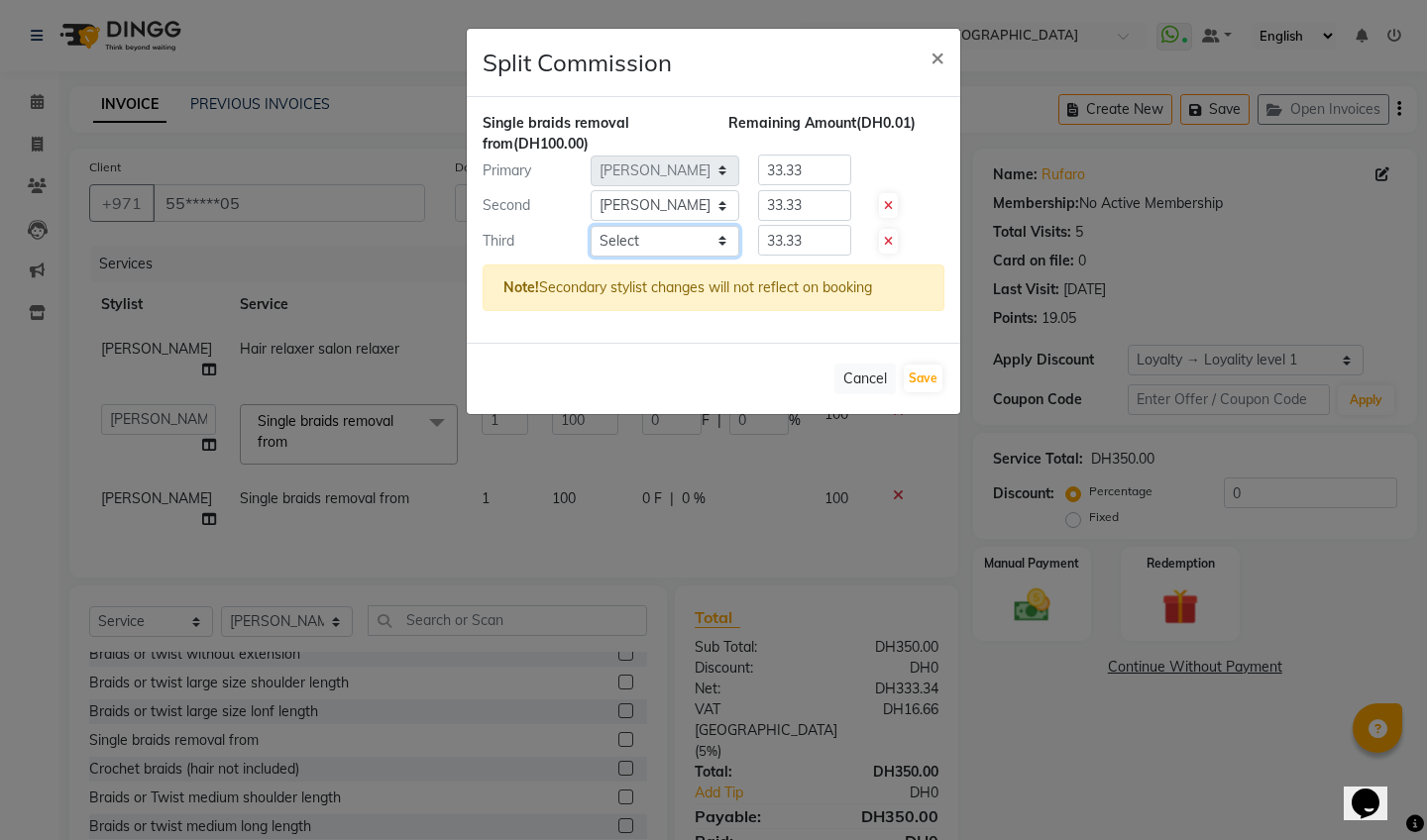 select on "78499" 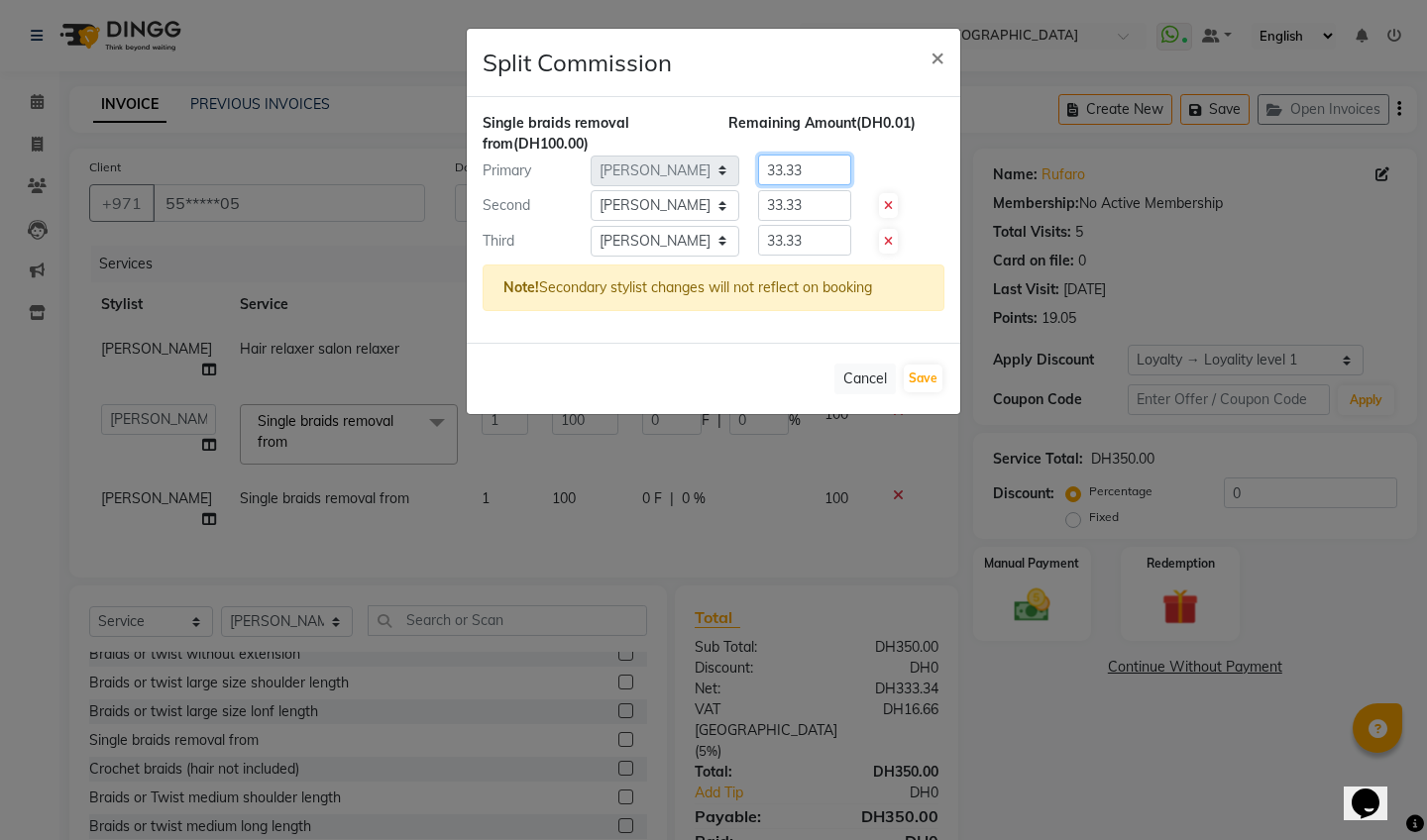click on "33.33" 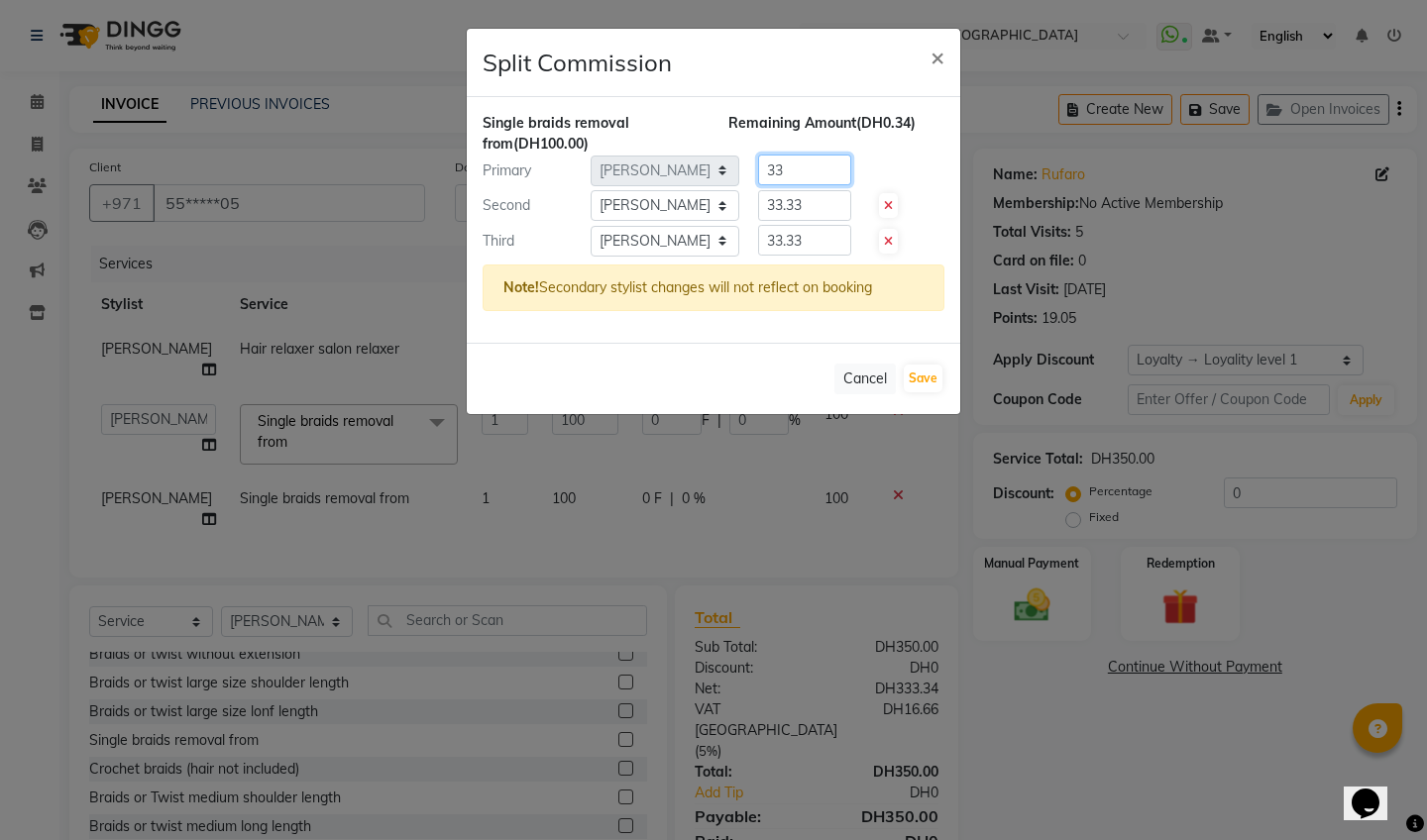 type on "3" 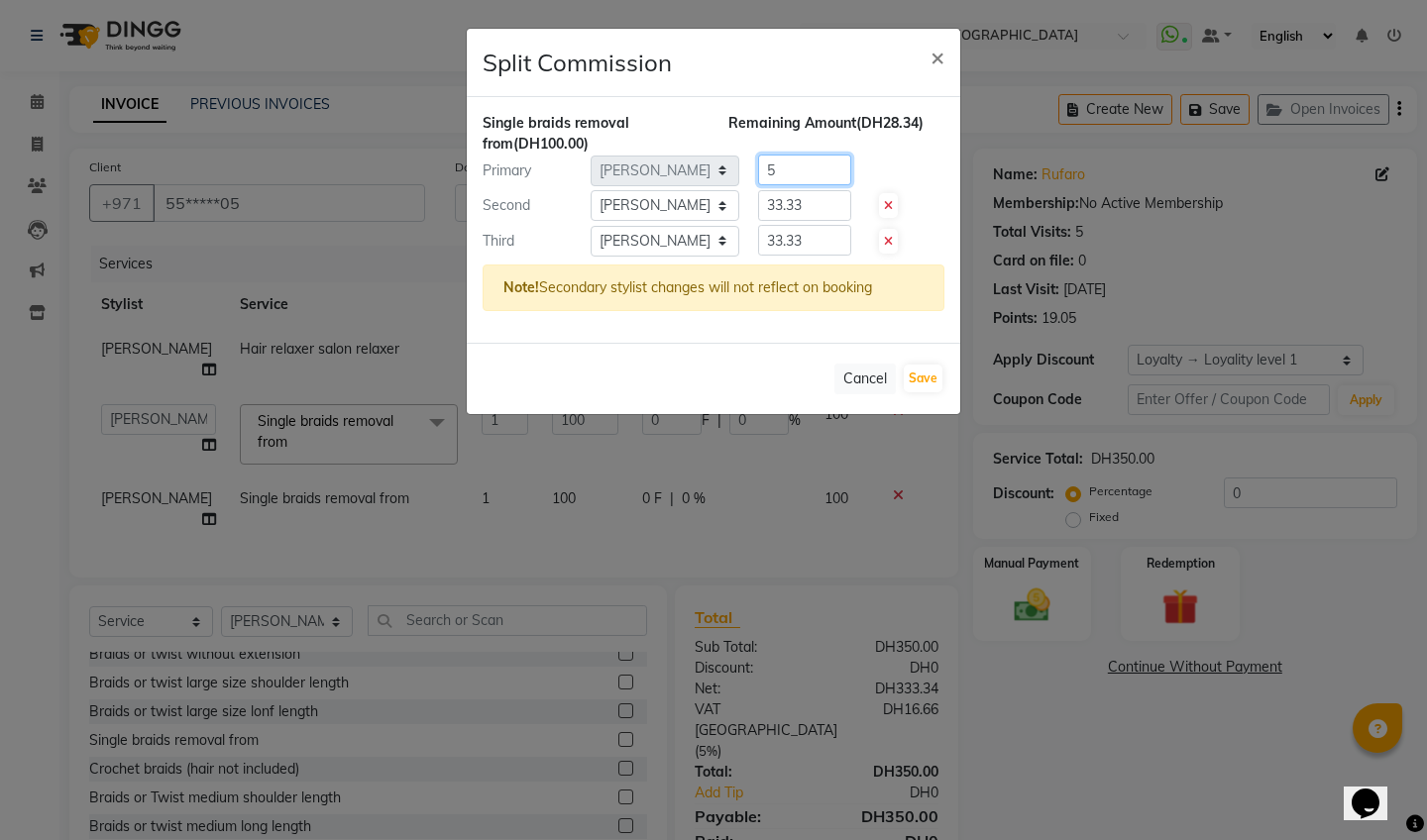type on "5" 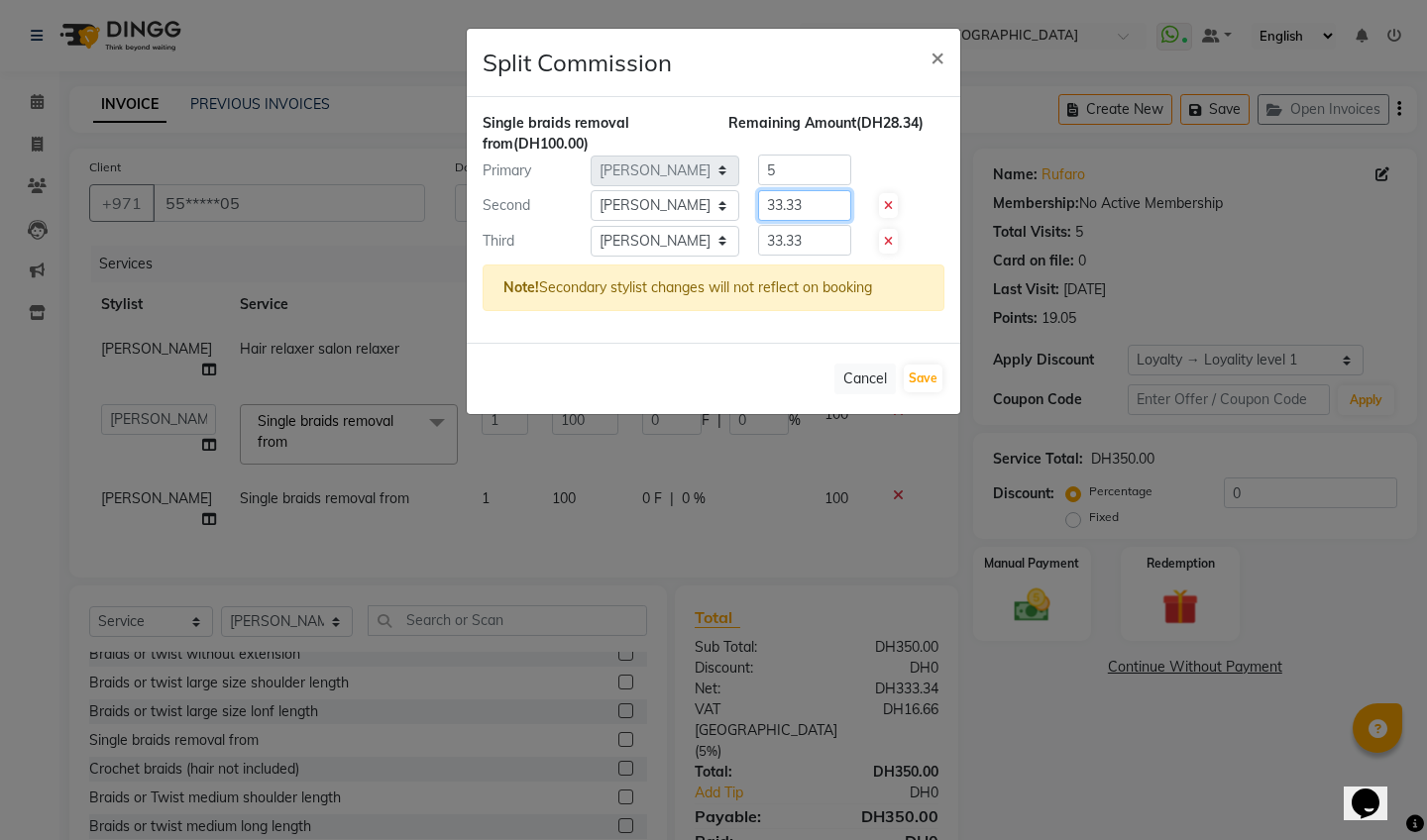 click on "33.33" 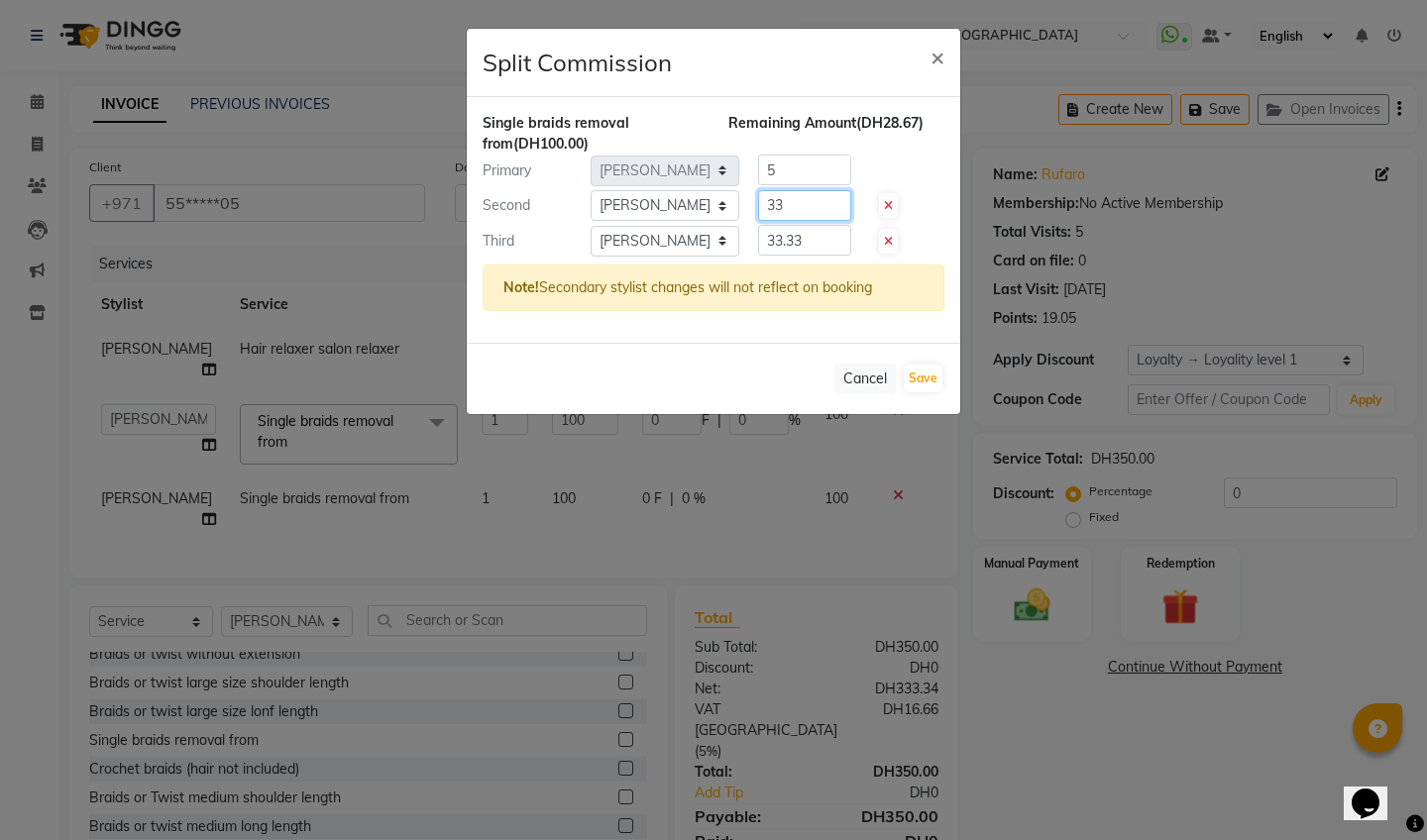 type on "3" 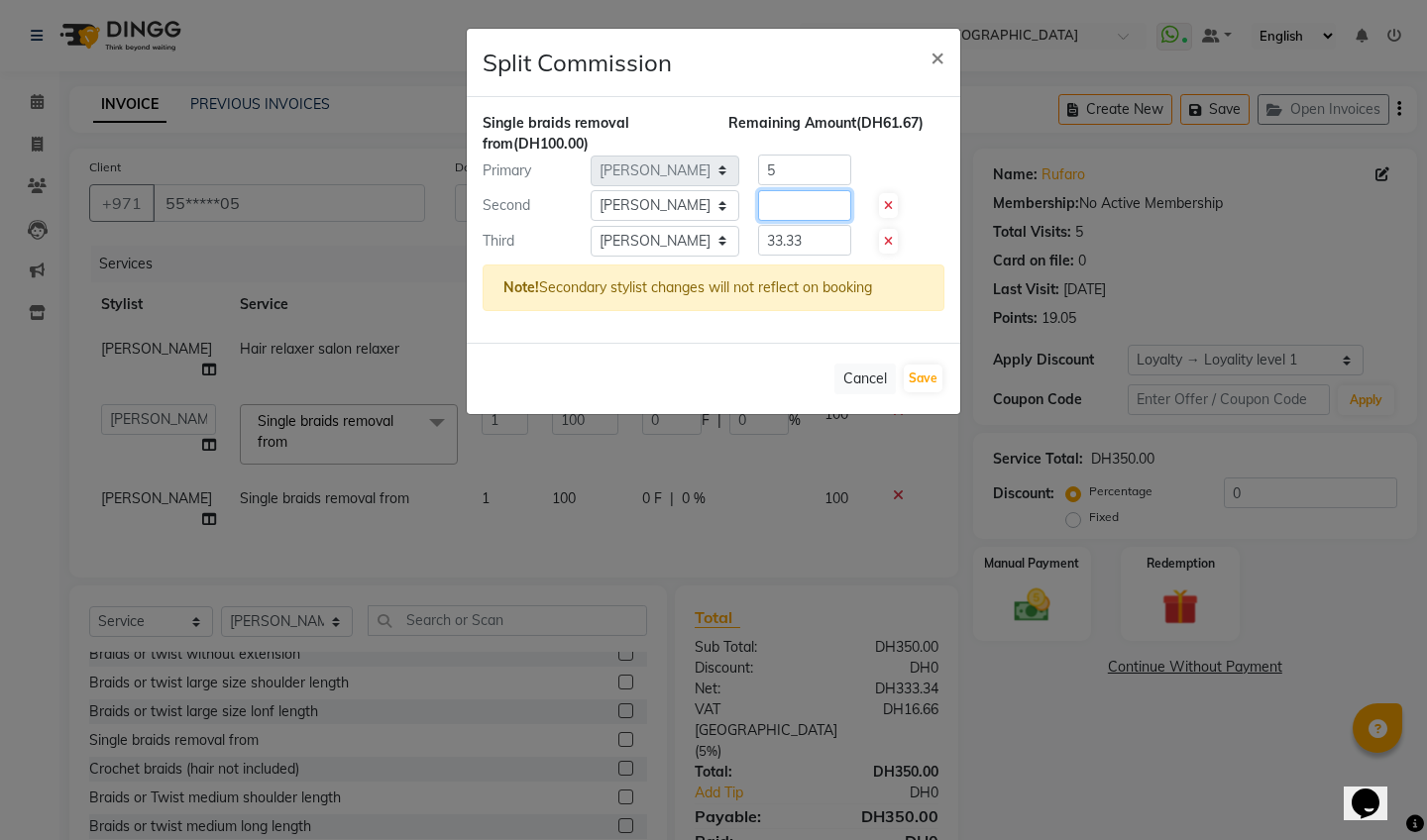 type 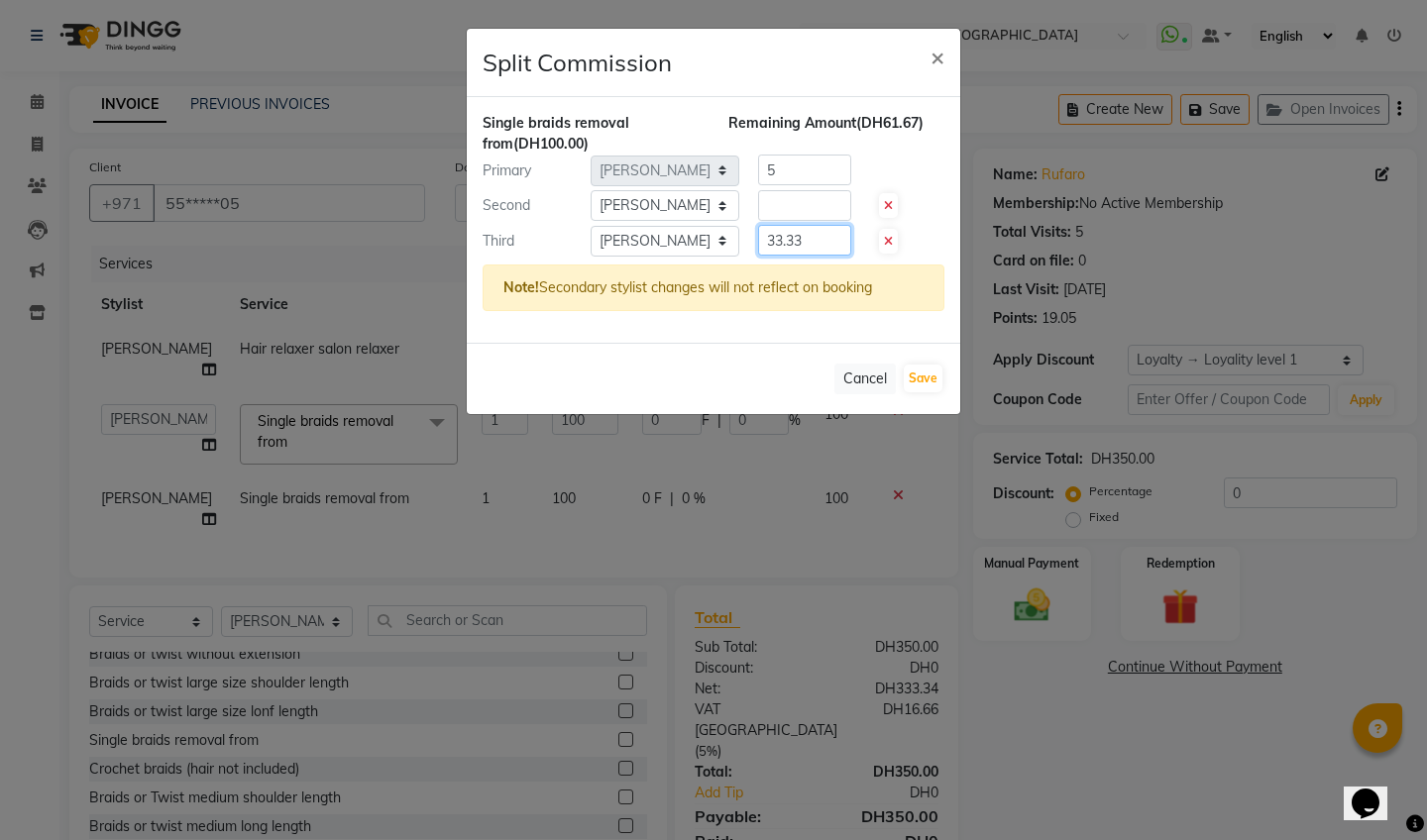 click on "33.33" 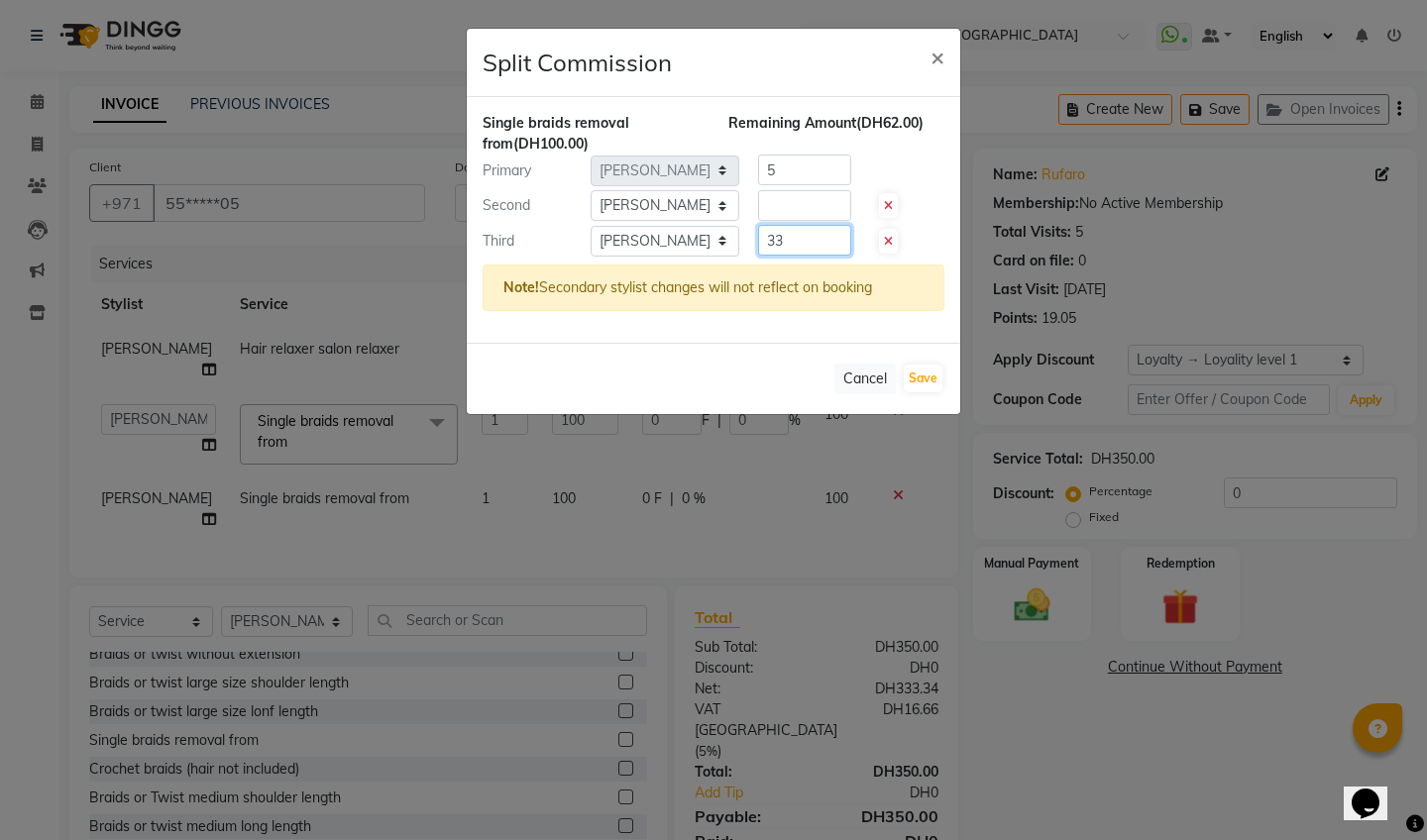 type on "3" 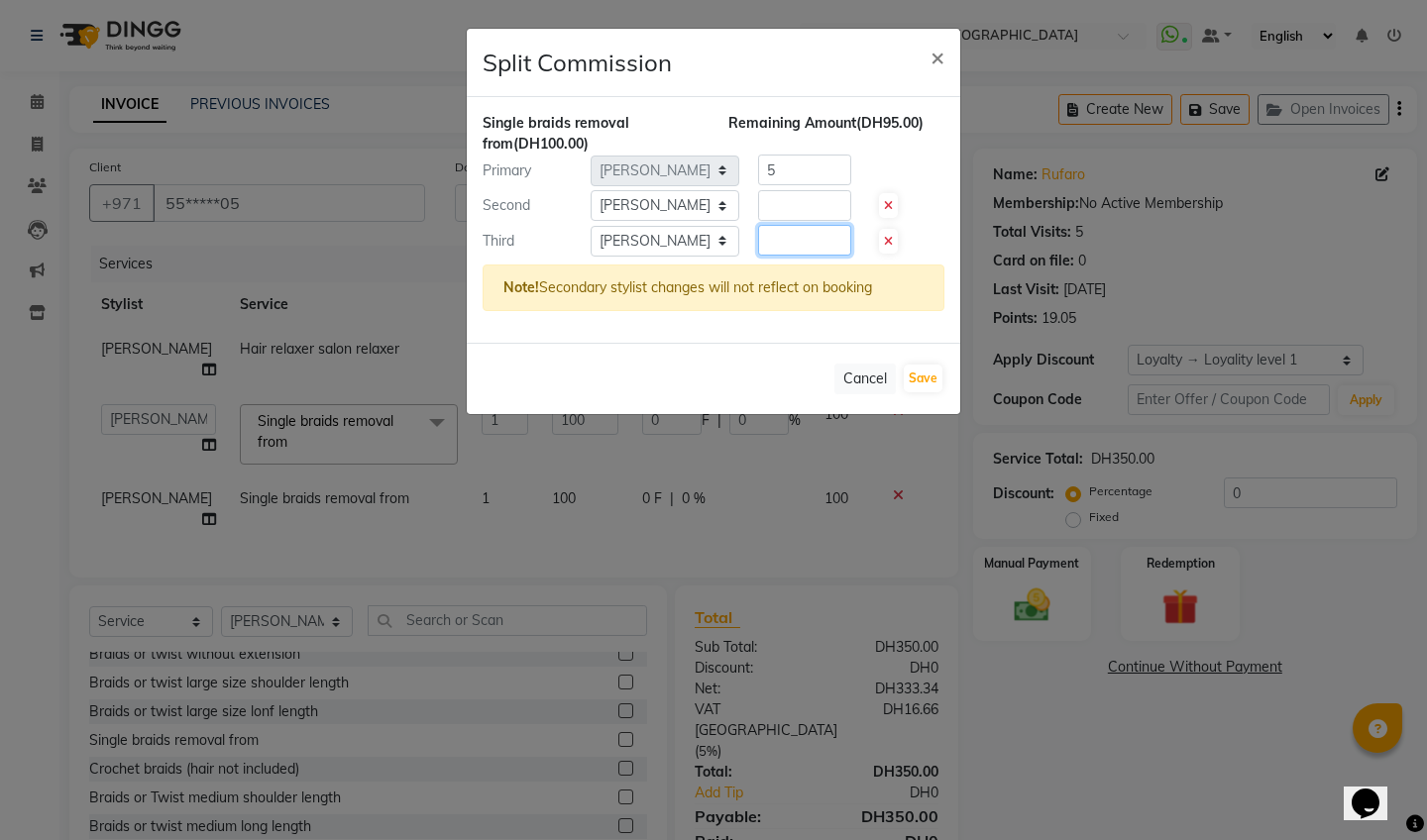 type 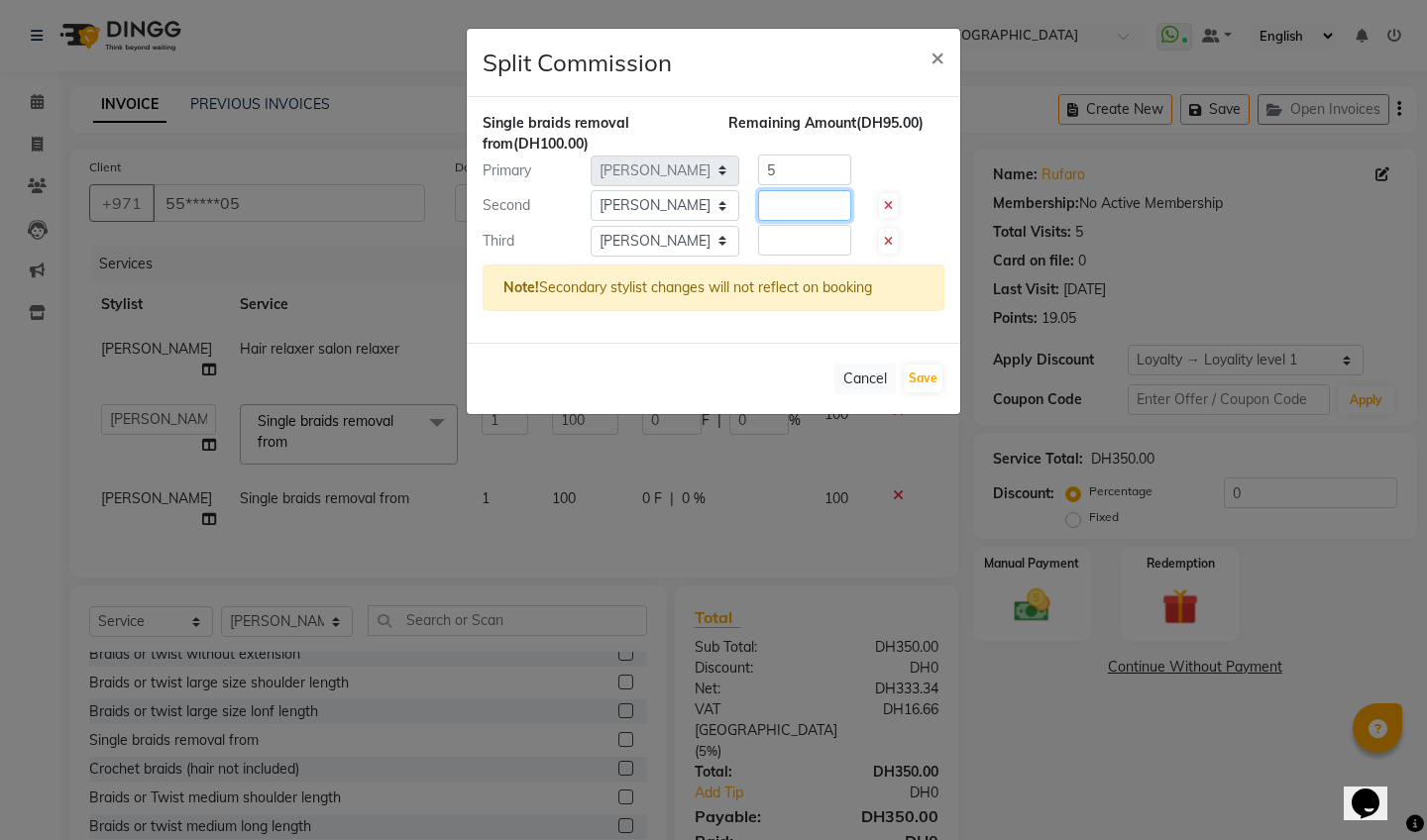 click 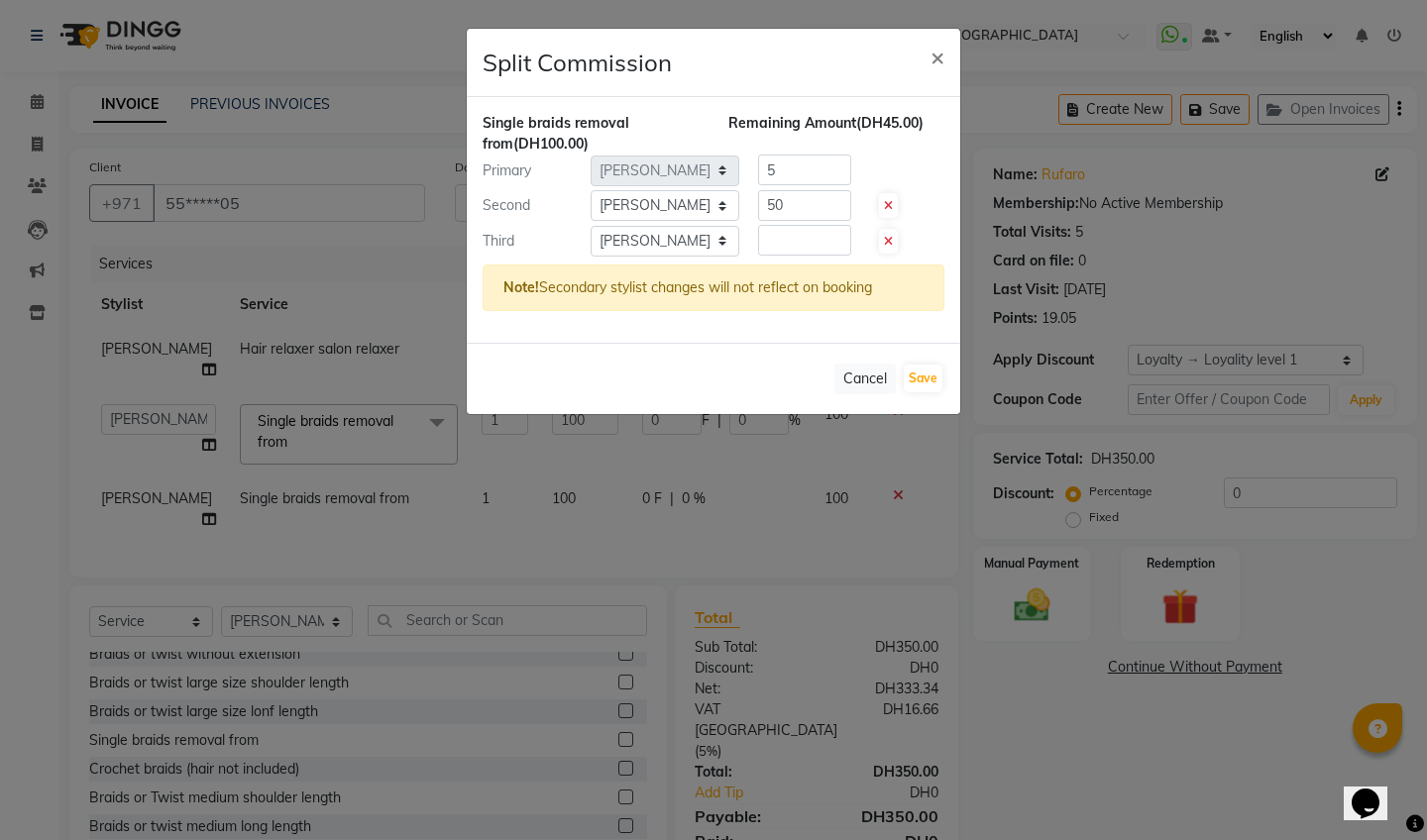click on "Single braids removal from  (DH100.00) Remaining Amount  (DH45.00) Primary Select  [PERSON_NAME]   [PERSON_NAME]   [PERSON_NAME]   [PERSON_NAME]   Roseeler [PERSON_NAME]   [PERSON_NAME]  5 Second Select  [PERSON_NAME]   [PERSON_NAME]   [PERSON_NAME]   [PERSON_NAME]   Roseeler [PERSON_NAME]   [PERSON_NAME]  50 Third Select  [PERSON_NAME]   [PERSON_NAME]   [PERSON_NAME]   [PERSON_NAME]   Roseeler [PERSON_NAME]   [PERSON_NAME]  Note!  Secondary stylist changes will not reflect on booking" 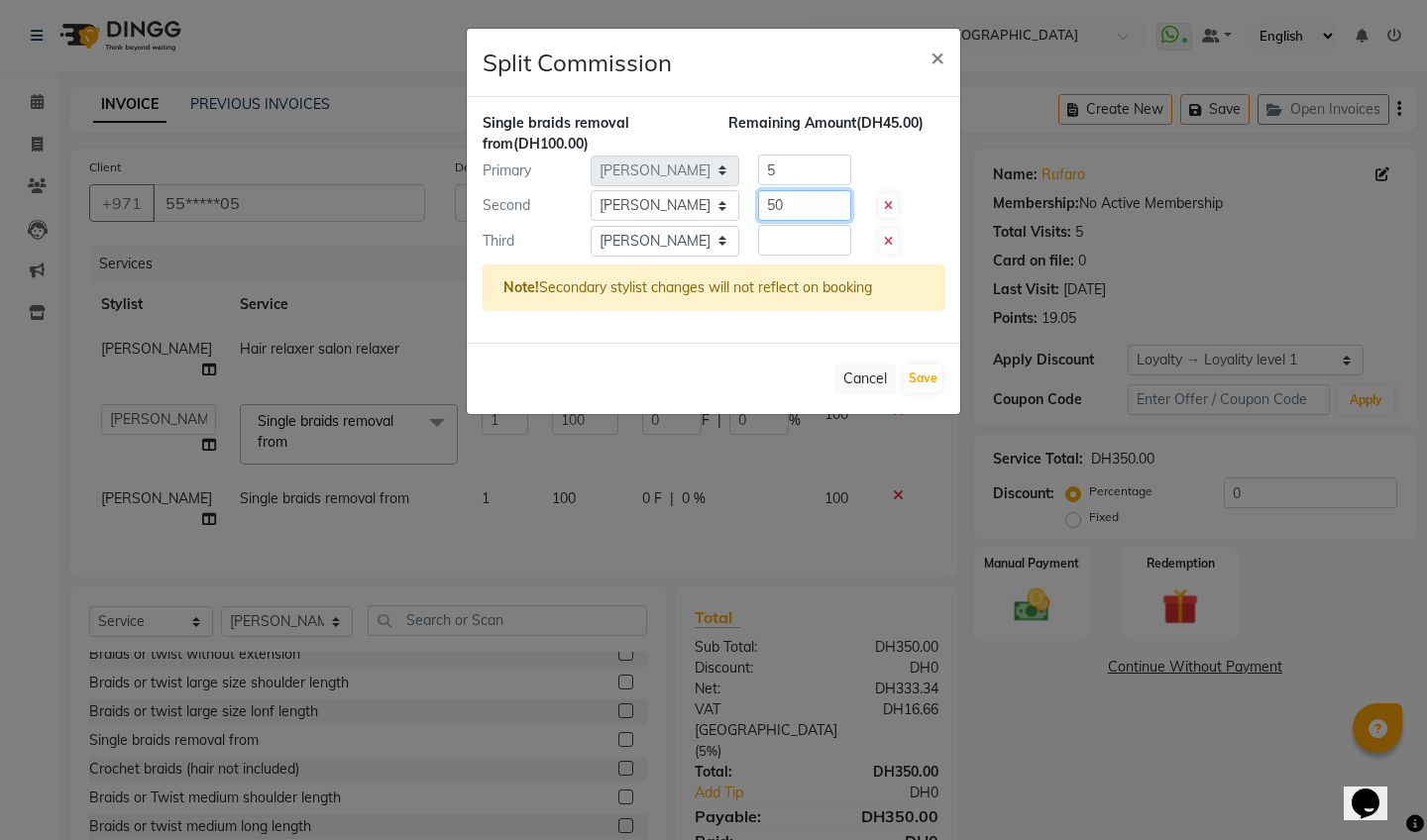 click on "50" 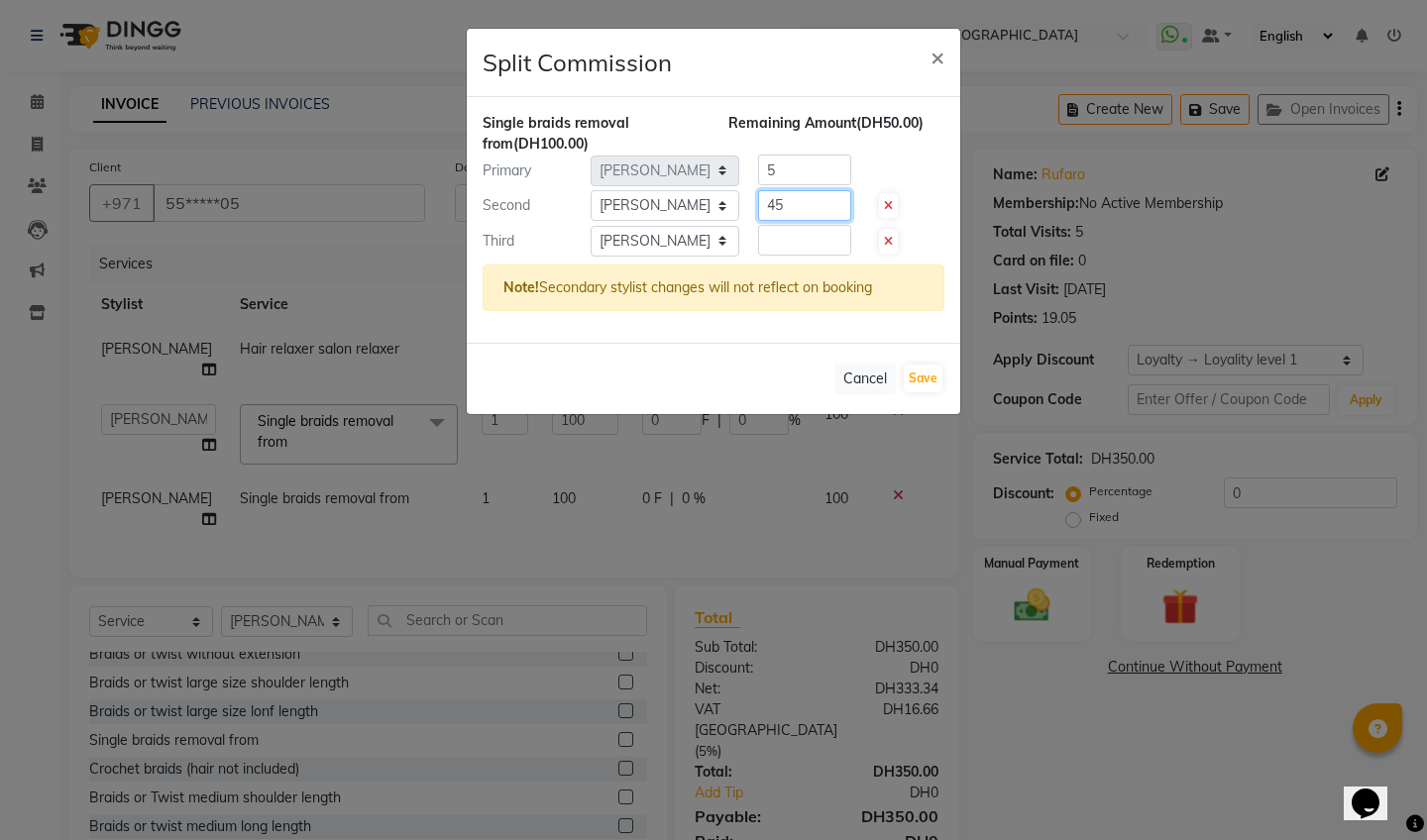 type on "45" 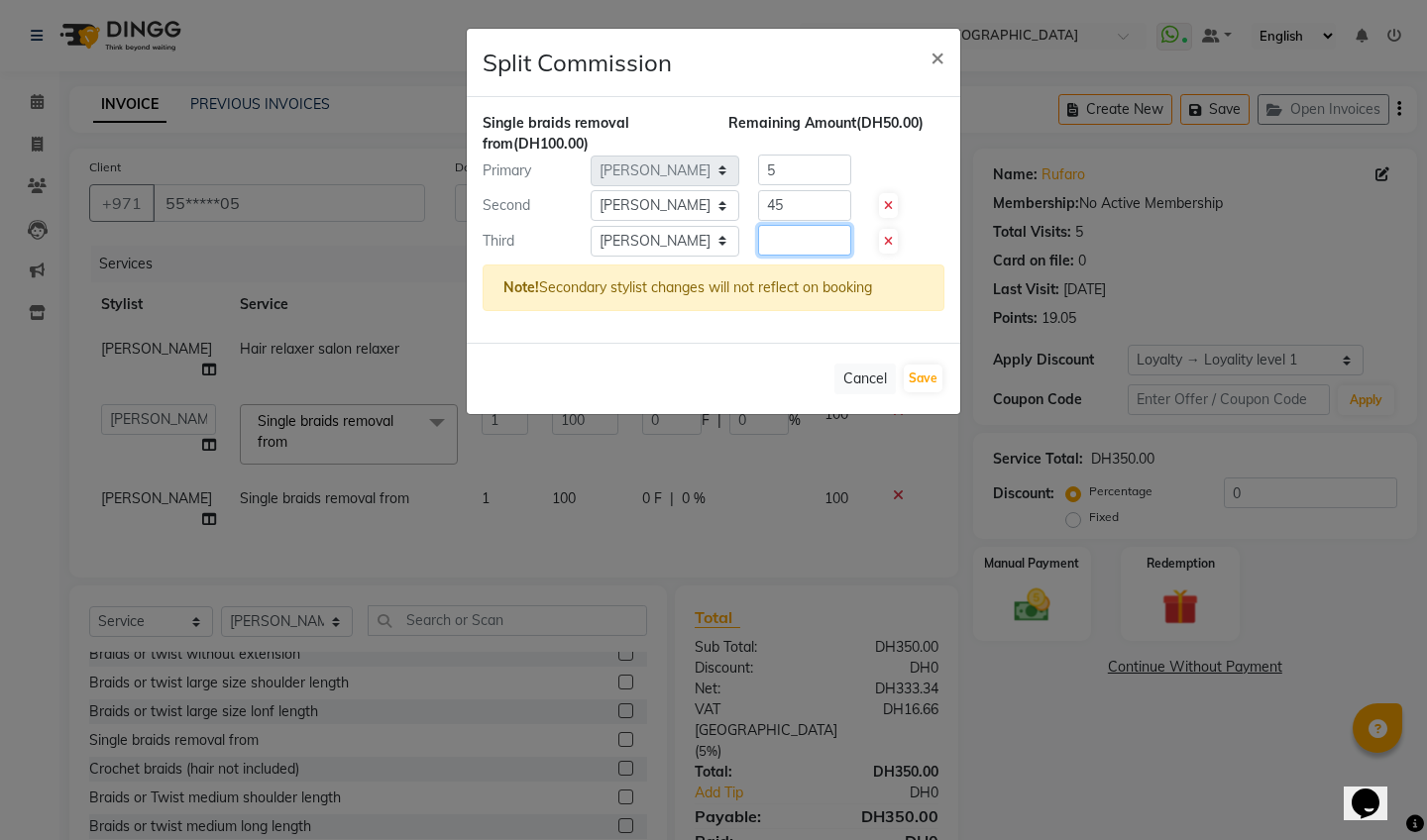 click 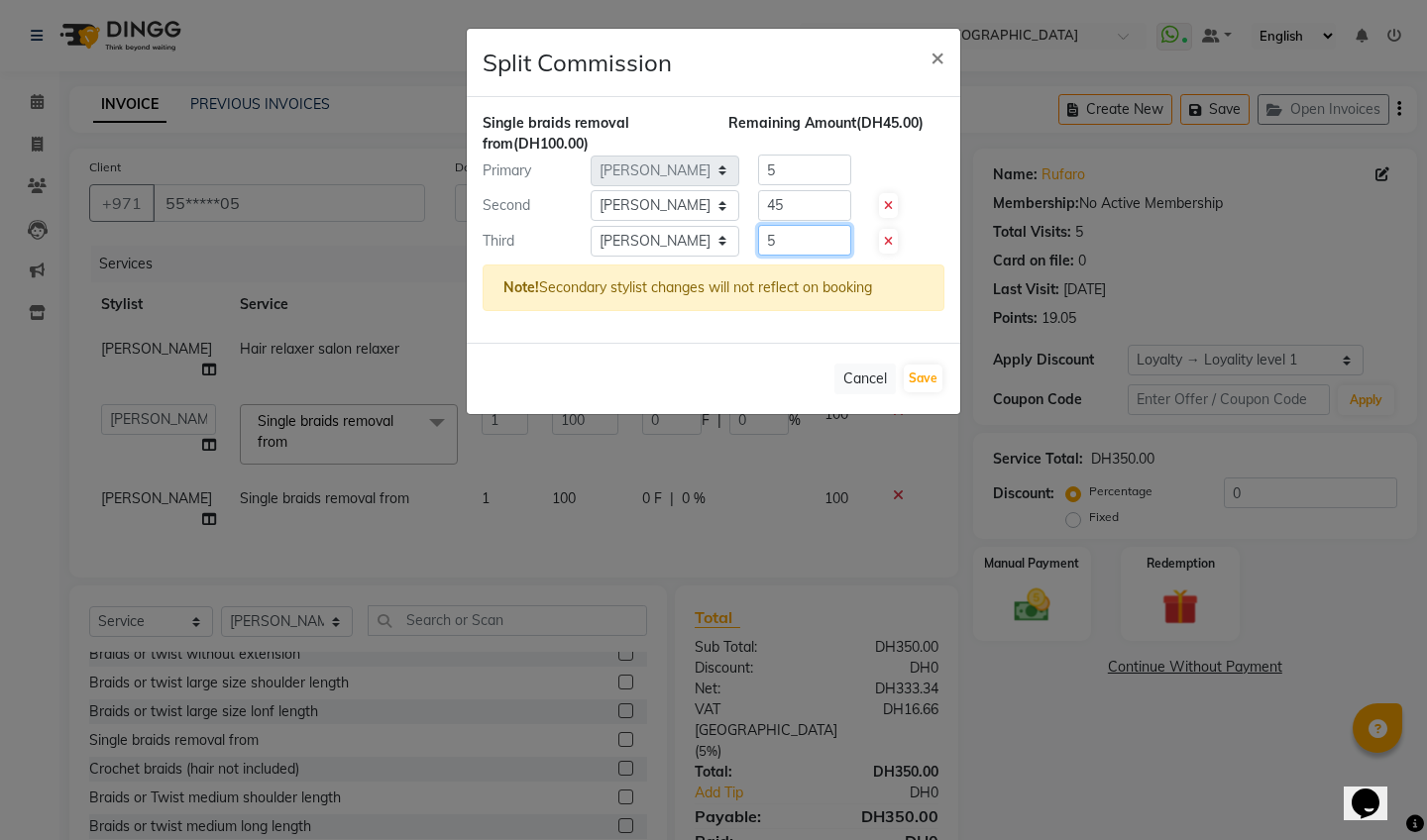type on "50" 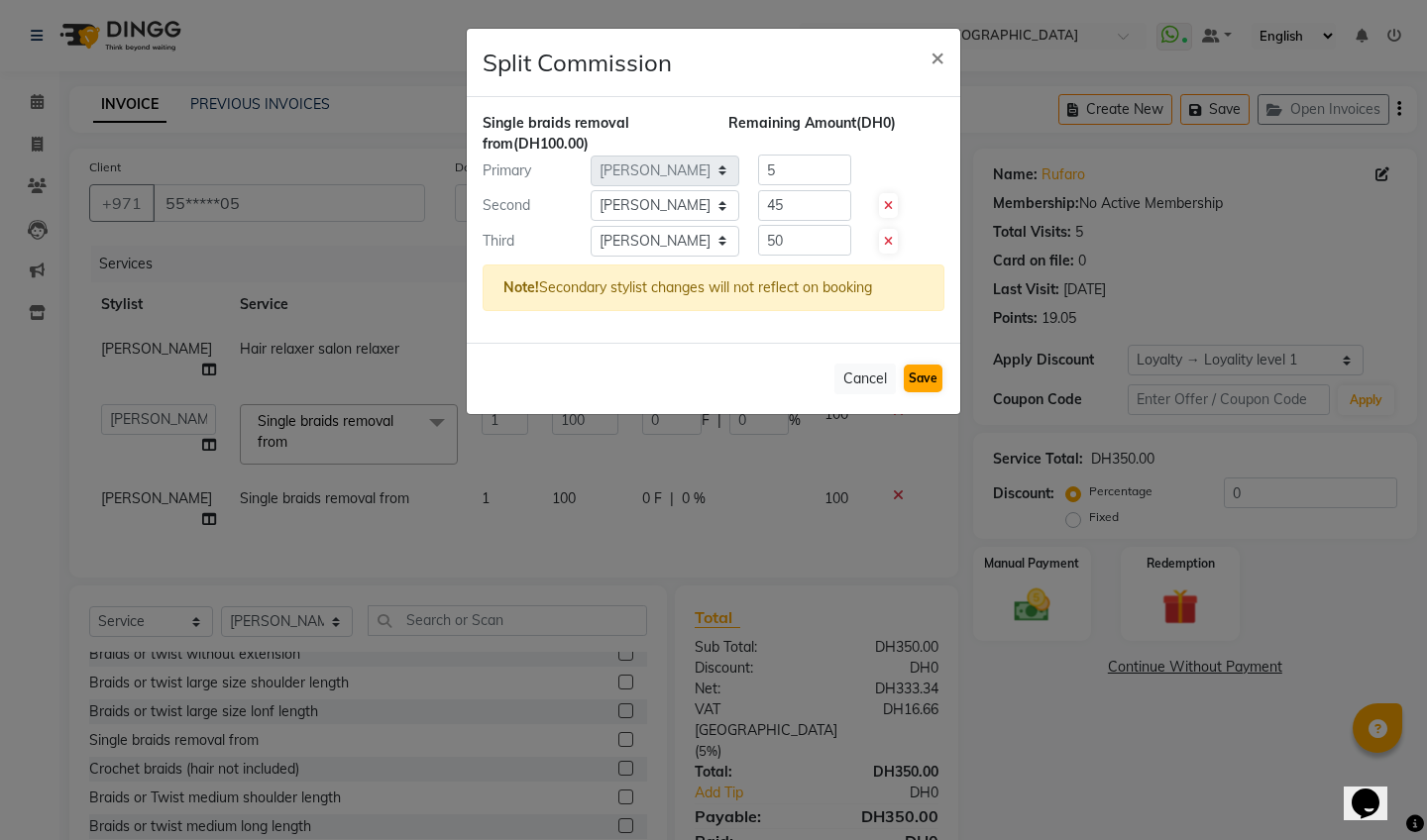 click on "Save" 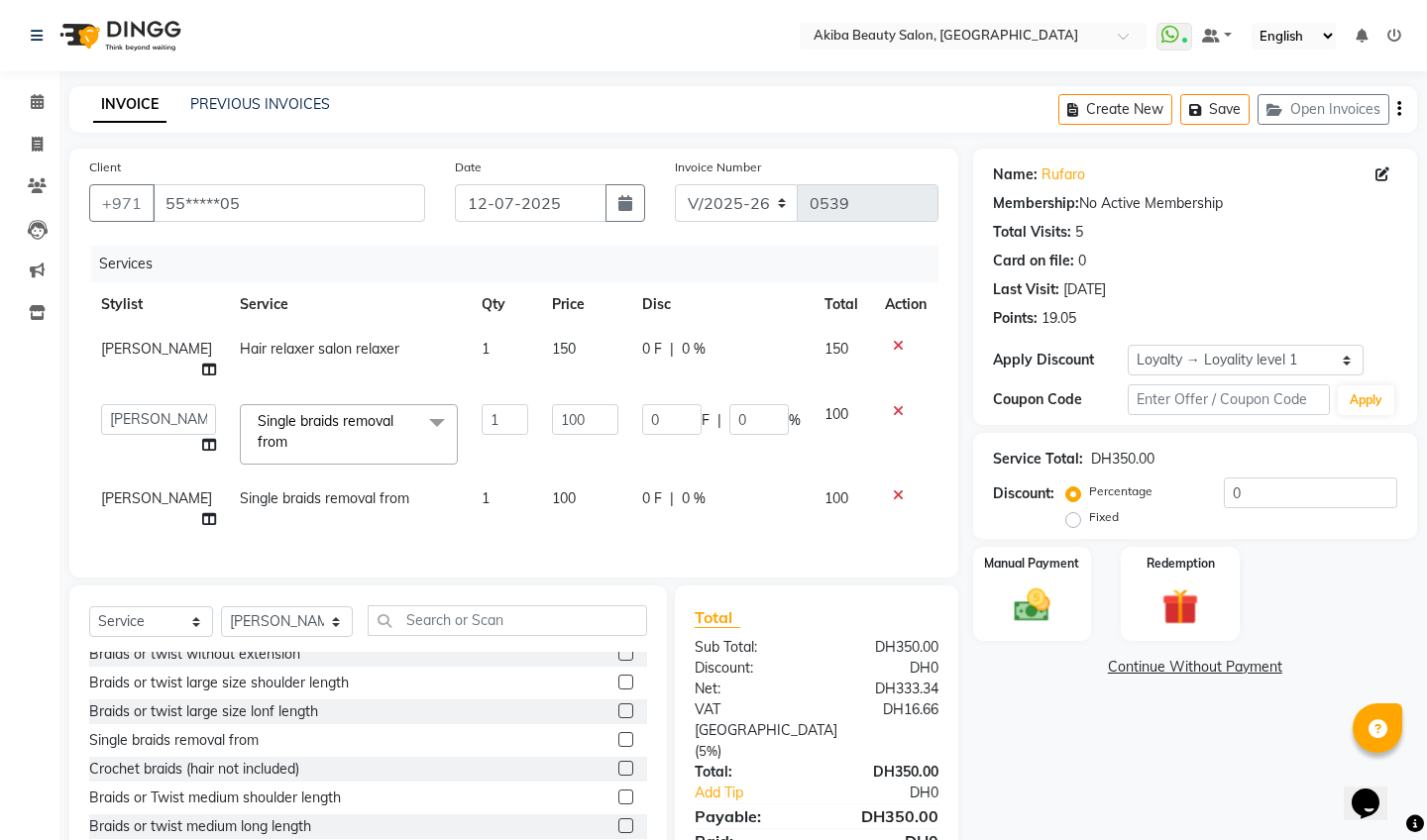 scroll, scrollTop: 87, scrollLeft: 0, axis: vertical 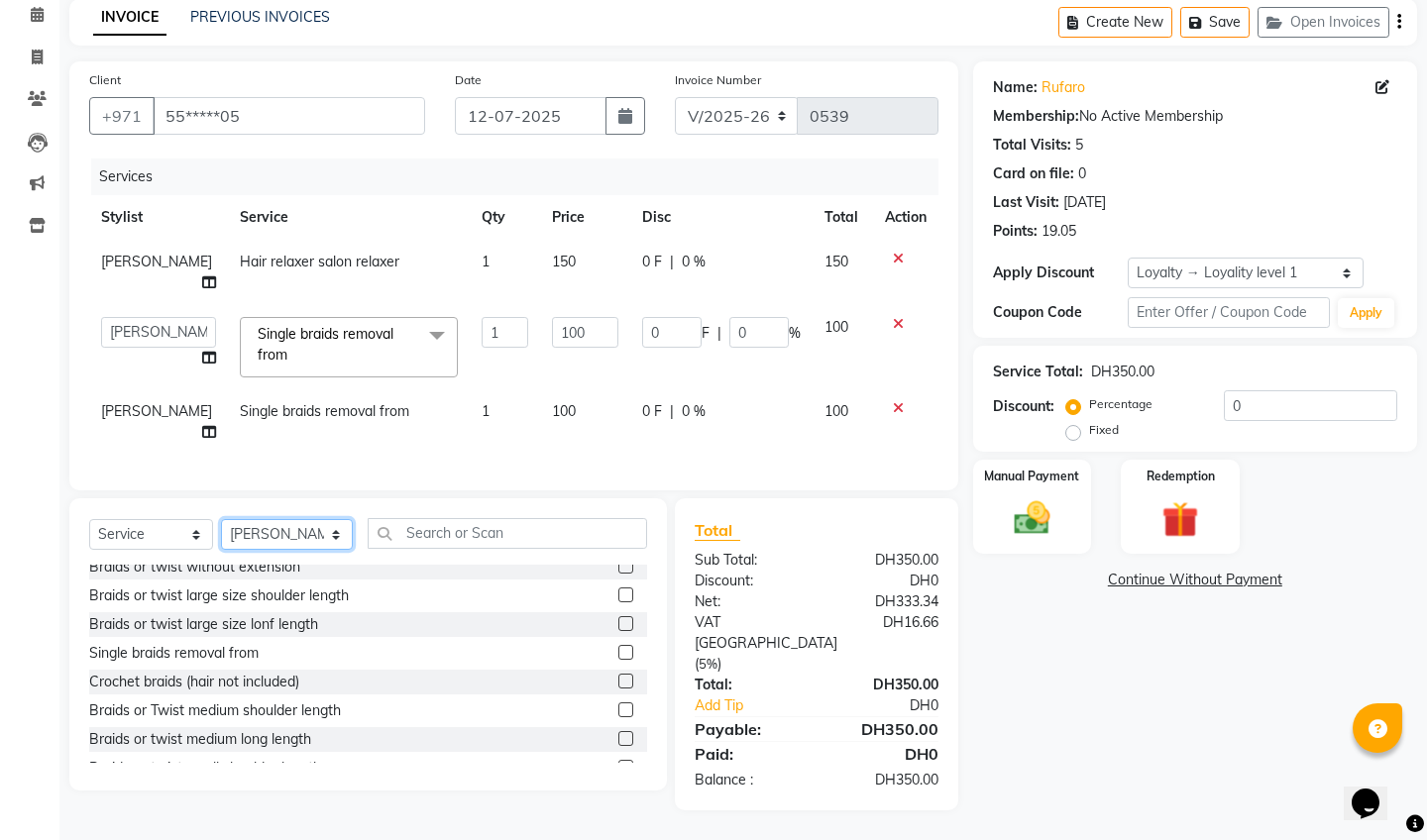 click on "Select Stylist [PERSON_NAME] [PERSON_NAME] [PERSON_NAME] [PERSON_NAME] Roseeler [PERSON_NAME] [PERSON_NAME]" 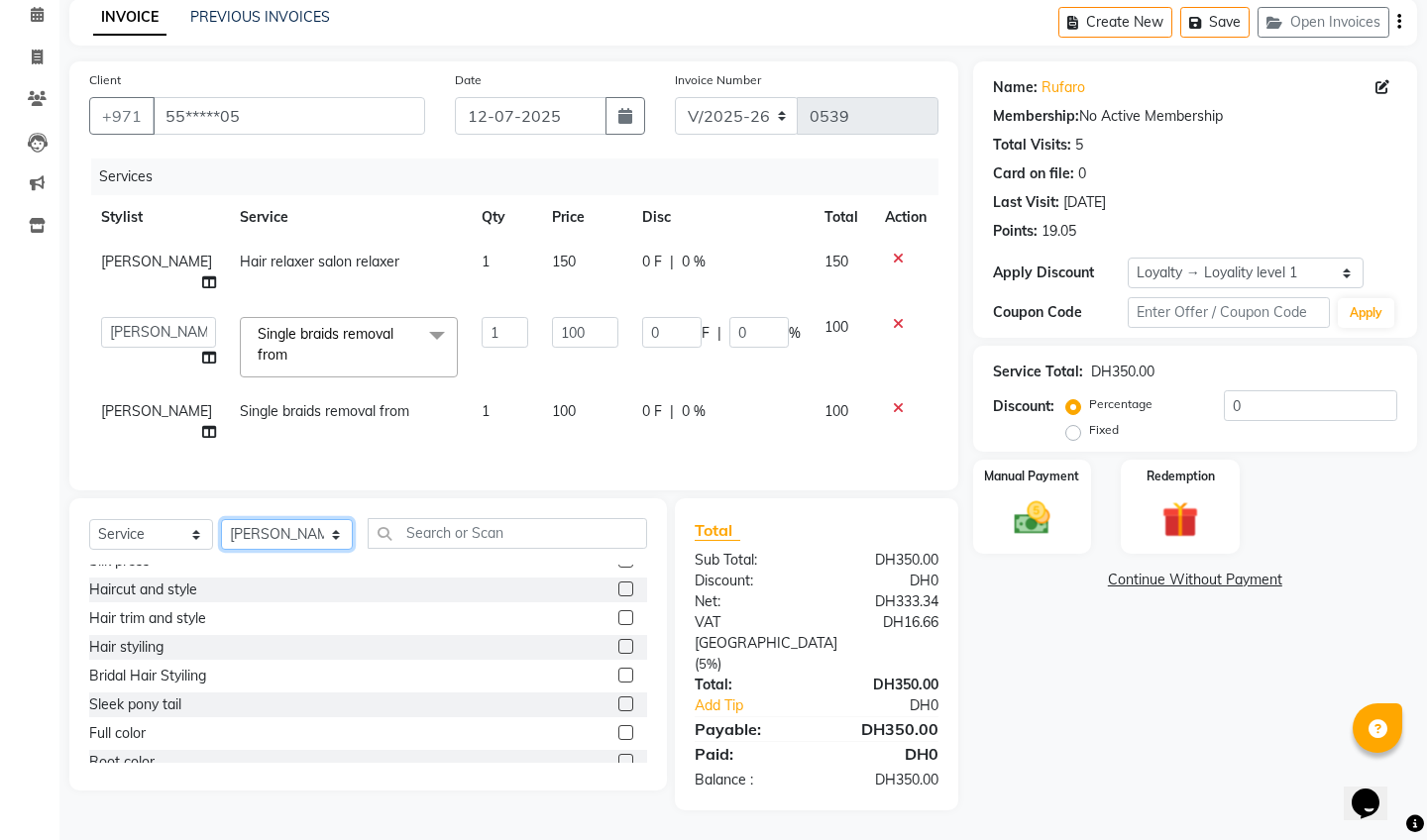 scroll, scrollTop: 1302, scrollLeft: 0, axis: vertical 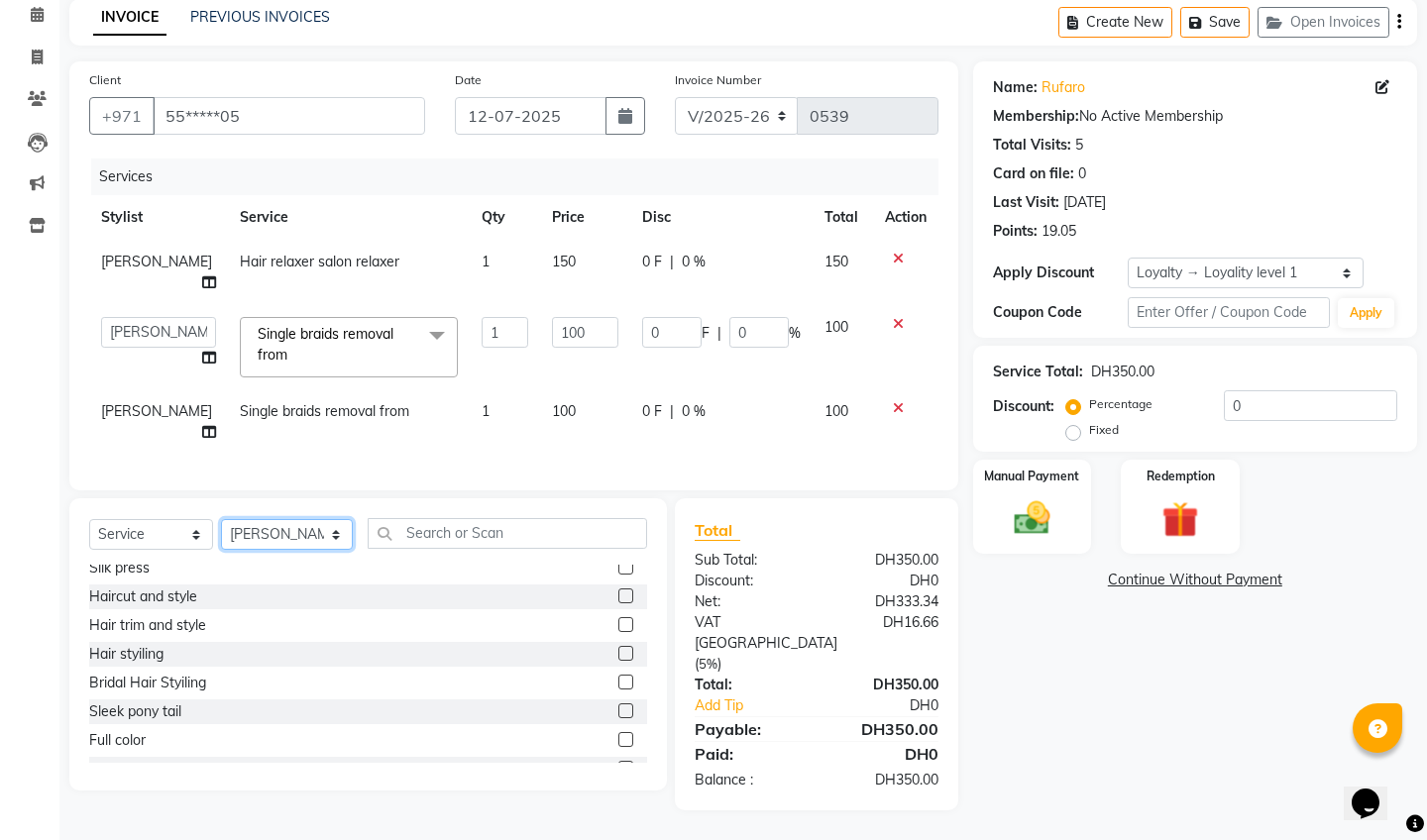 click on "Select Stylist [PERSON_NAME] [PERSON_NAME] [PERSON_NAME] [PERSON_NAME] Roseeler [PERSON_NAME] [PERSON_NAME]" 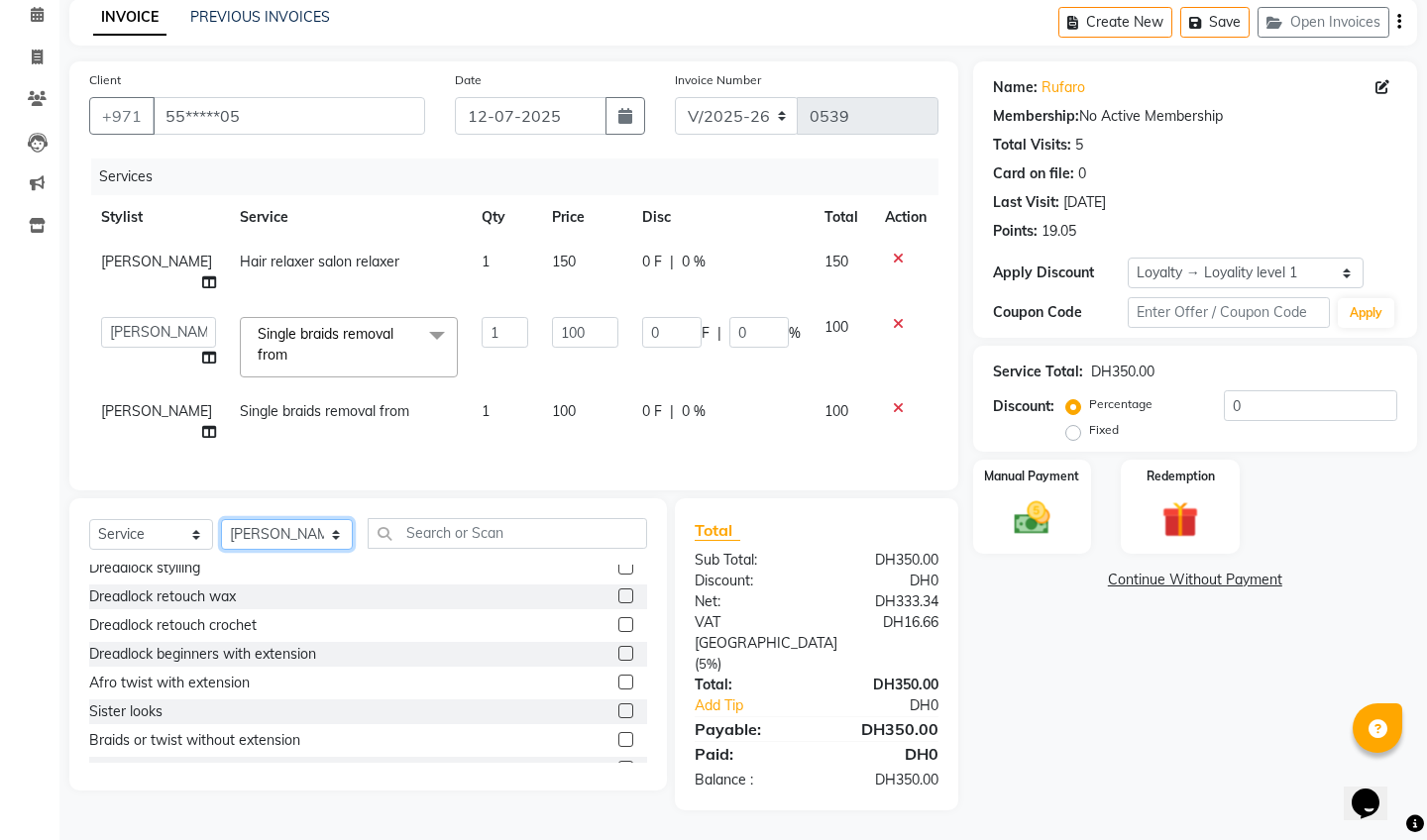 select on "84661" 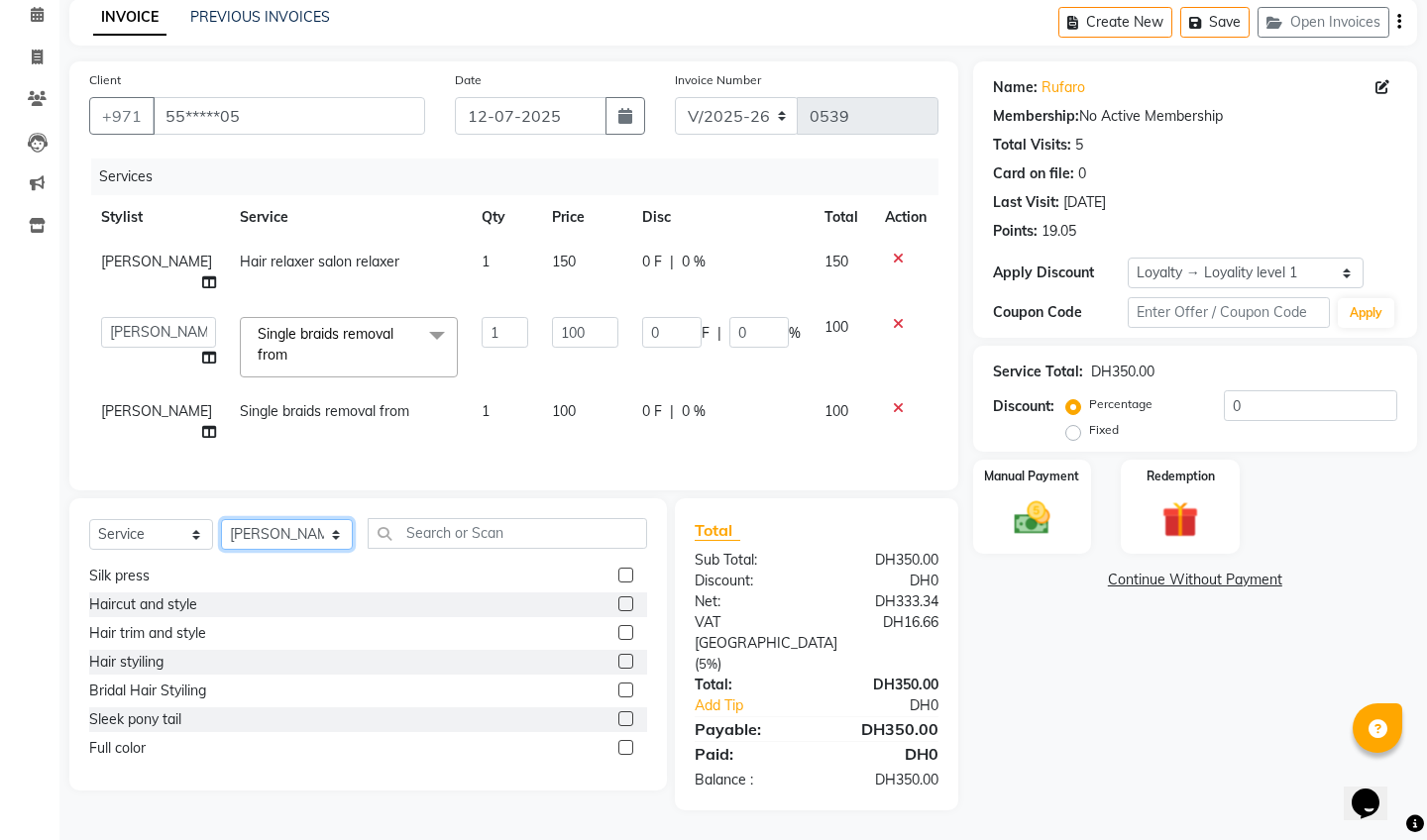 scroll, scrollTop: 1299, scrollLeft: 0, axis: vertical 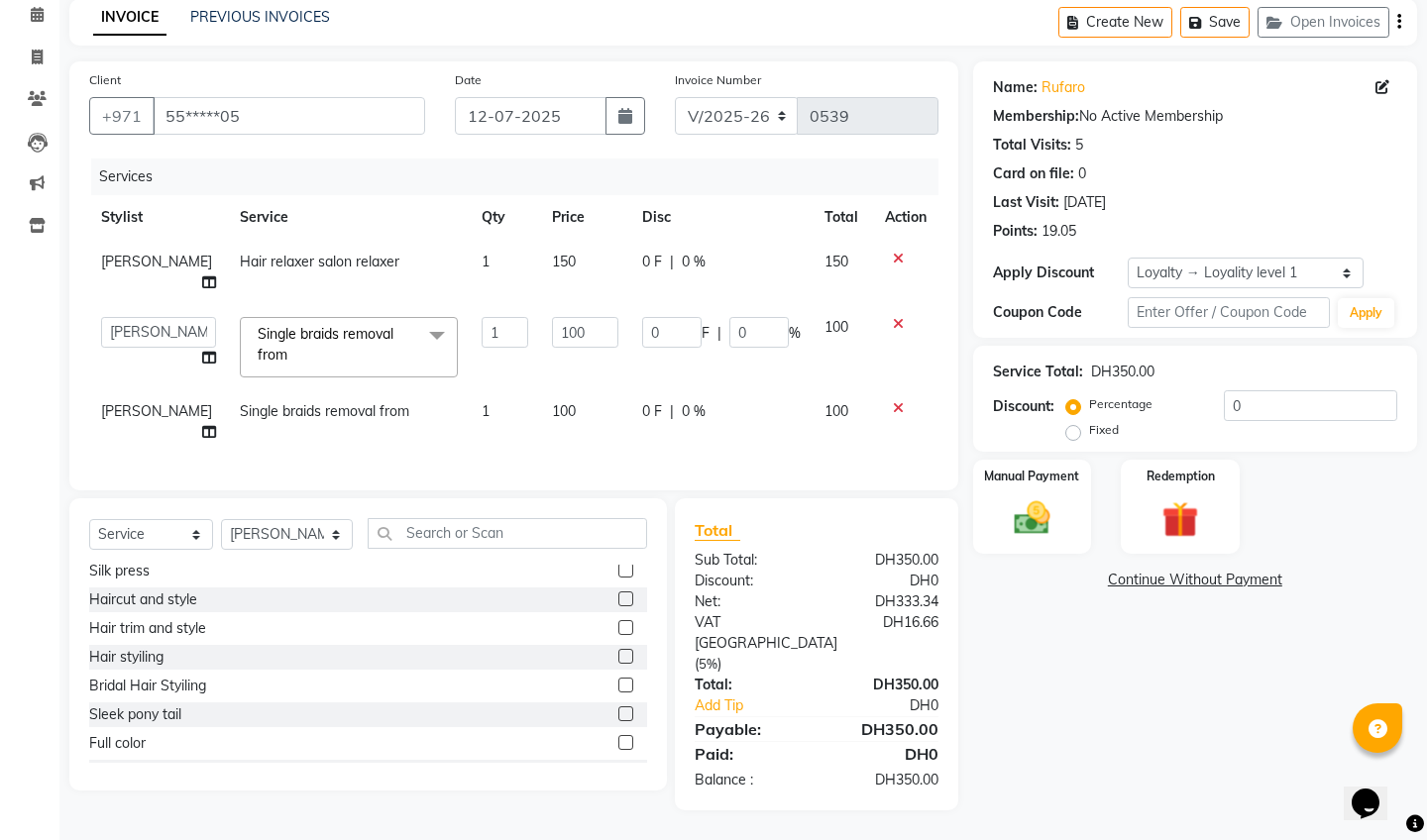 click 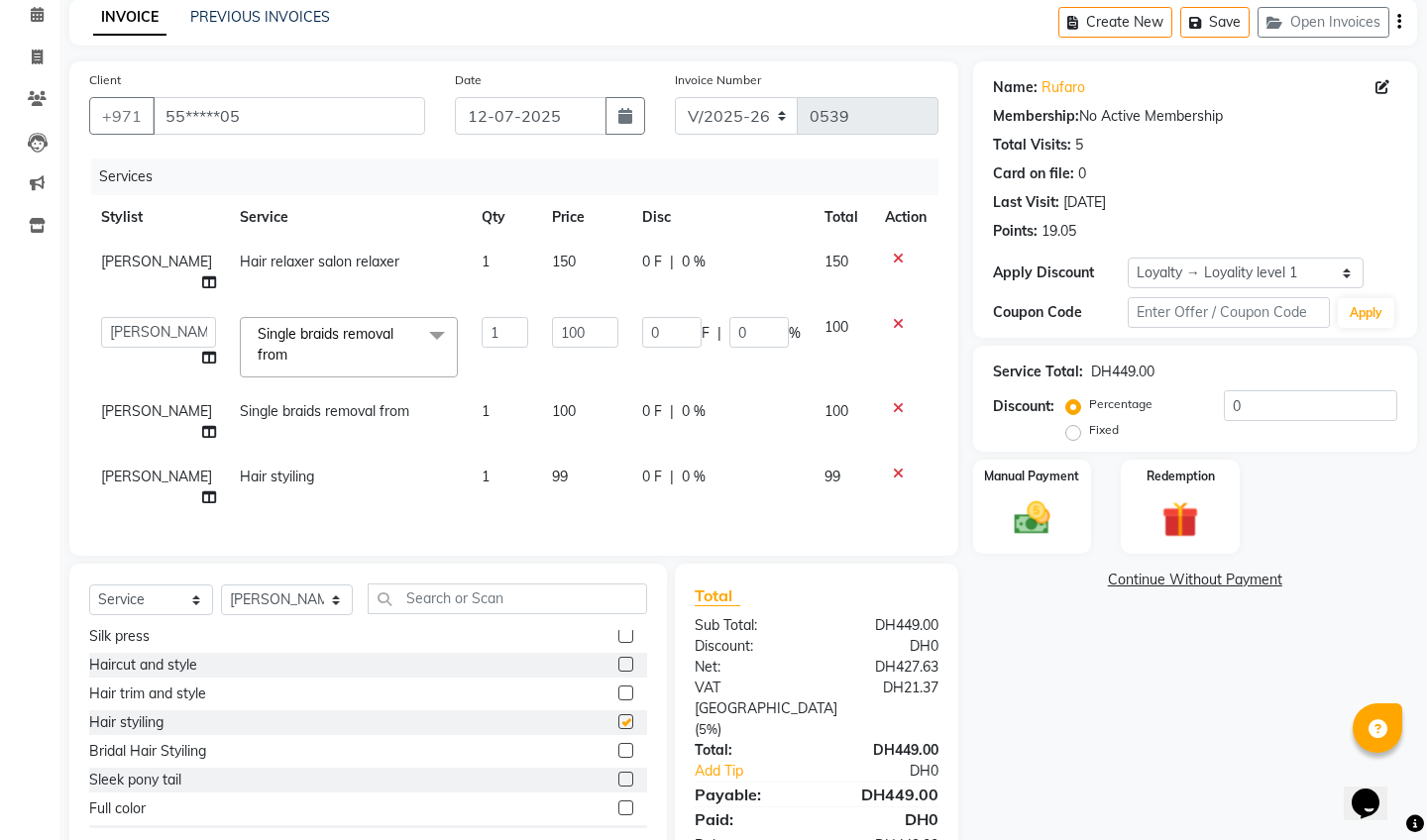checkbox on "false" 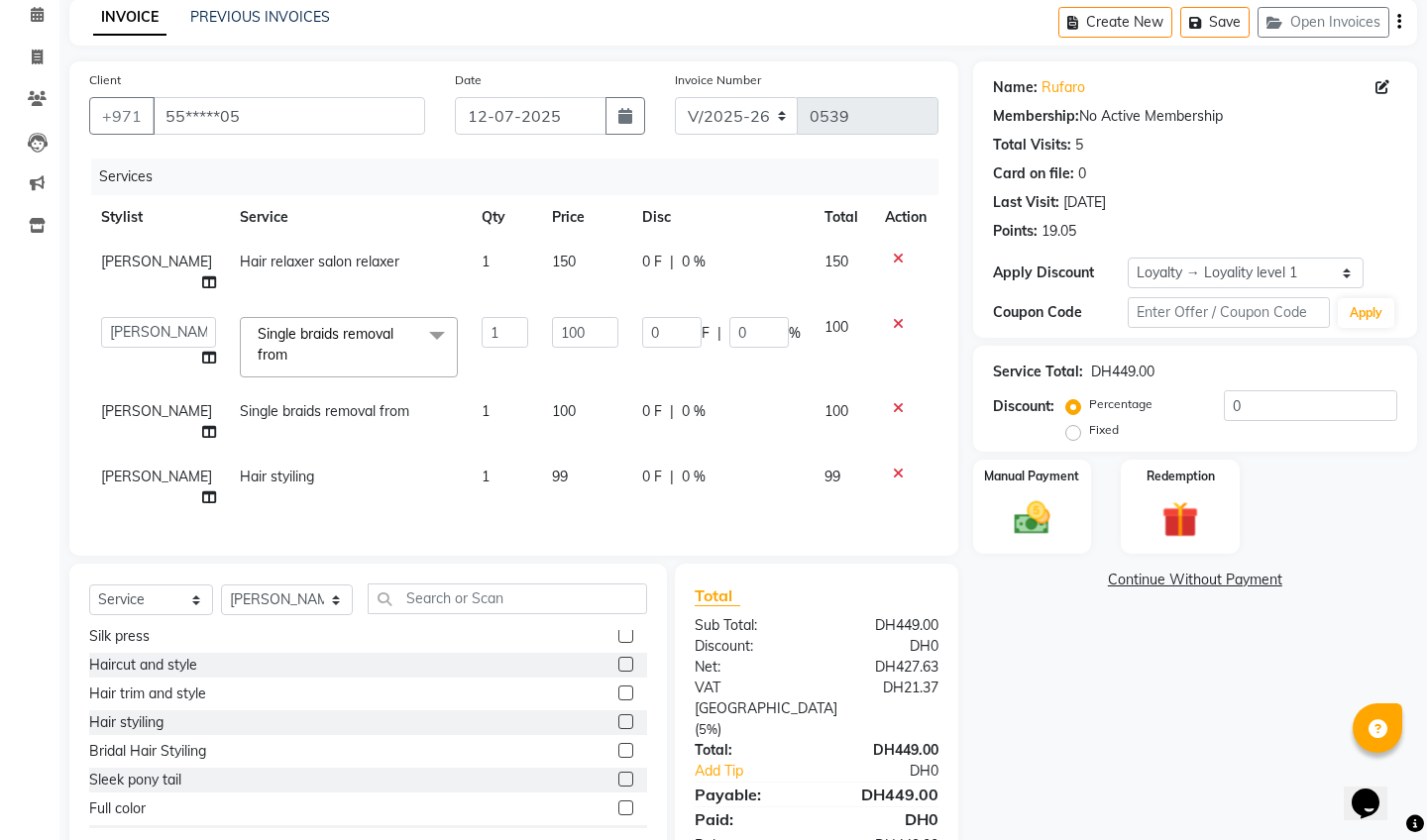 click on "99" 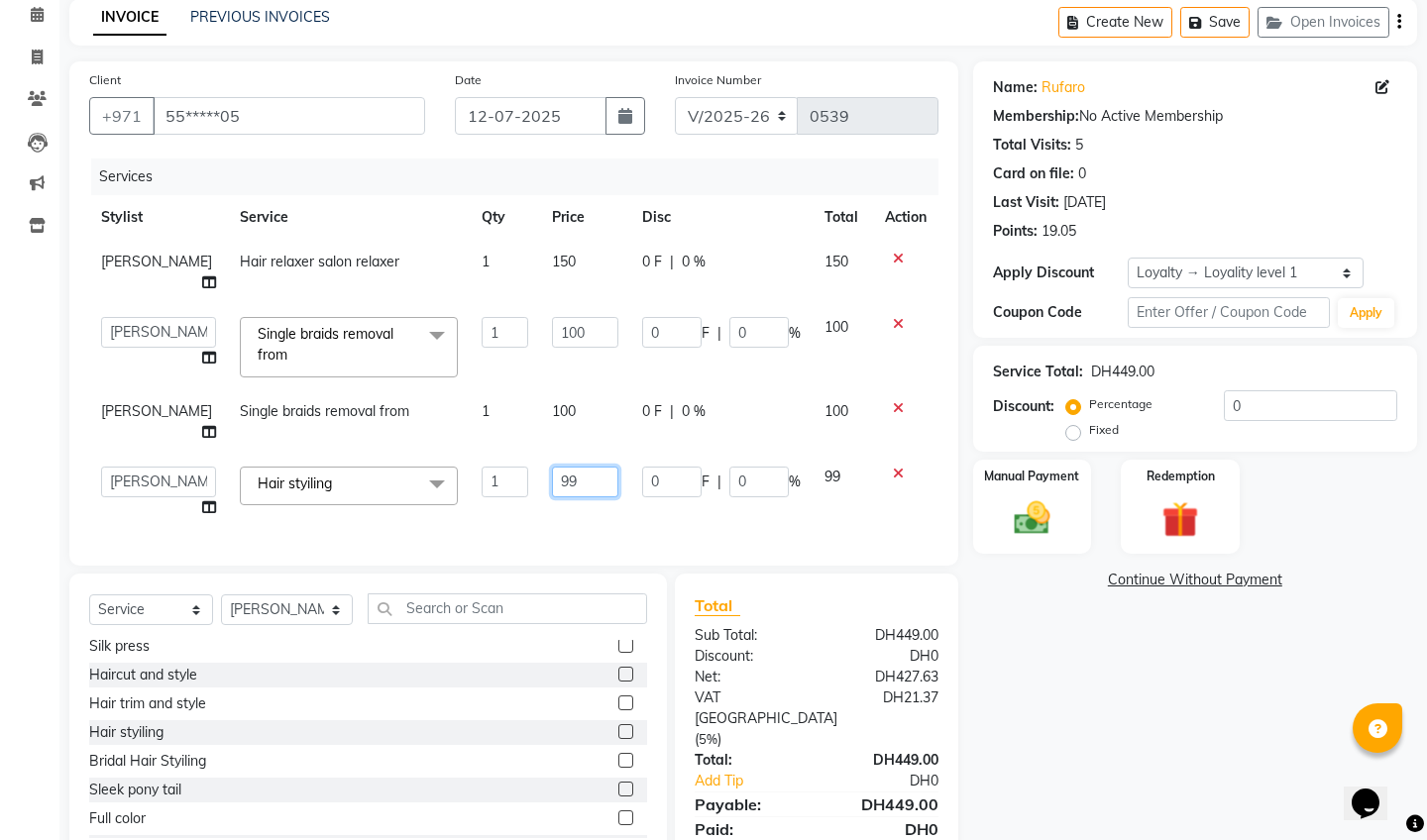 click on "99" 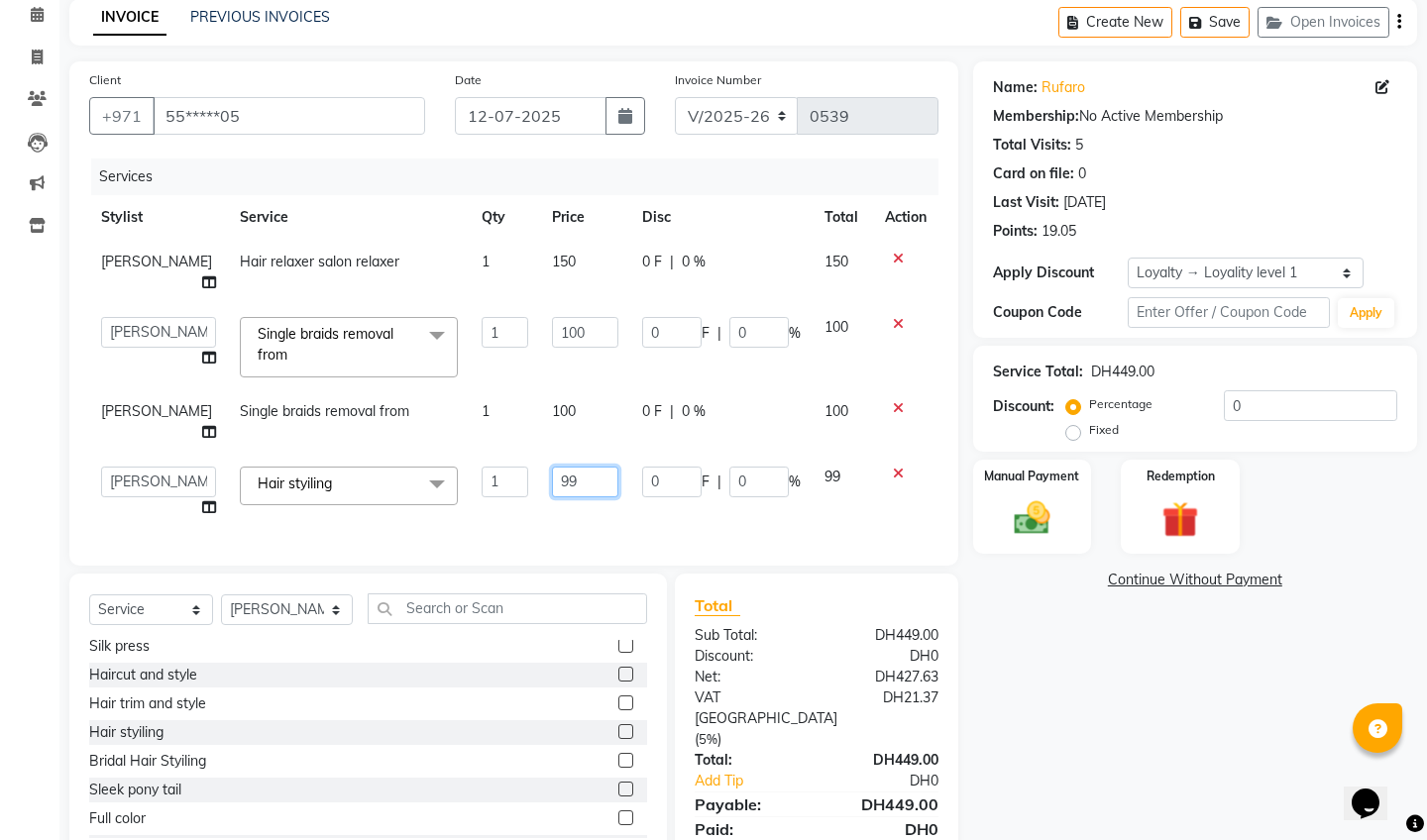 type on "9" 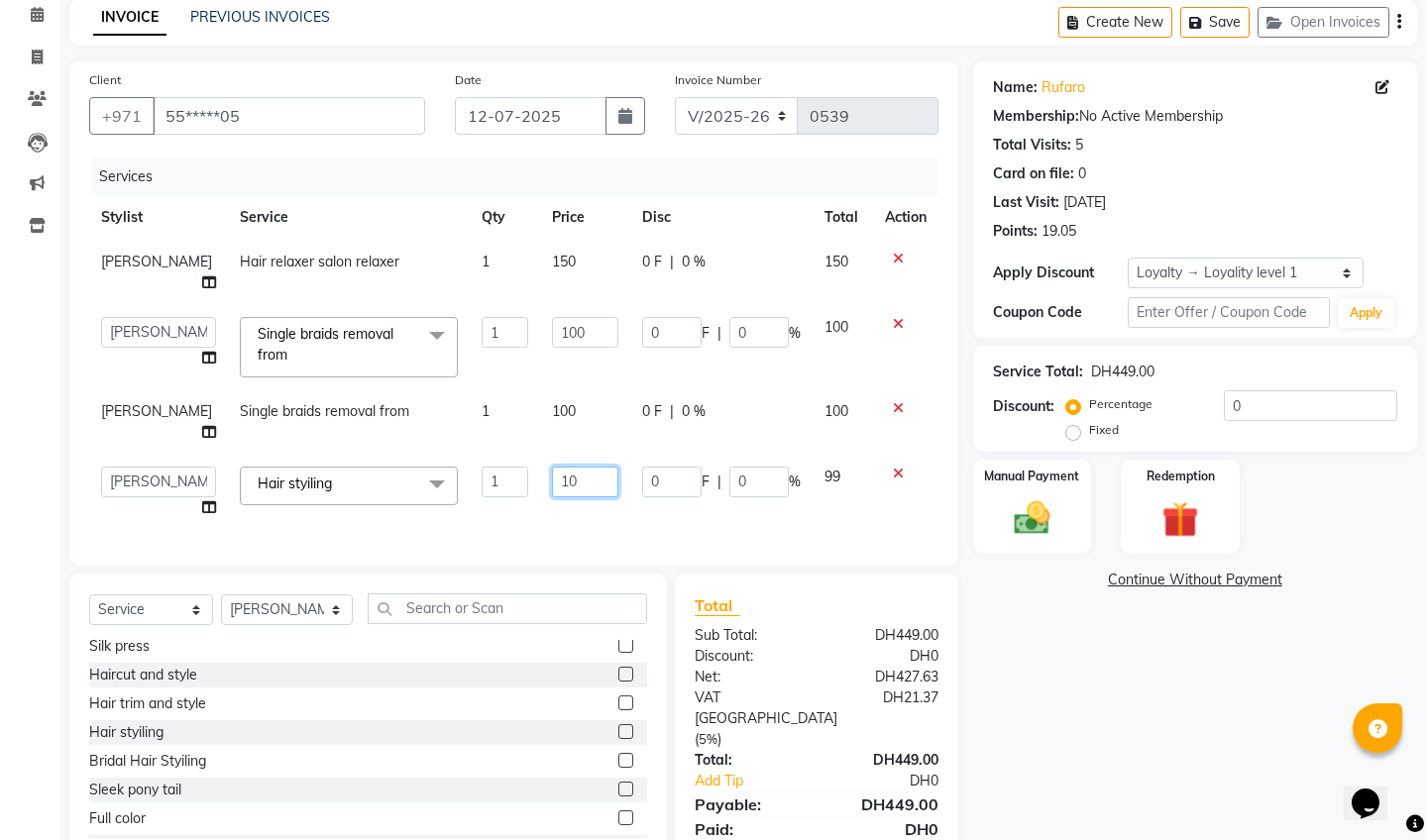 type on "100" 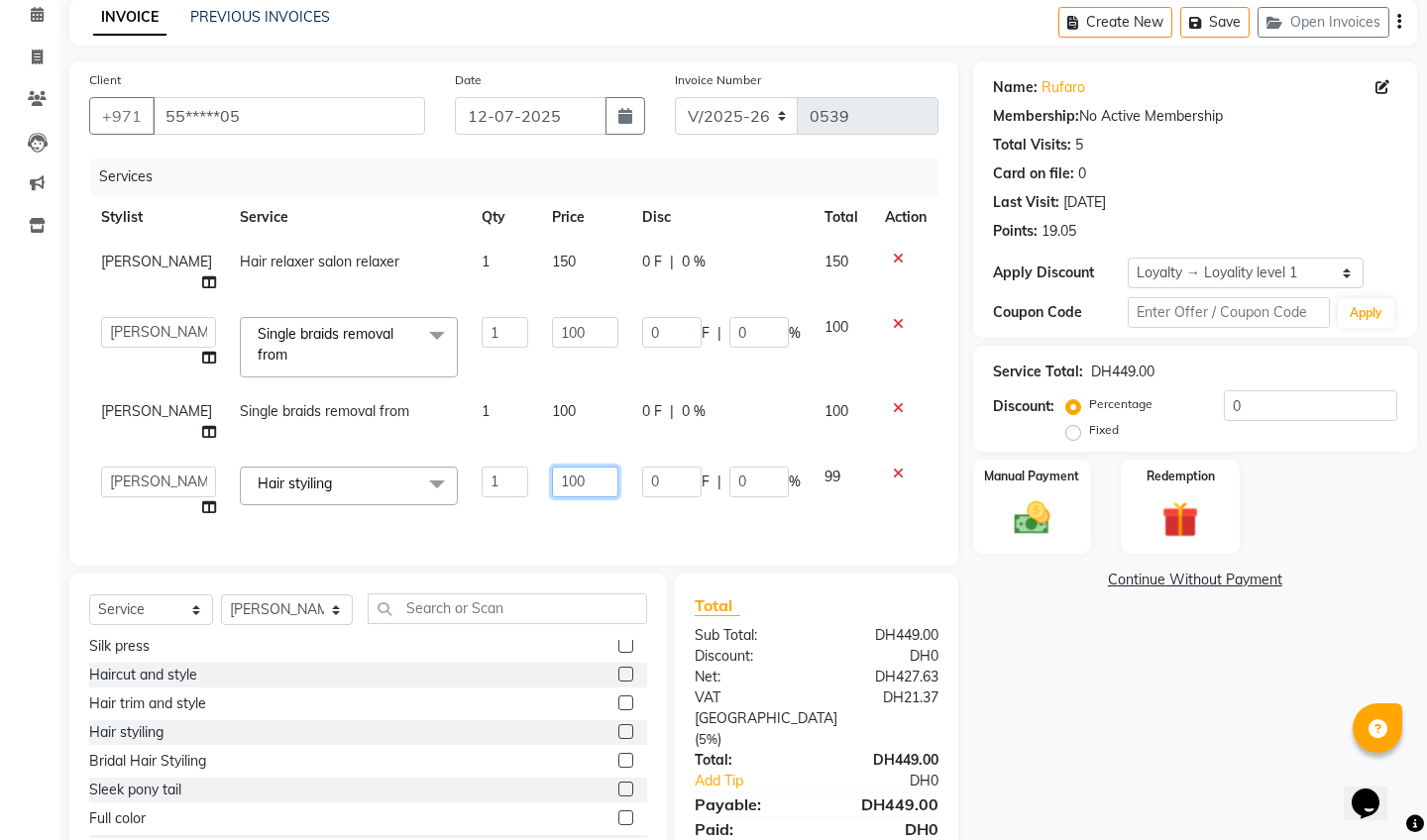 scroll, scrollTop: 162, scrollLeft: 0, axis: vertical 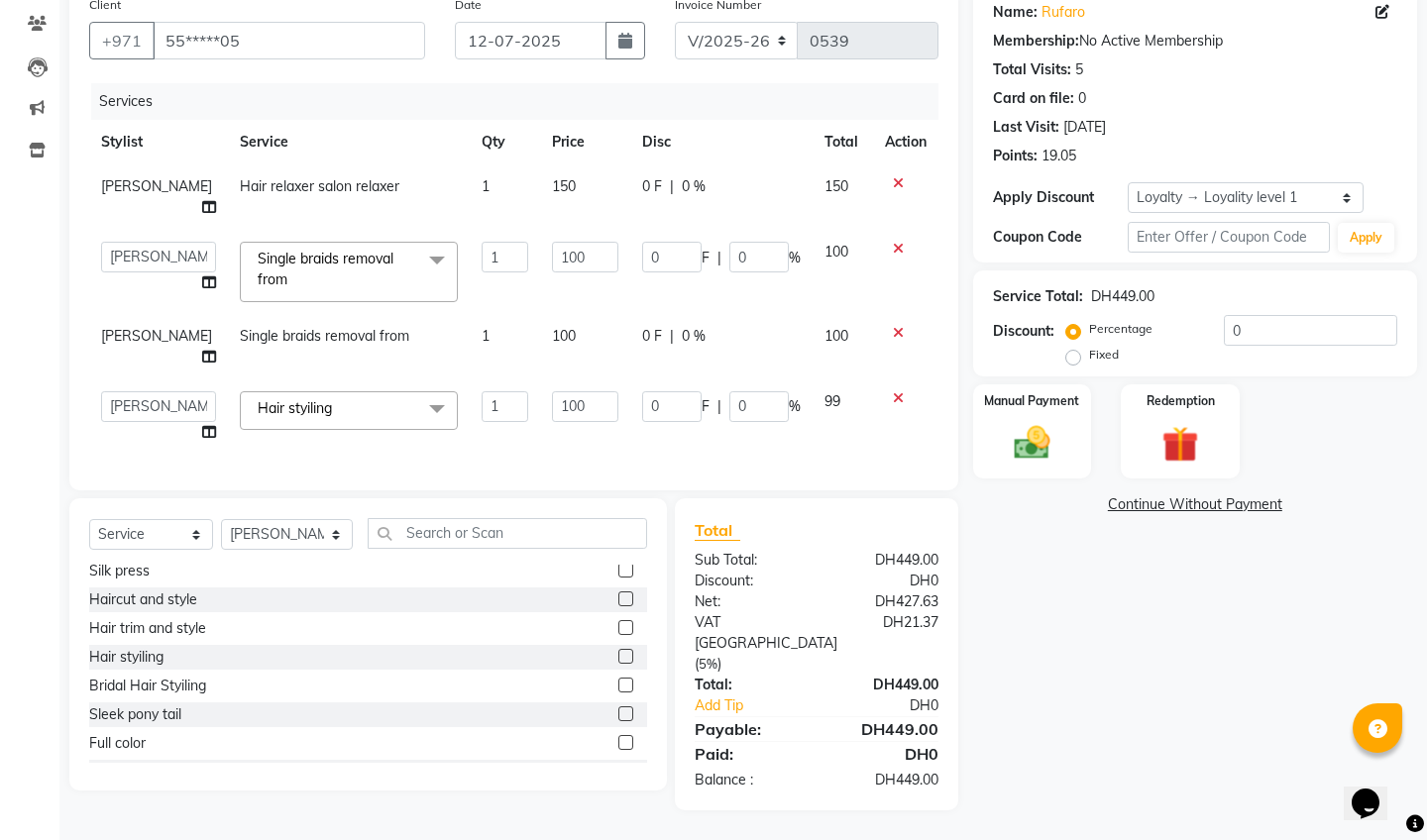 click on "Services Stylist Service Qty Price Disc Total Action [PERSON_NAME] Hair relaxer salon relaxer 1 150 0 F | 0 % 150  [PERSON_NAME]   [PERSON_NAME]   [PERSON_NAME]   [PERSON_NAME]   Roseeler [PERSON_NAME]   [PERSON_NAME]  Single braids removal from  x Acrylic overlays hand or feet Hair Wash Blow dry Wash and blow dry Classic pony tail Silk press Haircut and style Hair trim and style Hair styiling Bridal Hair Styiling Sleek pony tail Full color Root color Full color with highlight Crown highlight Hair tint Weaves sew without closure Weaves sew in with closure Wig installation Wig making with customers extensions Tape installation full Microring installation LA Weaves/braidless weft -half Wig revamp (wash,treat & style) LA Weaves/braidless weft -Full Sleek pony tail Wig wash Wig wash and style Keratine or protein treatment short(till neck) Keratine or protein treatment medium (till neck) Keratine or protein treatment long (bellow neck) Hot oil treatment Hair relaxer salon relaxer Hair relaxer customer relaxer 1 100" 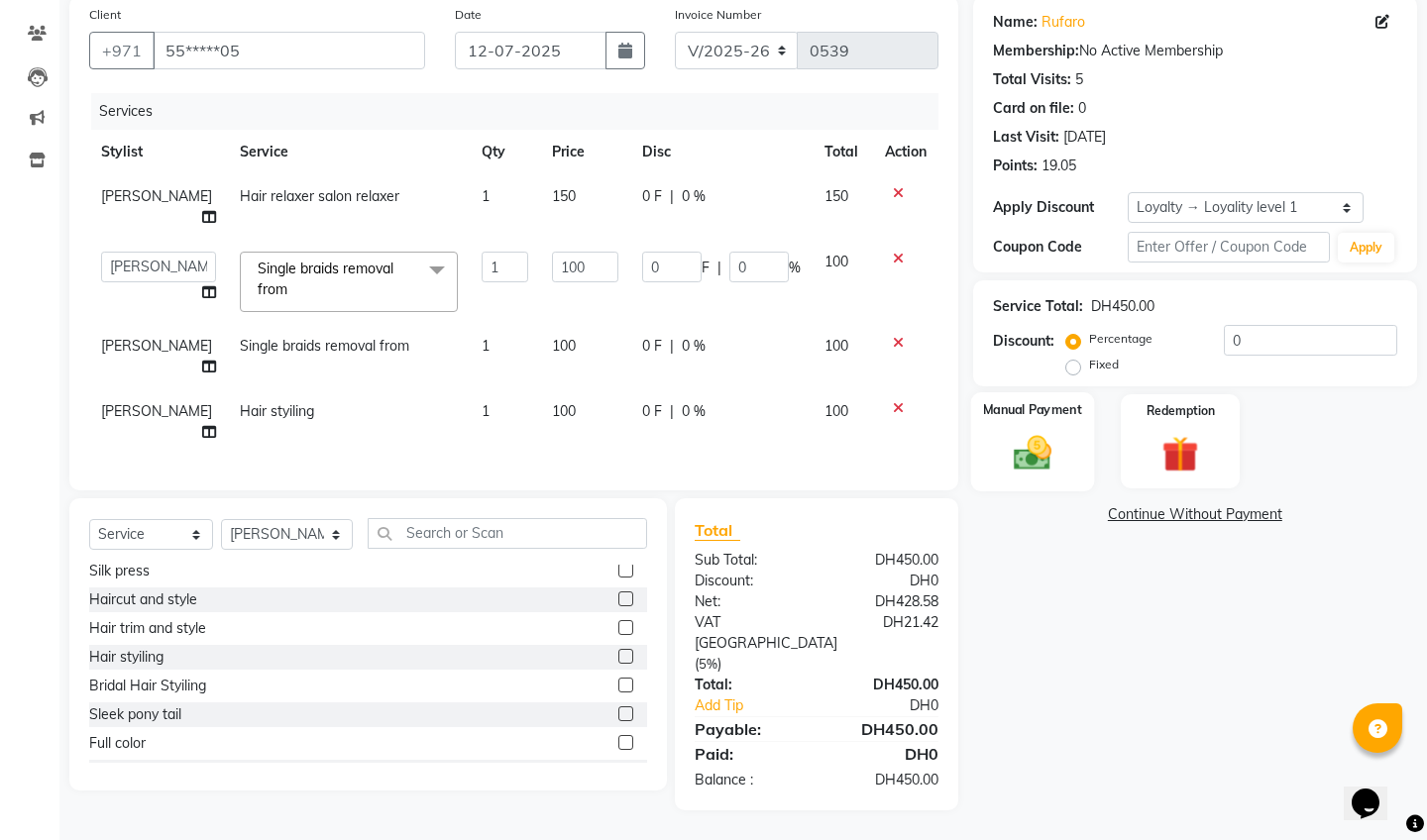 click on "Manual Payment" 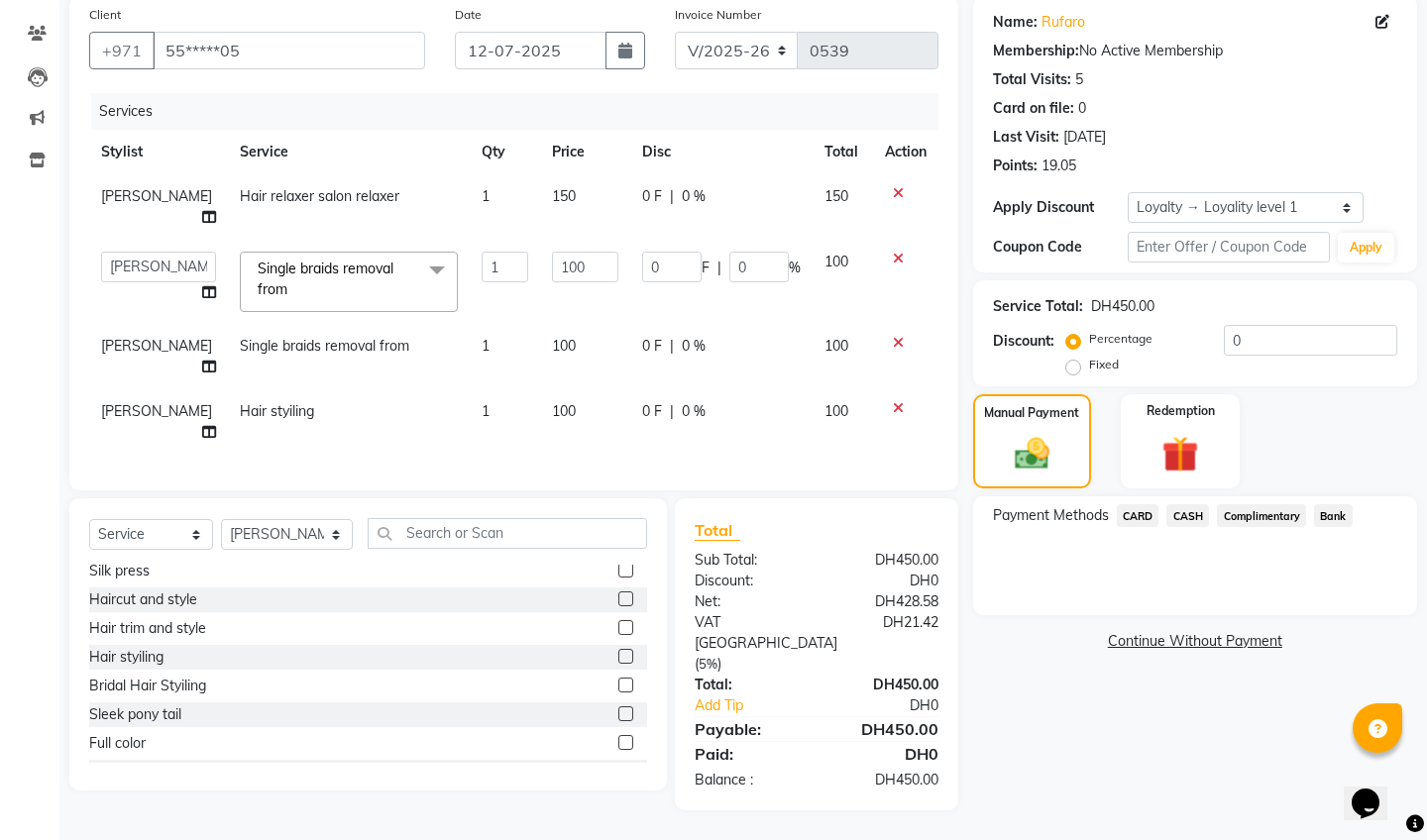 click on "CARD" 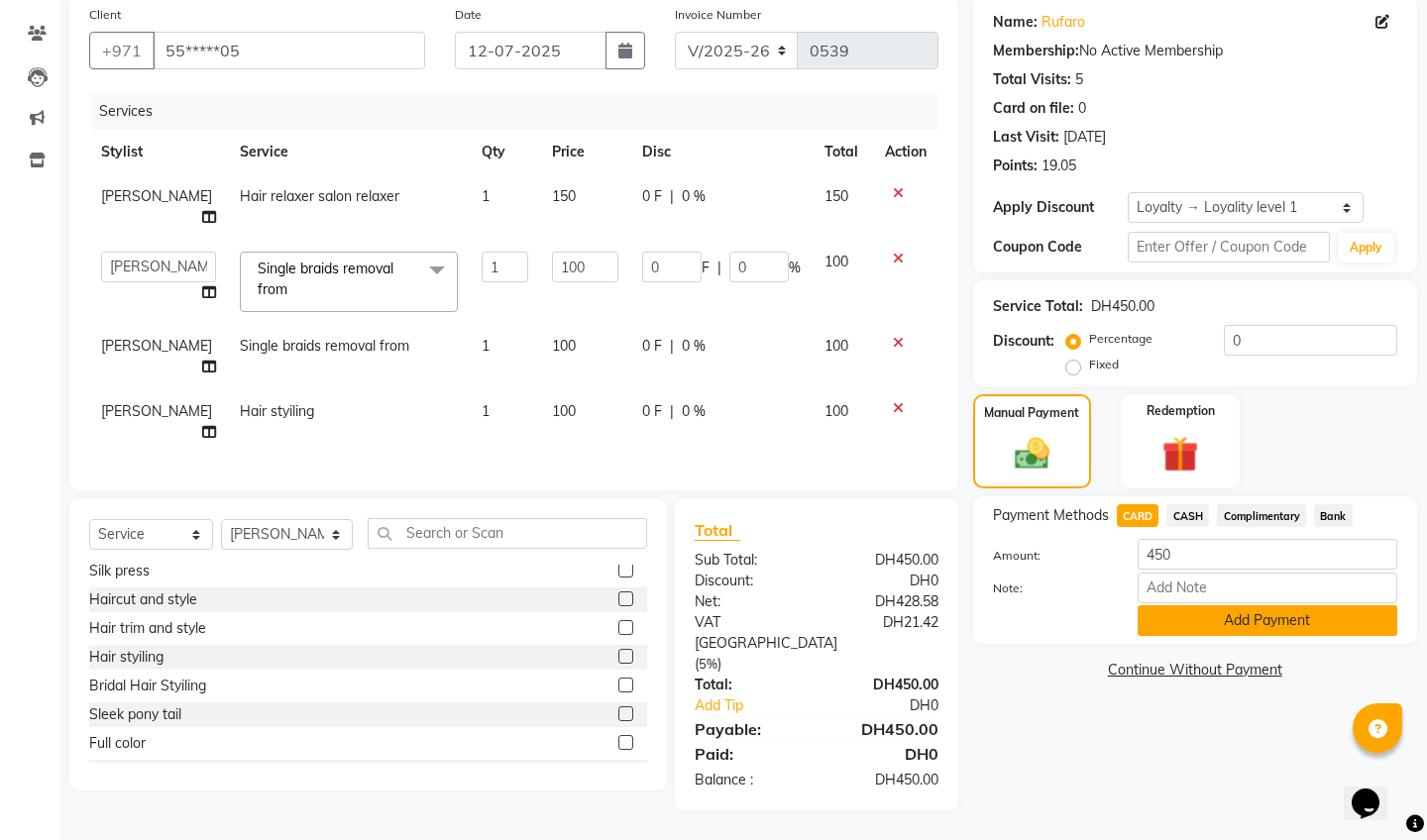 click on "Add Payment" 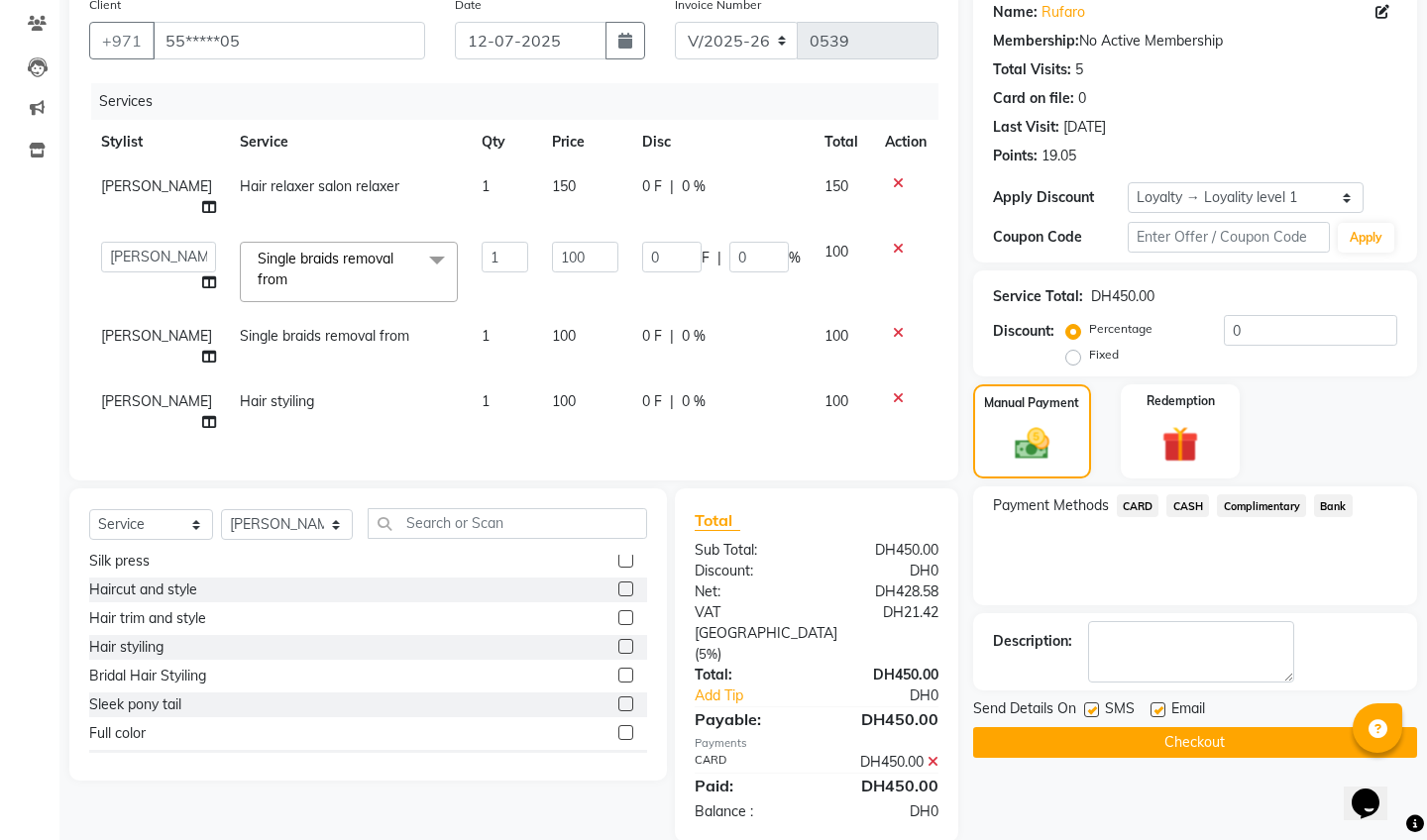 click on "Checkout" 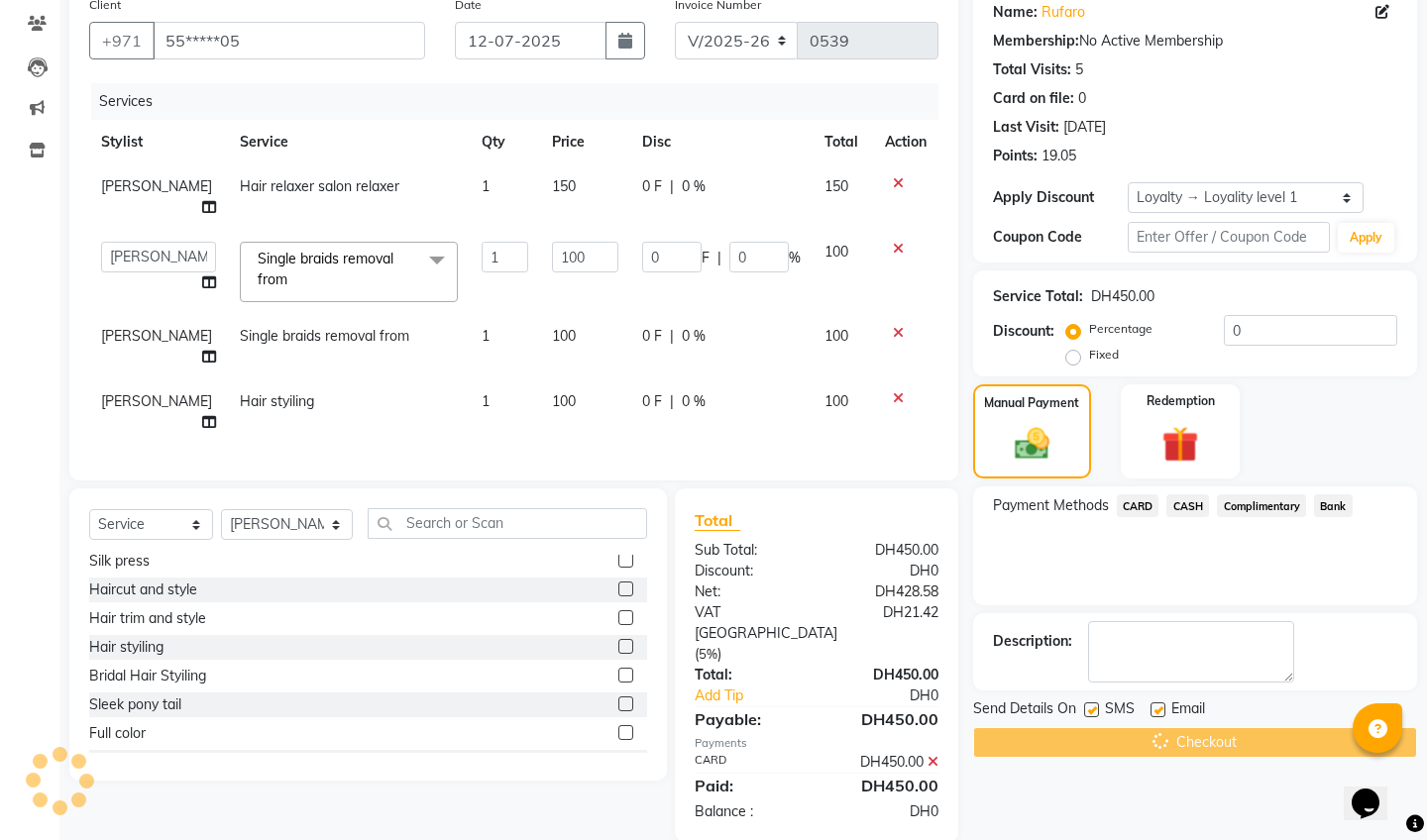 scroll, scrollTop: 290, scrollLeft: 0, axis: vertical 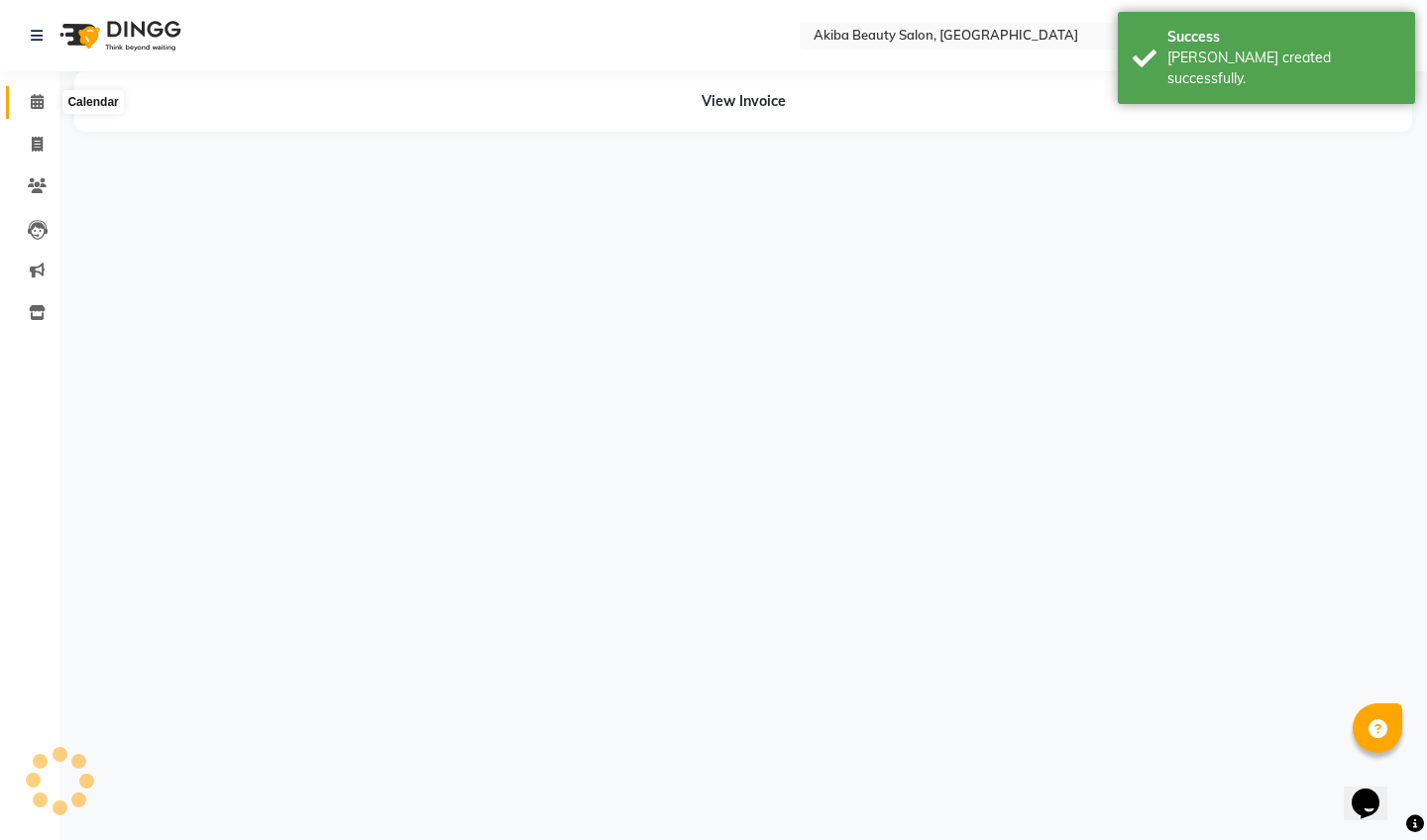 click 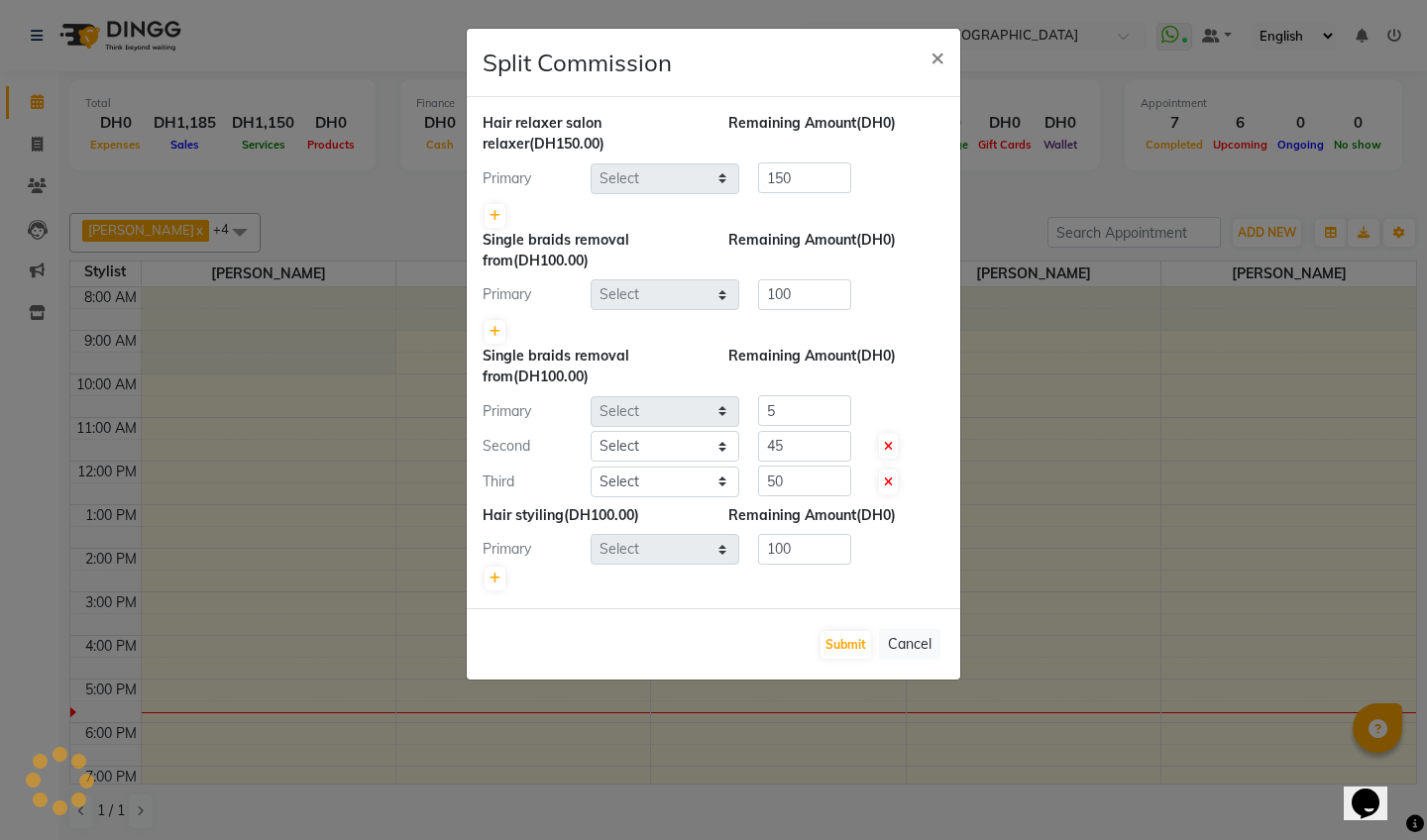 scroll, scrollTop: 0, scrollLeft: 0, axis: both 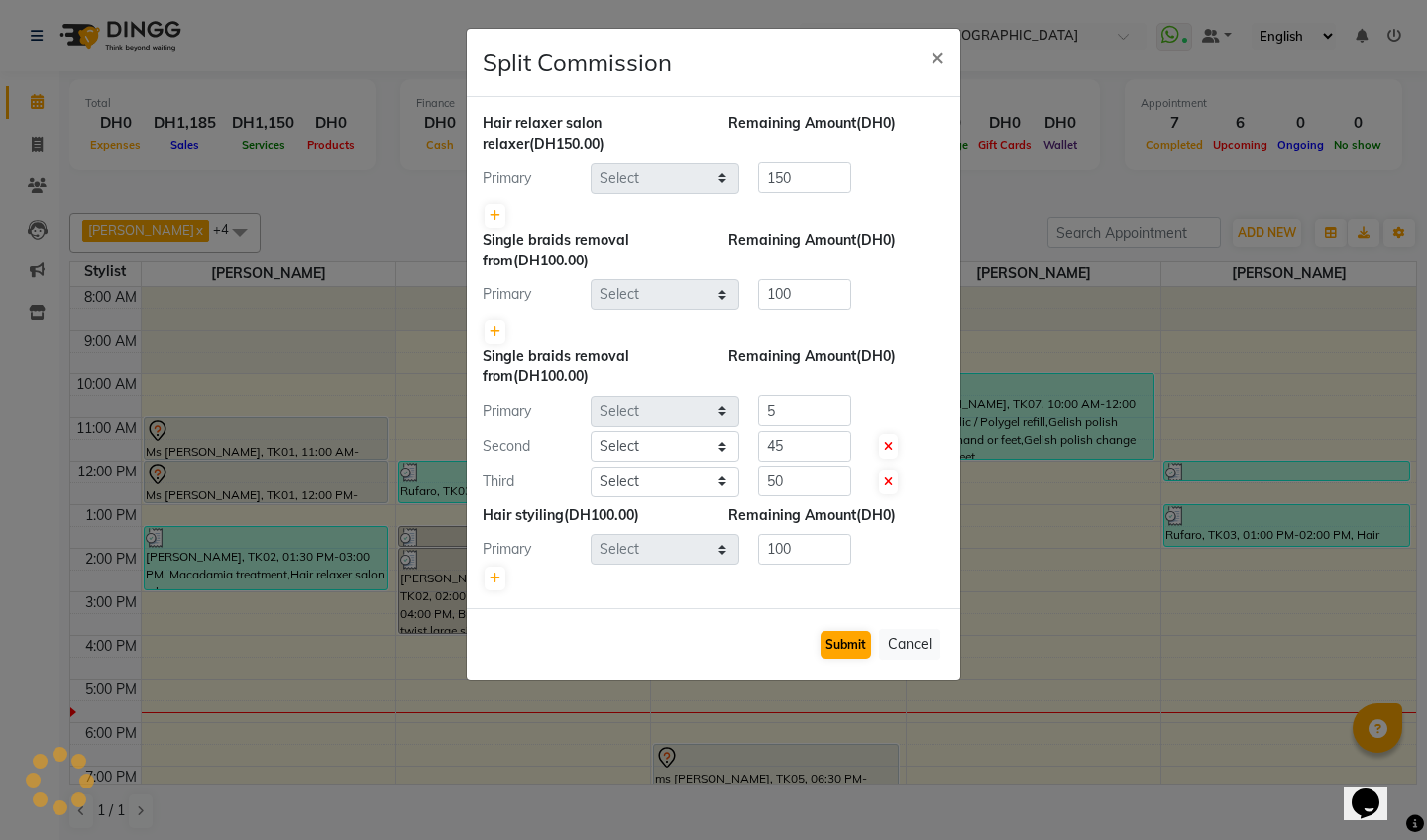select on "75753" 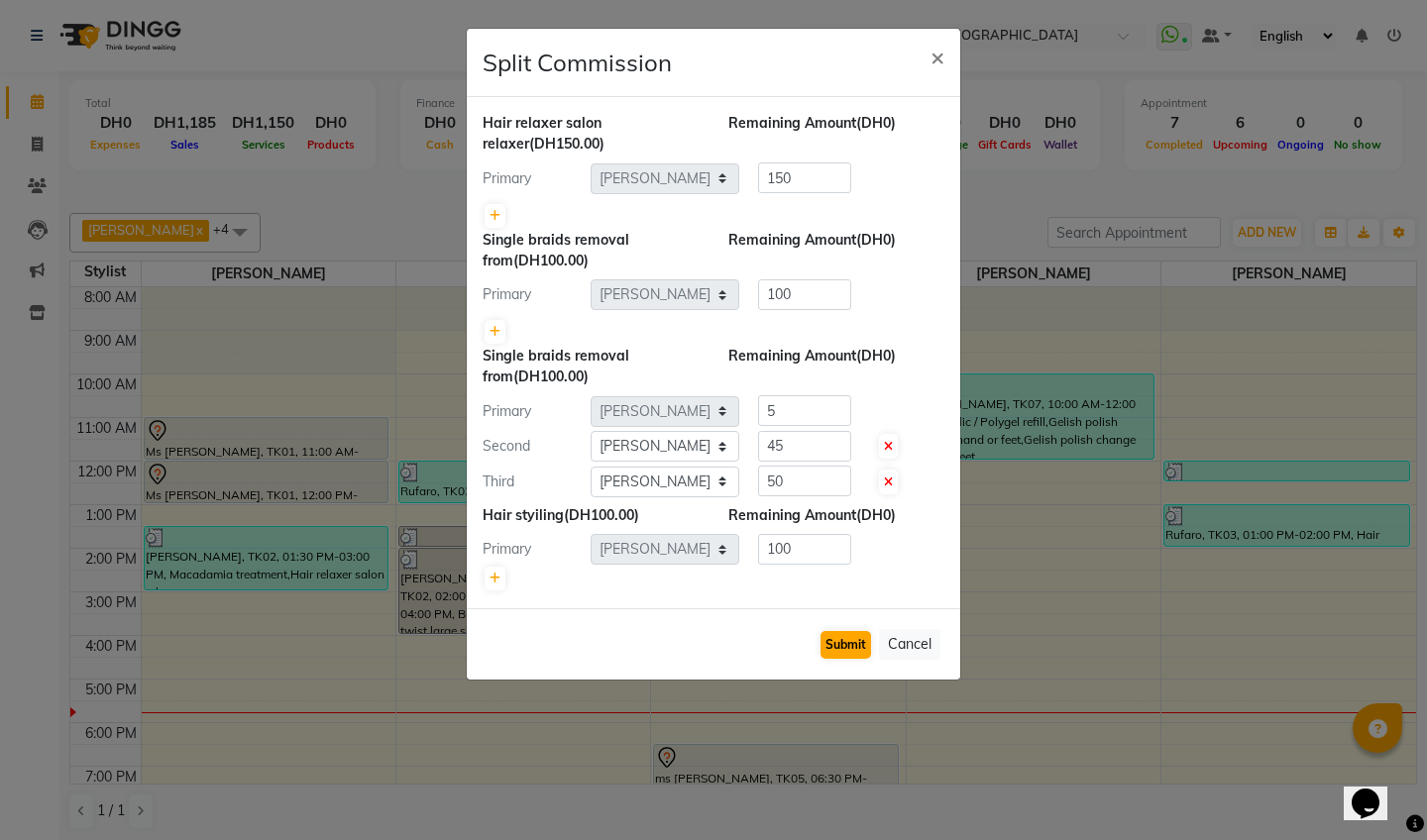 click on "Submit" 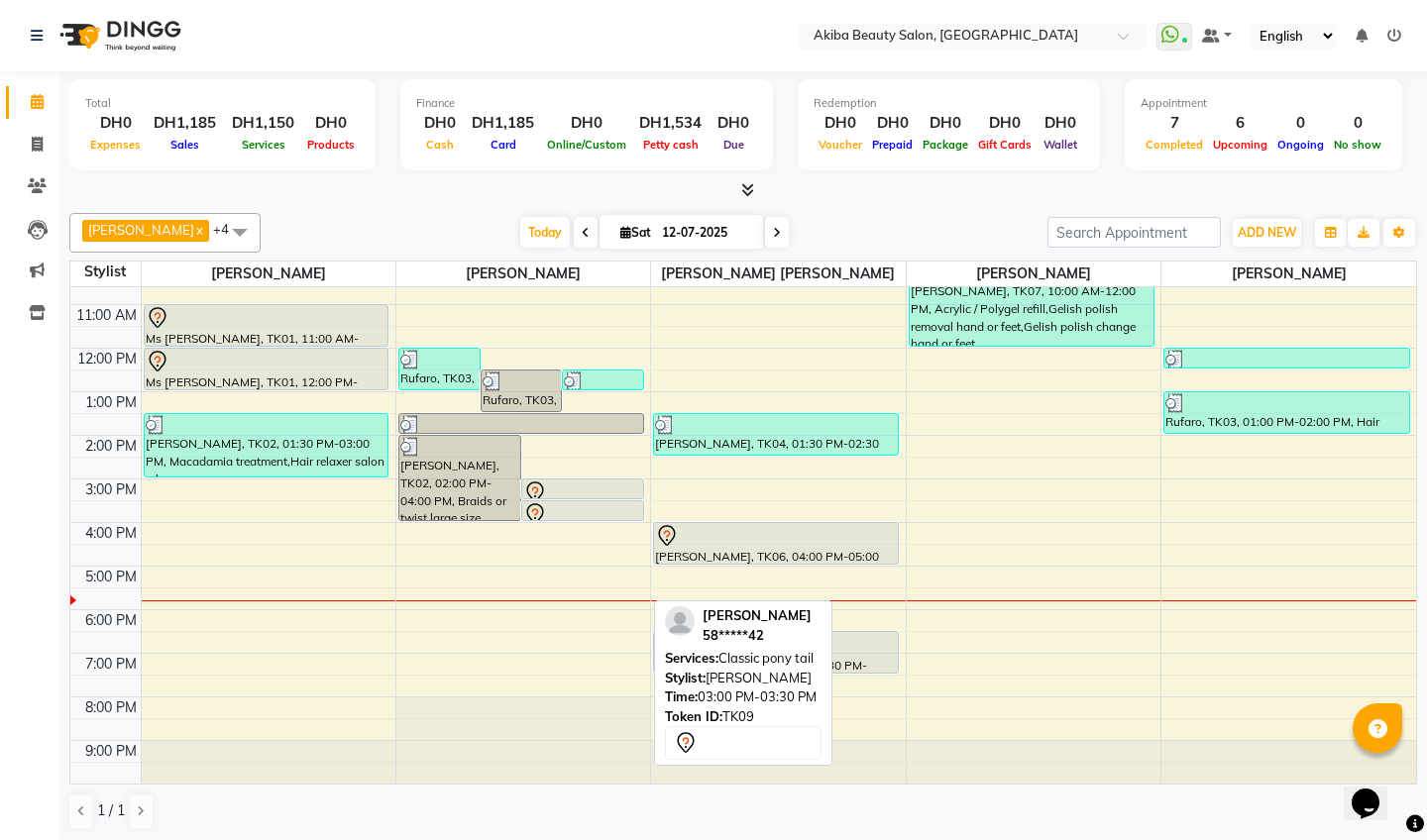 scroll, scrollTop: 113, scrollLeft: 0, axis: vertical 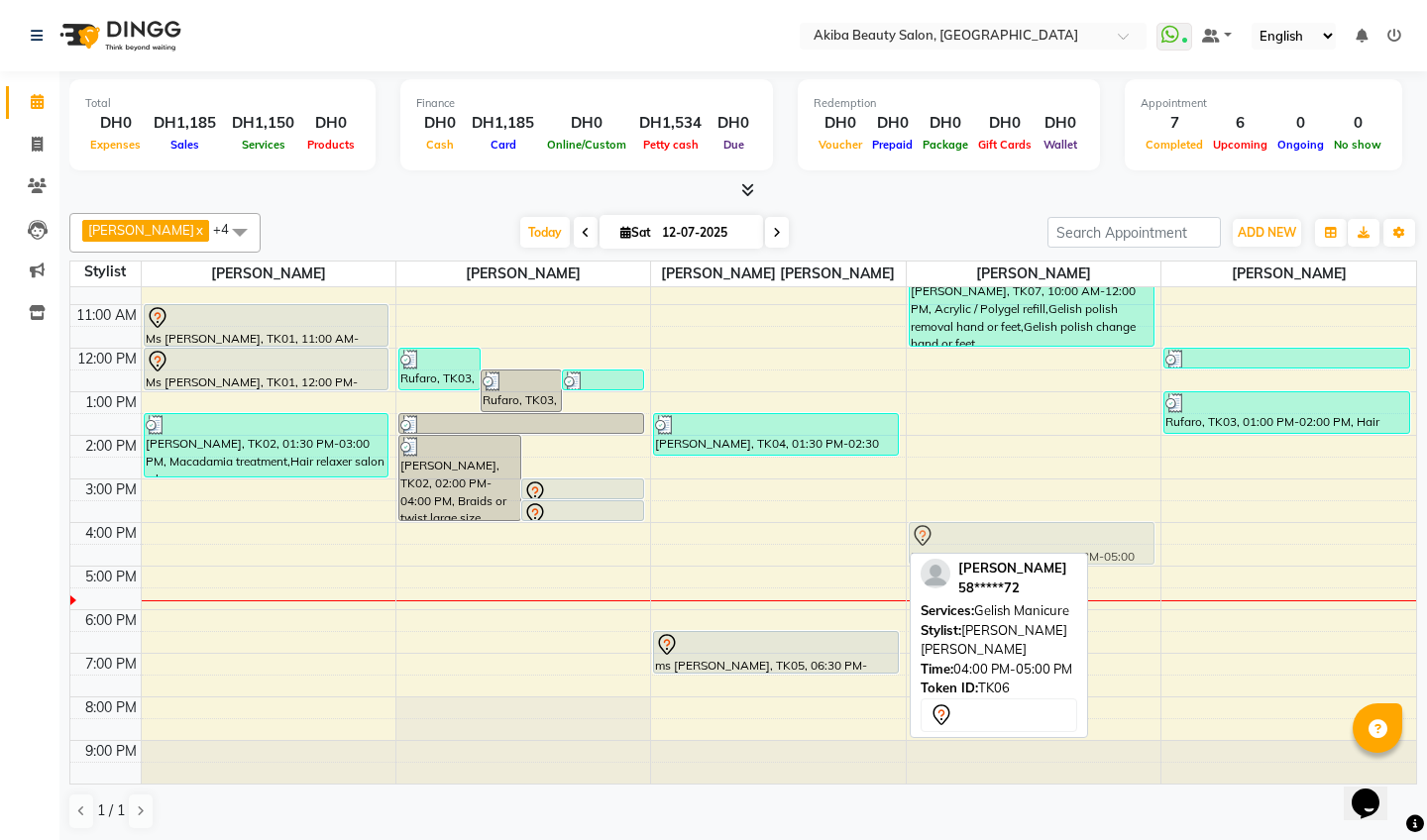 drag, startPoint x: 665, startPoint y: 548, endPoint x: 953, endPoint y: 556, distance: 288.11109 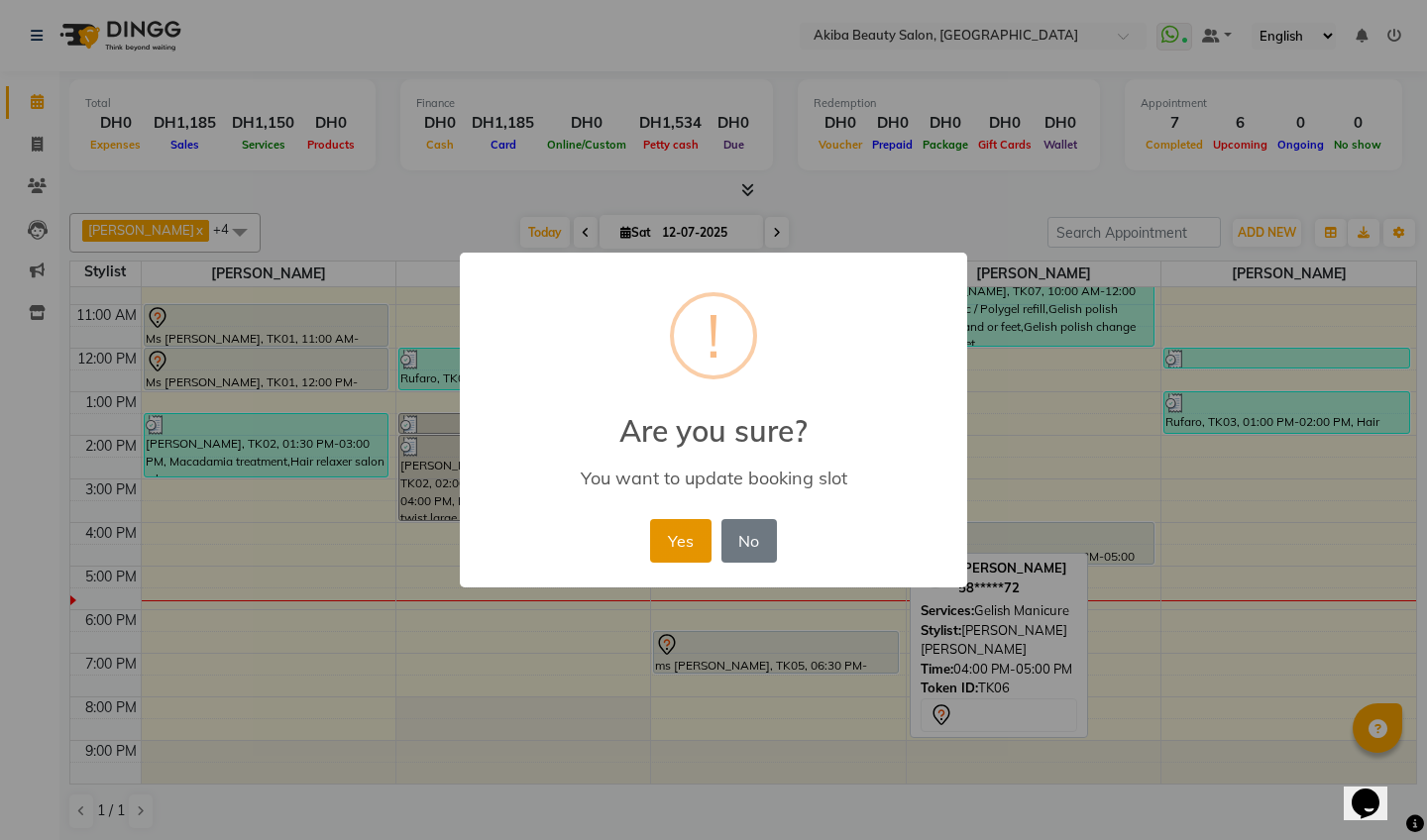 click on "Yes" at bounding box center (680, 541) 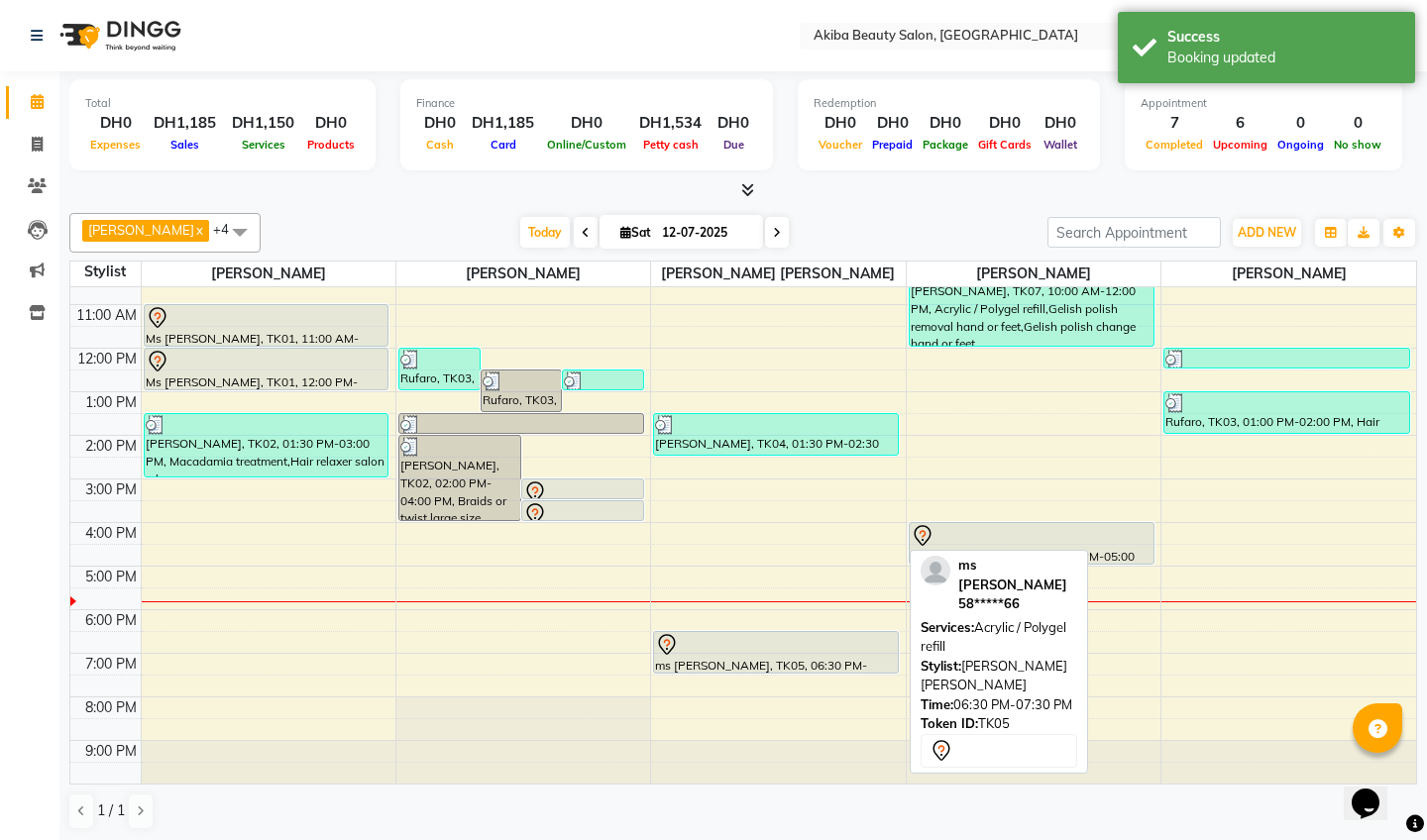 scroll, scrollTop: 1, scrollLeft: 0, axis: vertical 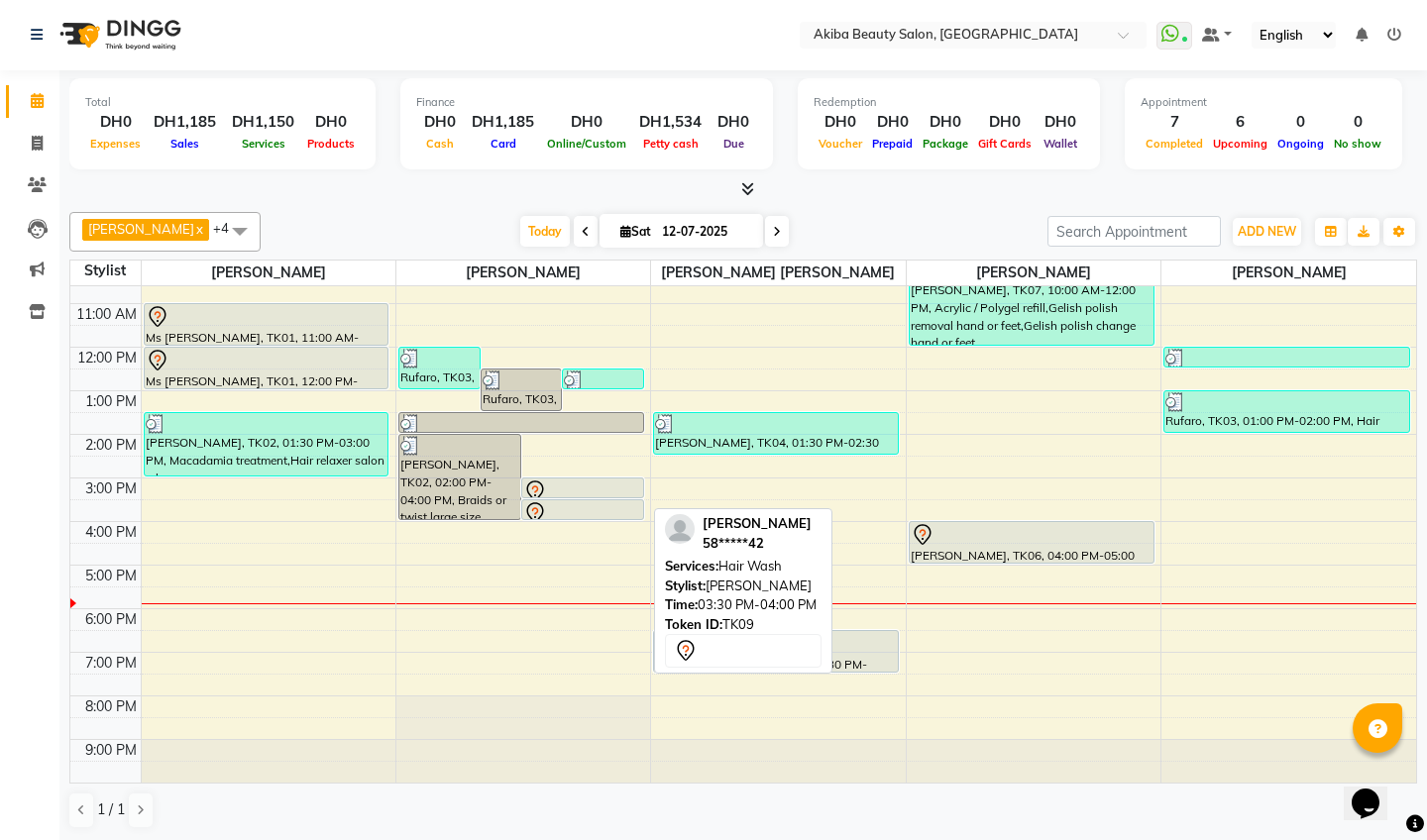 click at bounding box center [583, 513] 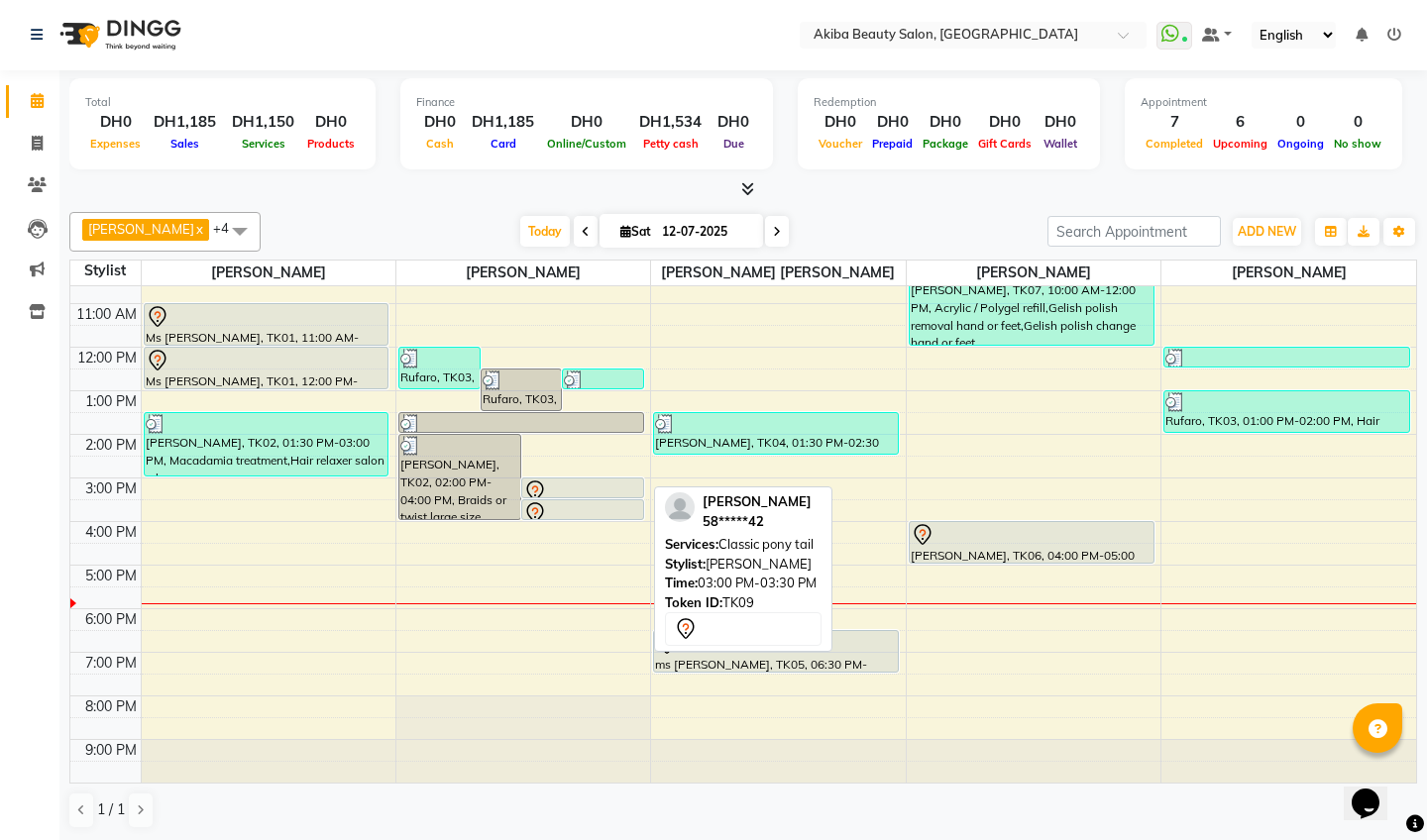 click at bounding box center [583, 491] 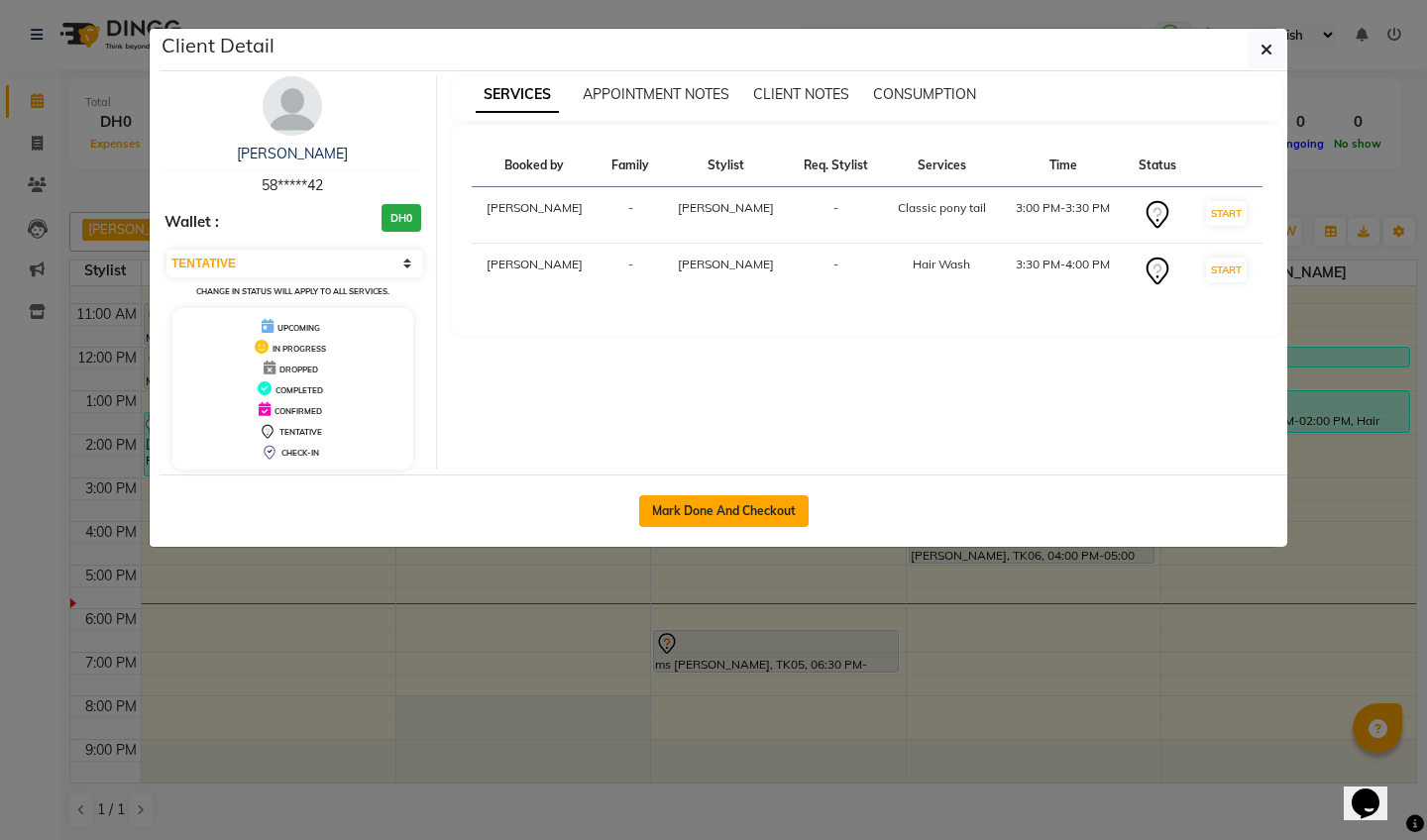 click on "Mark Done And Checkout" 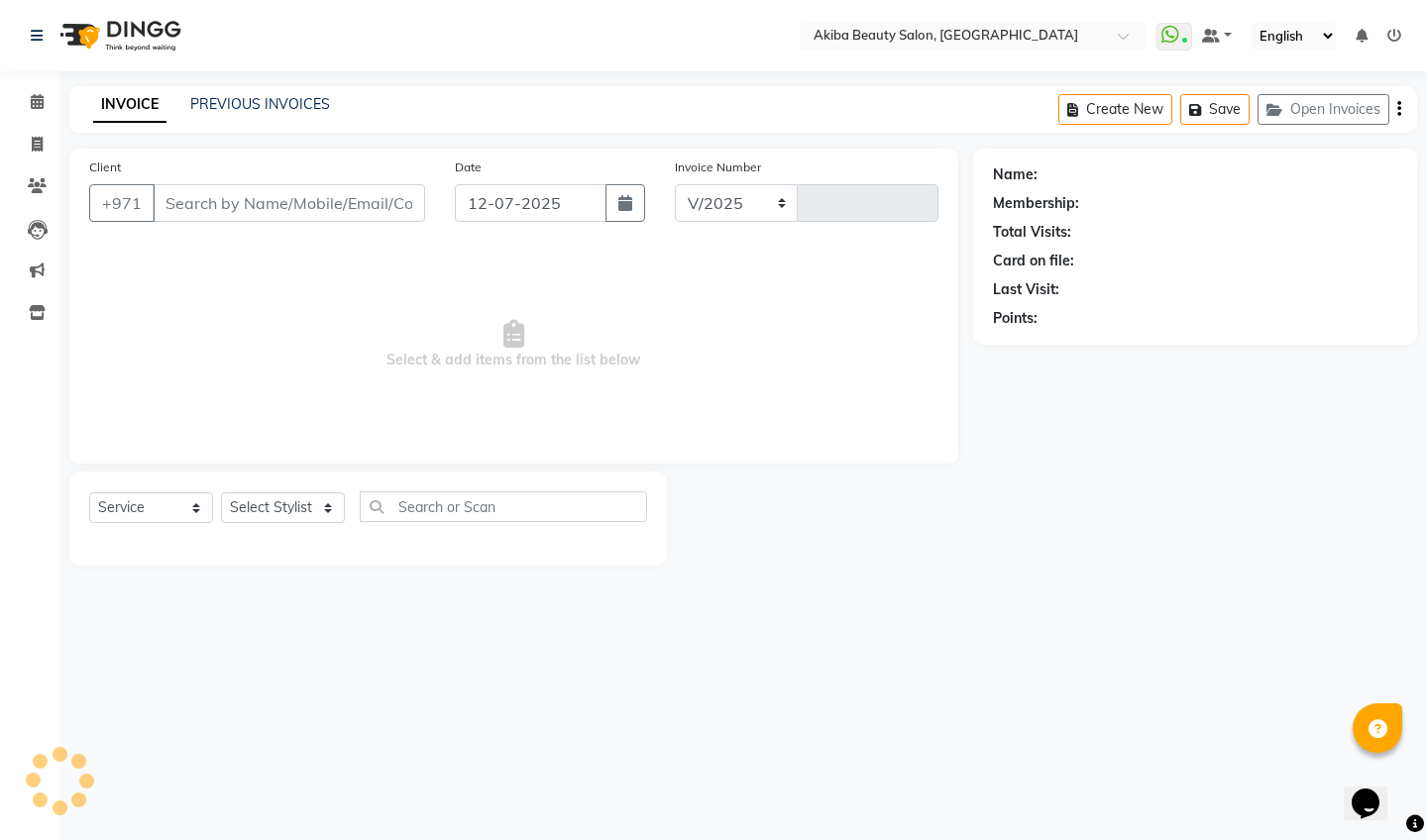 select on "5567" 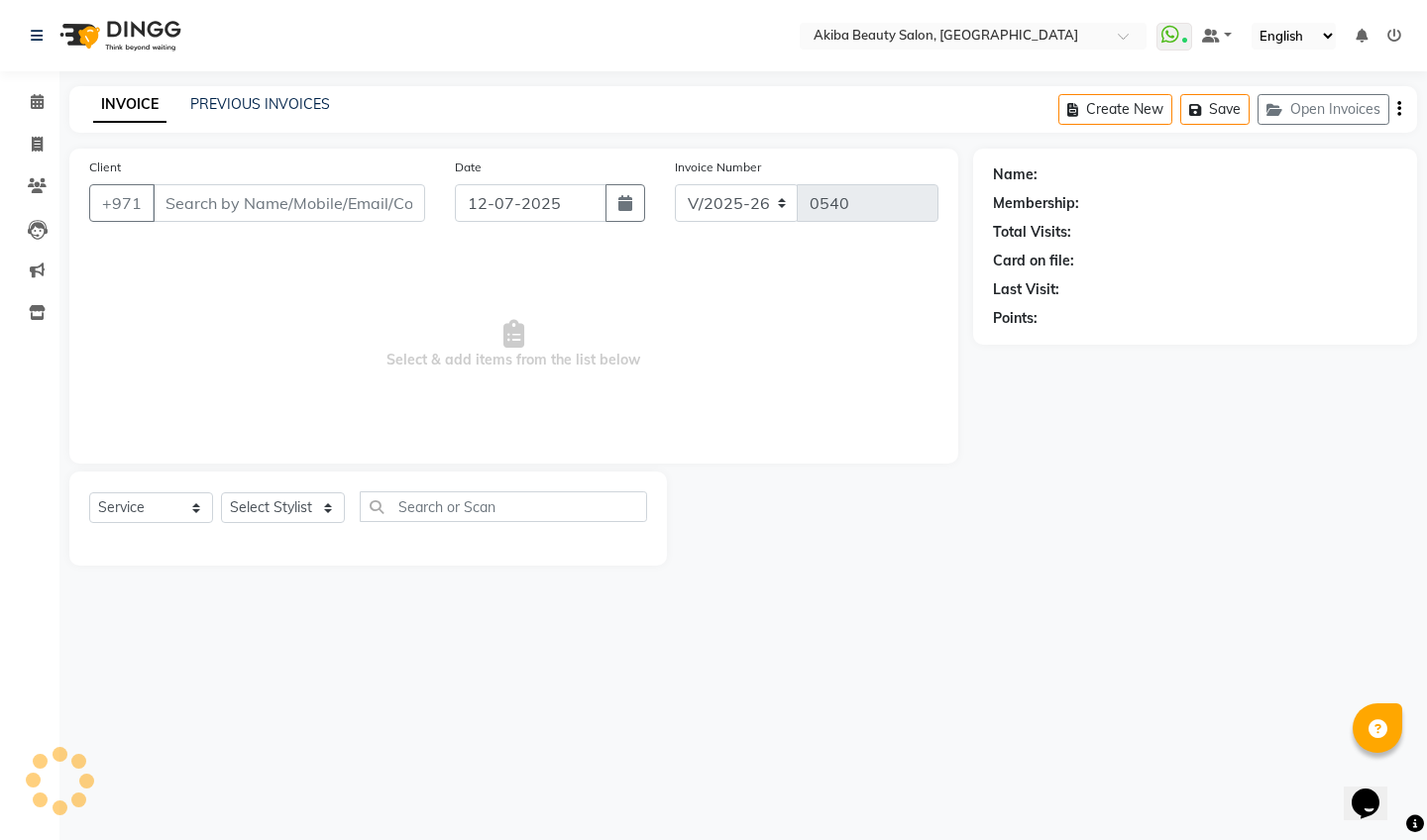 scroll, scrollTop: 0, scrollLeft: 0, axis: both 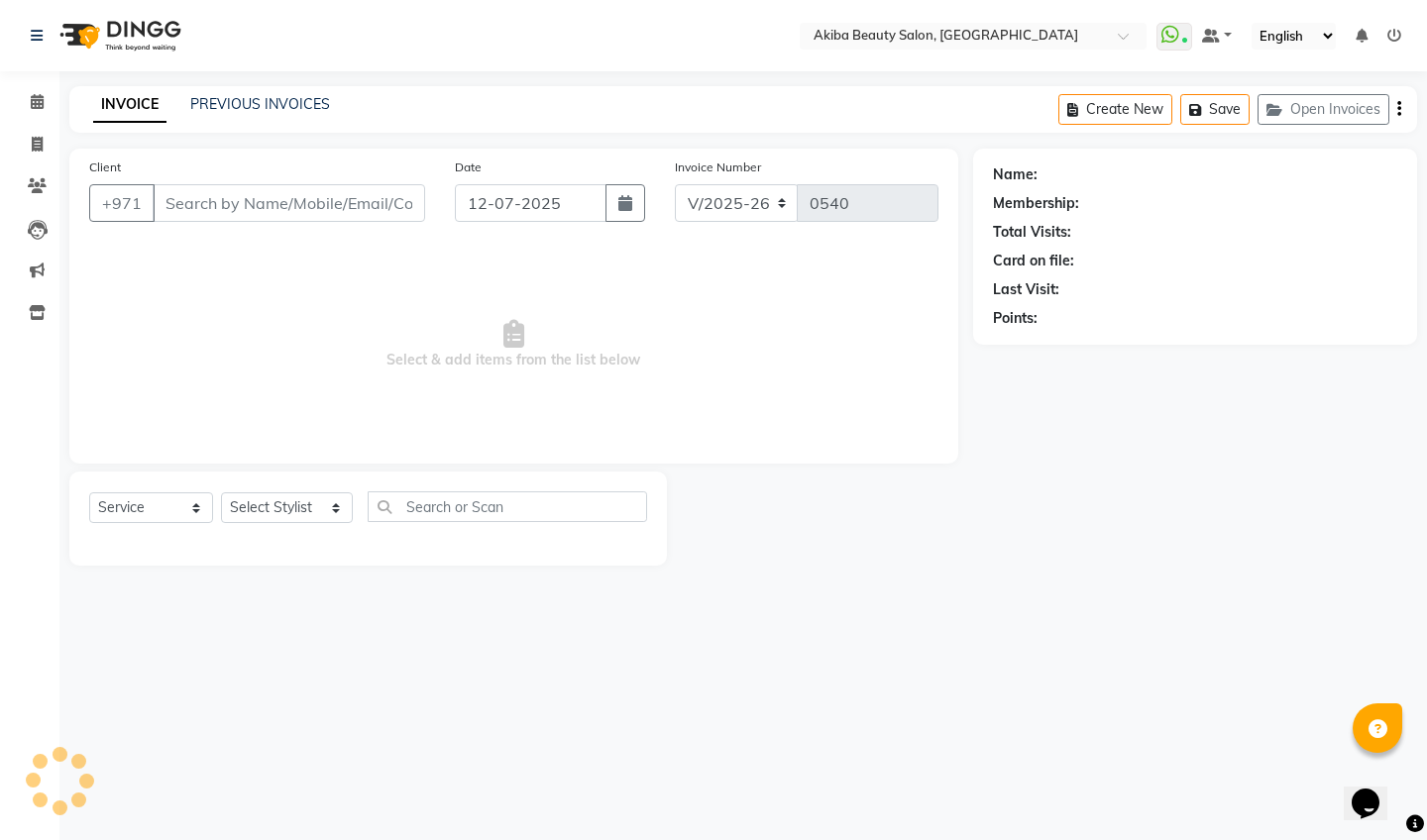 type on "58*****42" 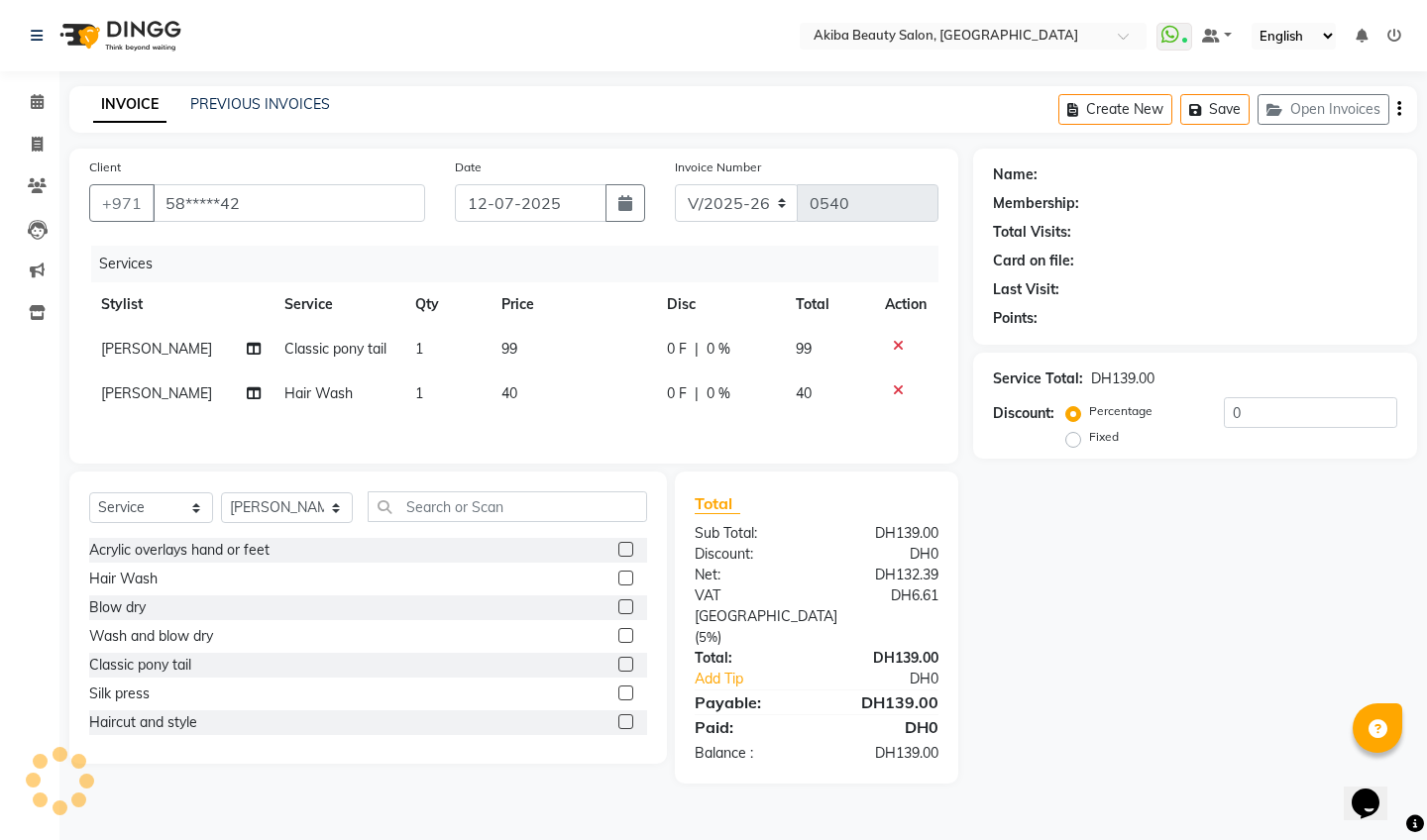 select on "1: Object" 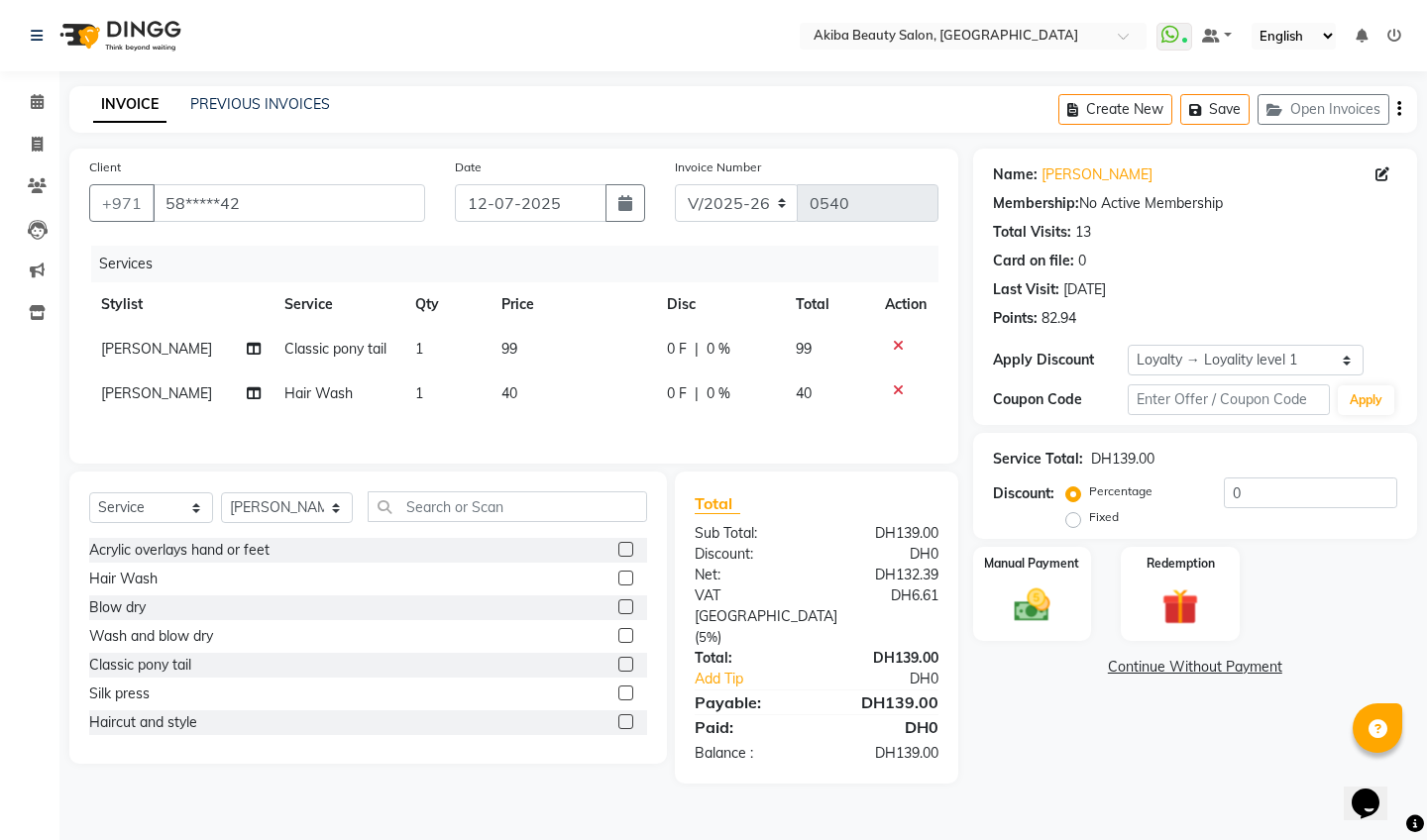 click on "99" 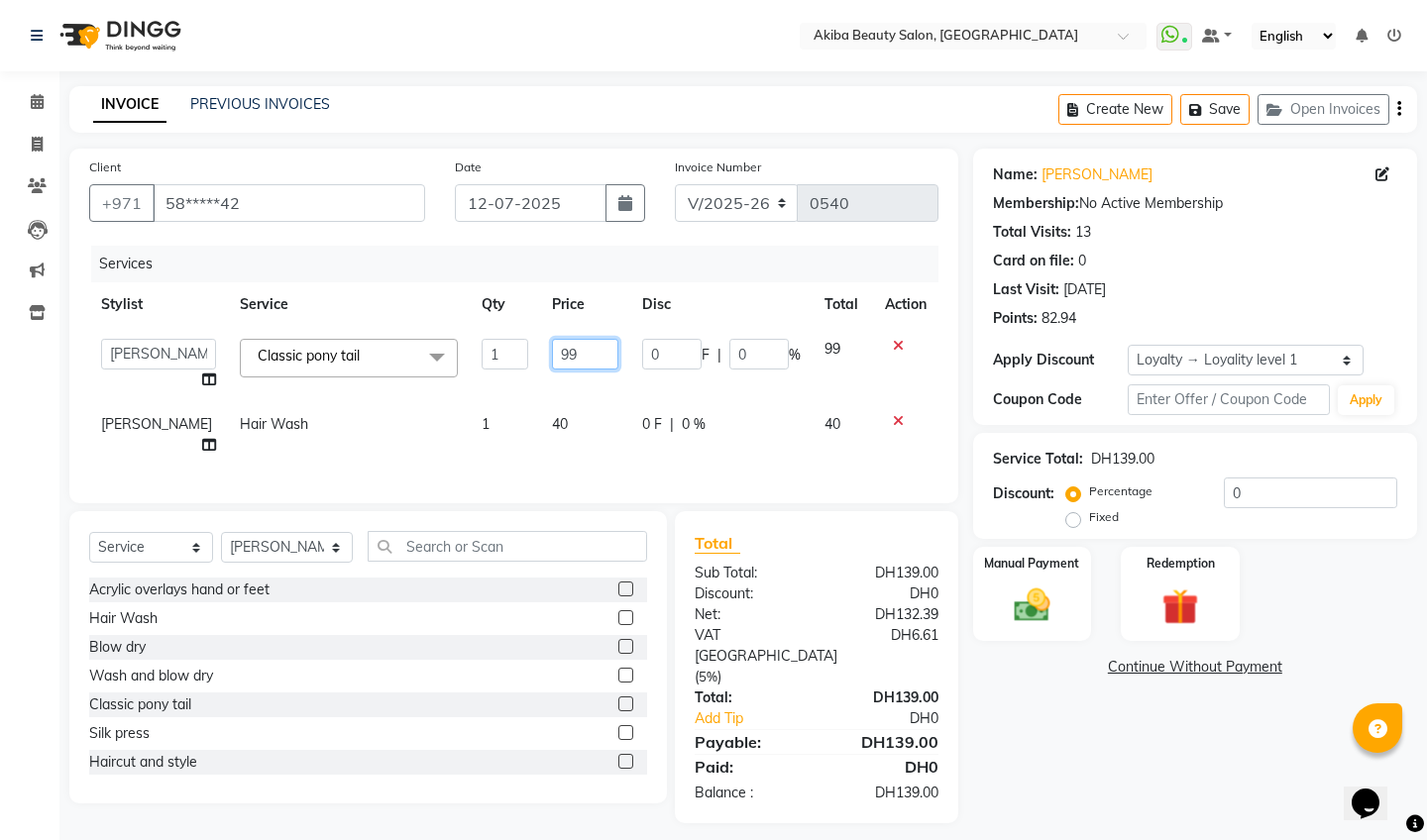 click on "99" 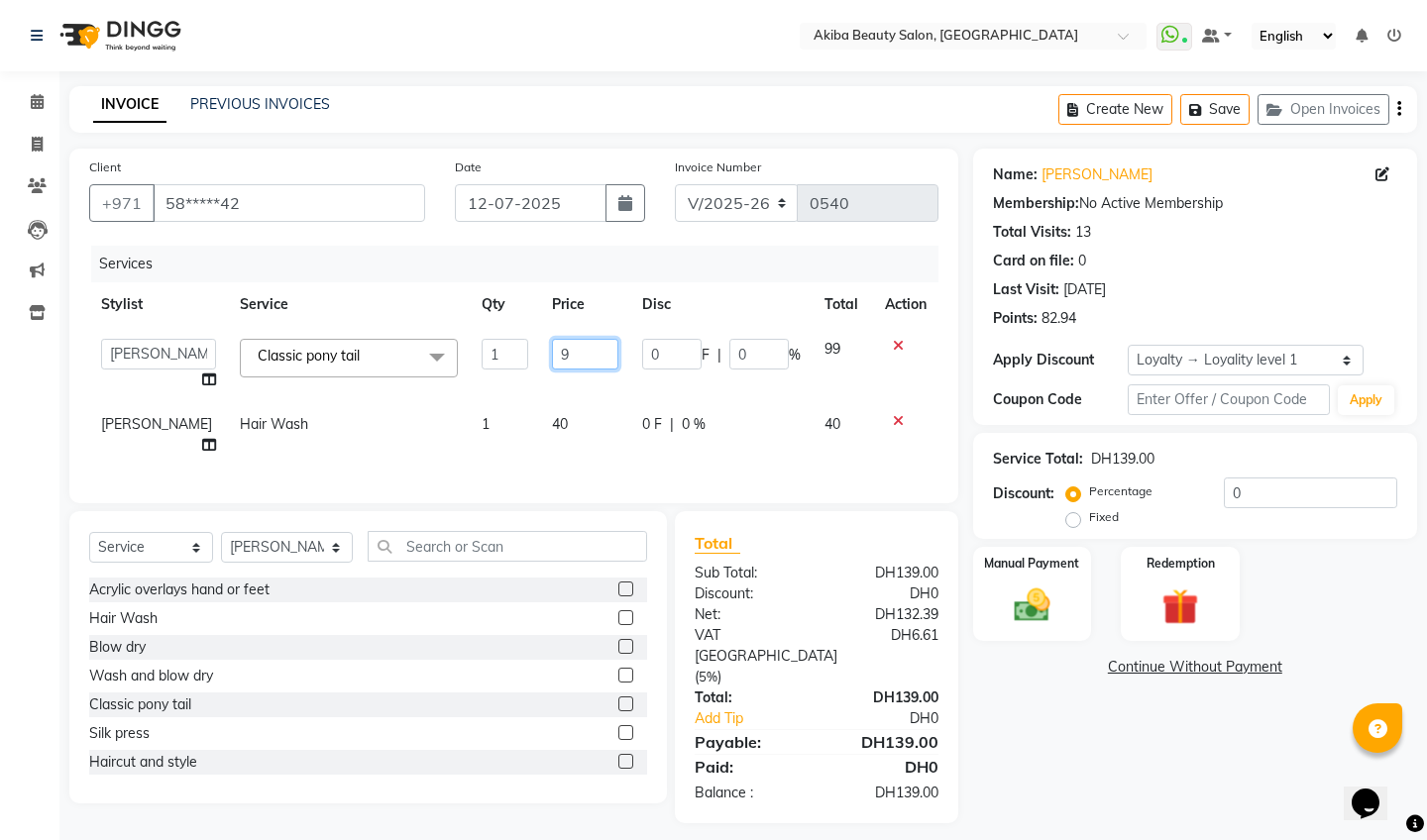 type 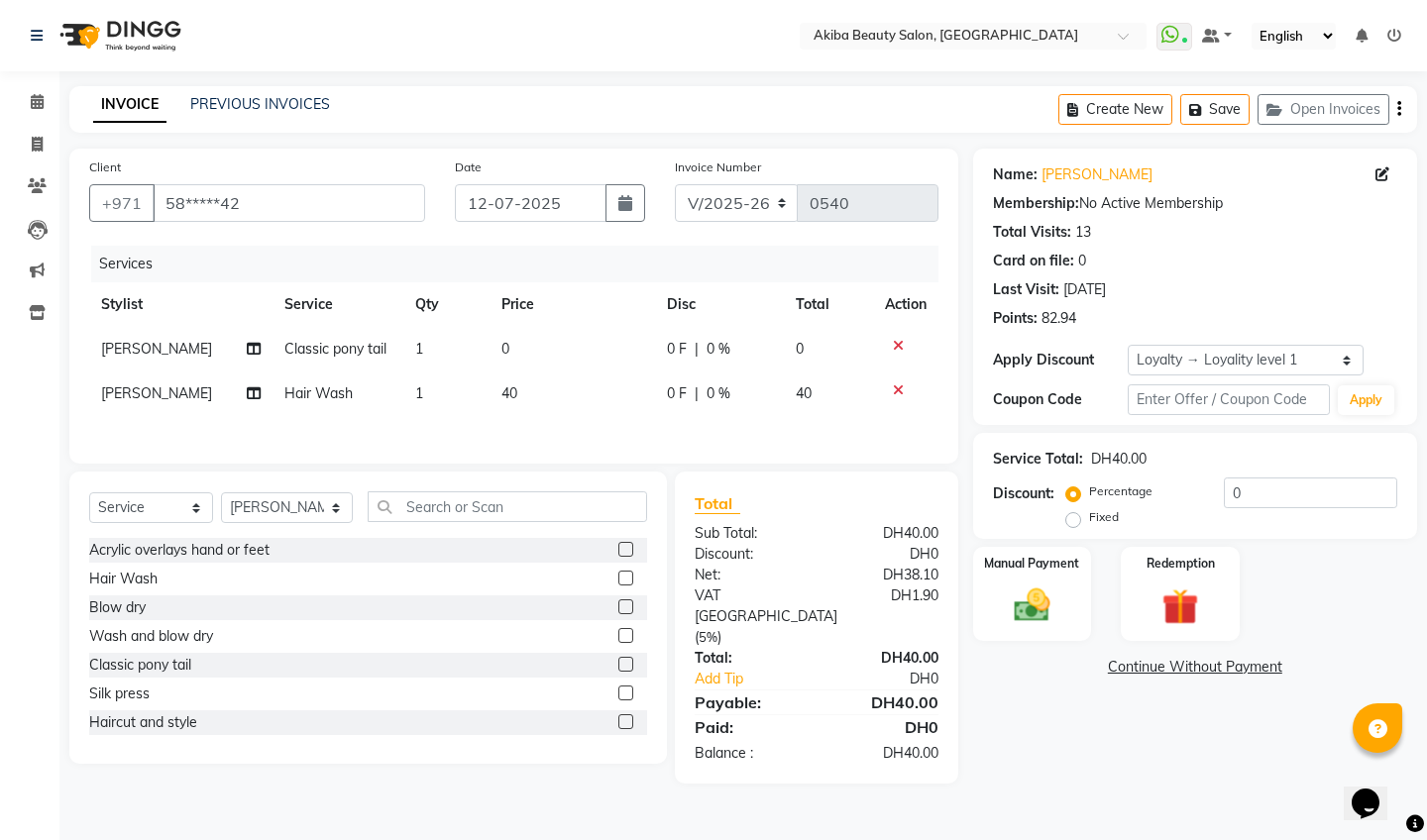 click on "Classic pony tail" 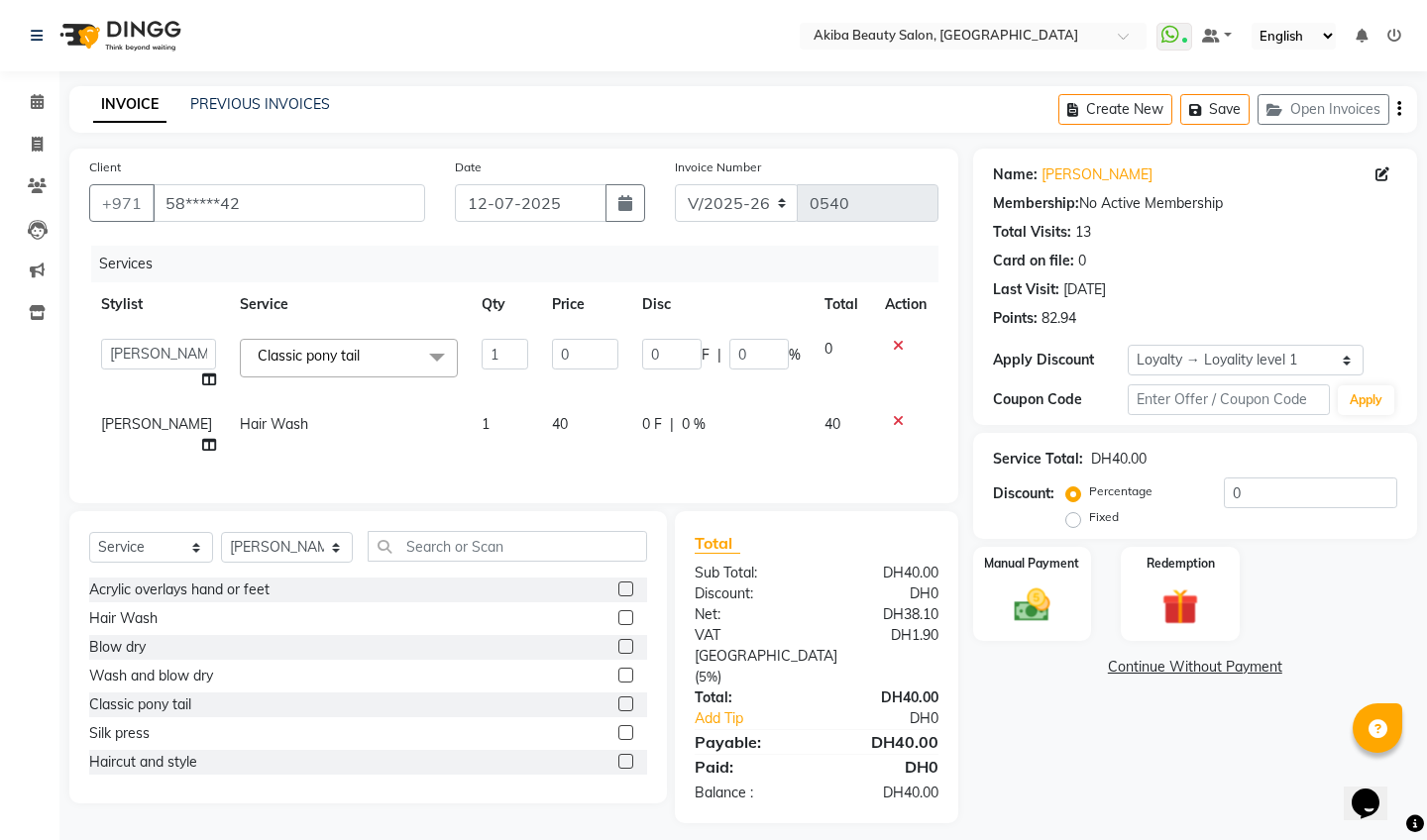 click 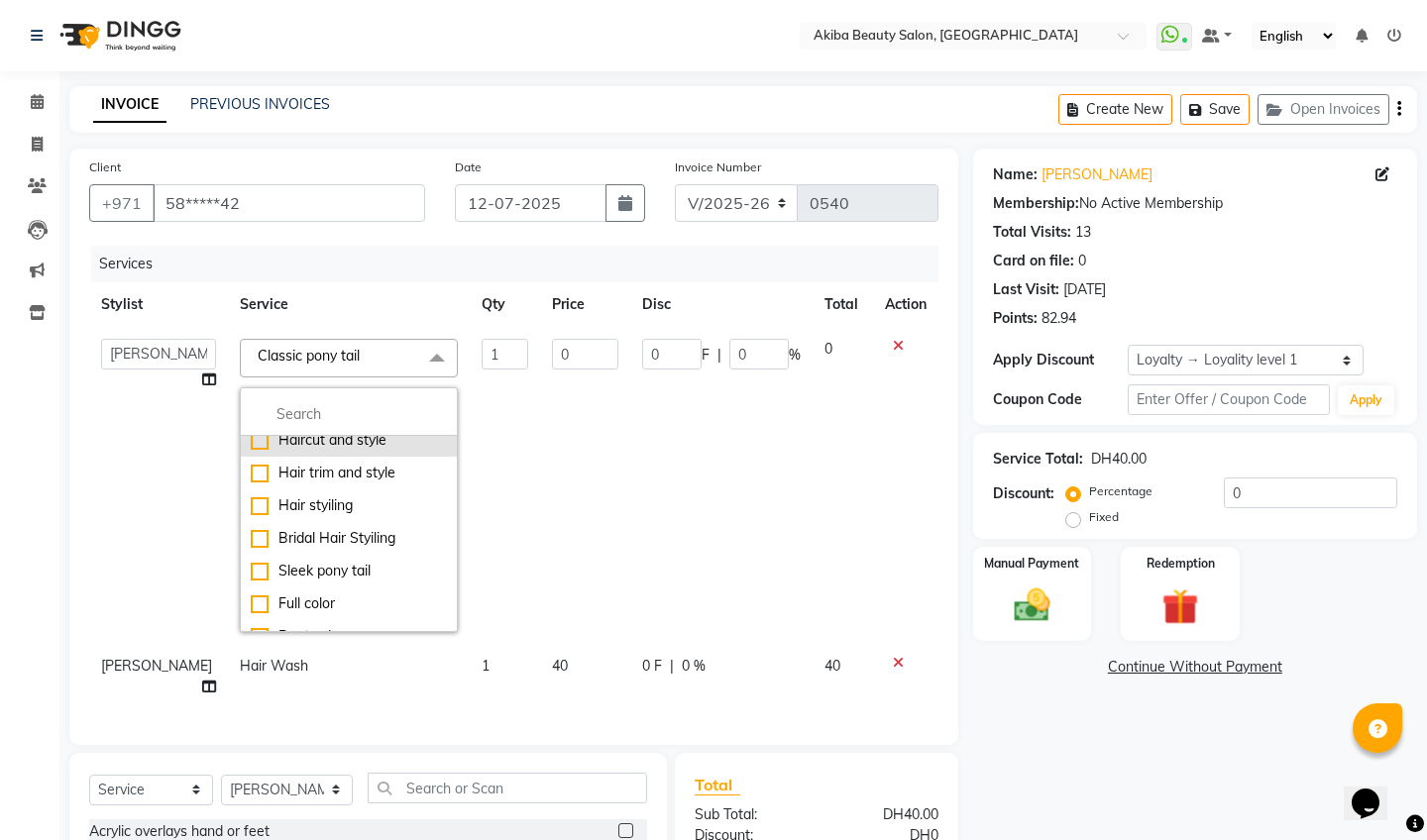 scroll, scrollTop: 237, scrollLeft: 0, axis: vertical 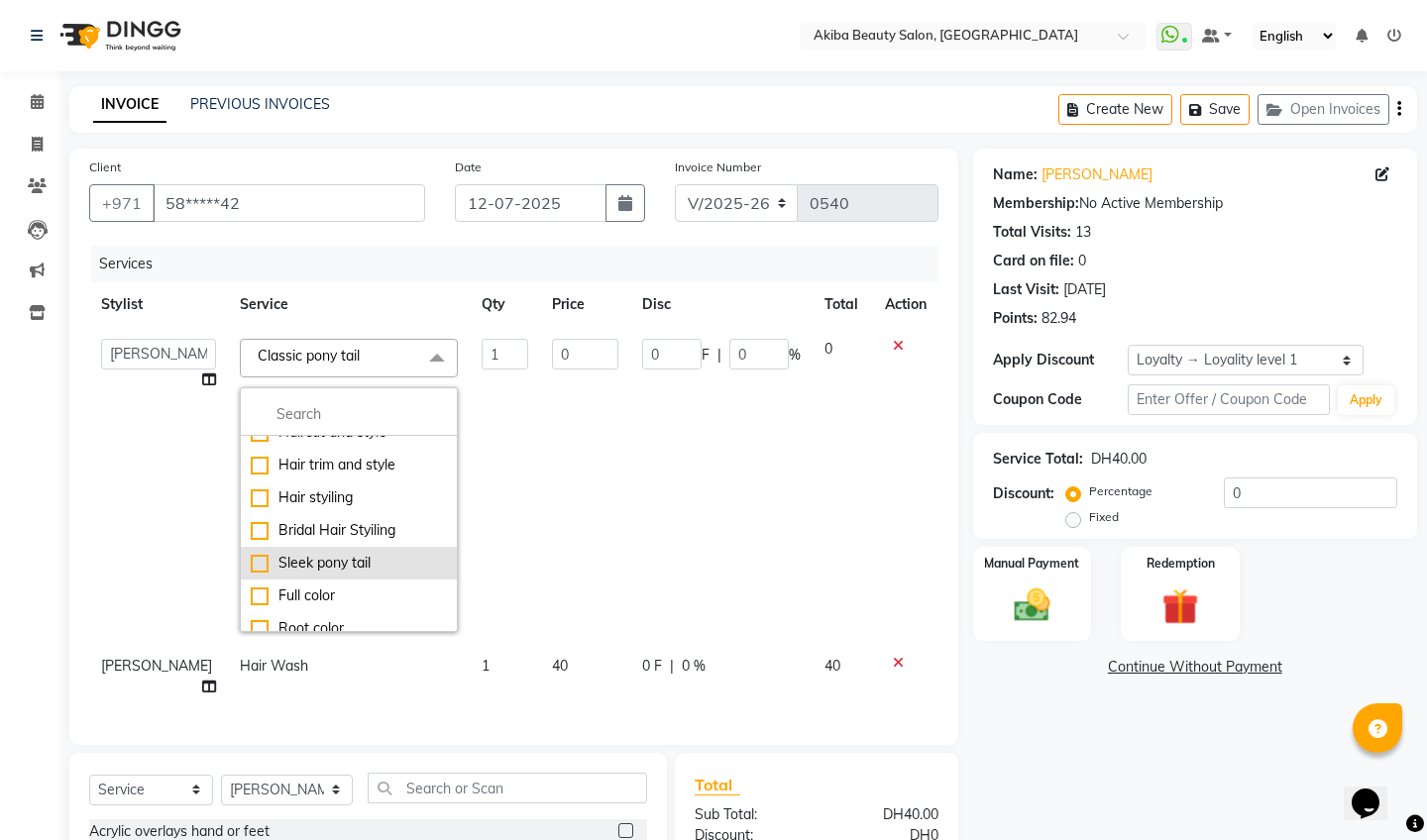 click on "Sleek pony tail" 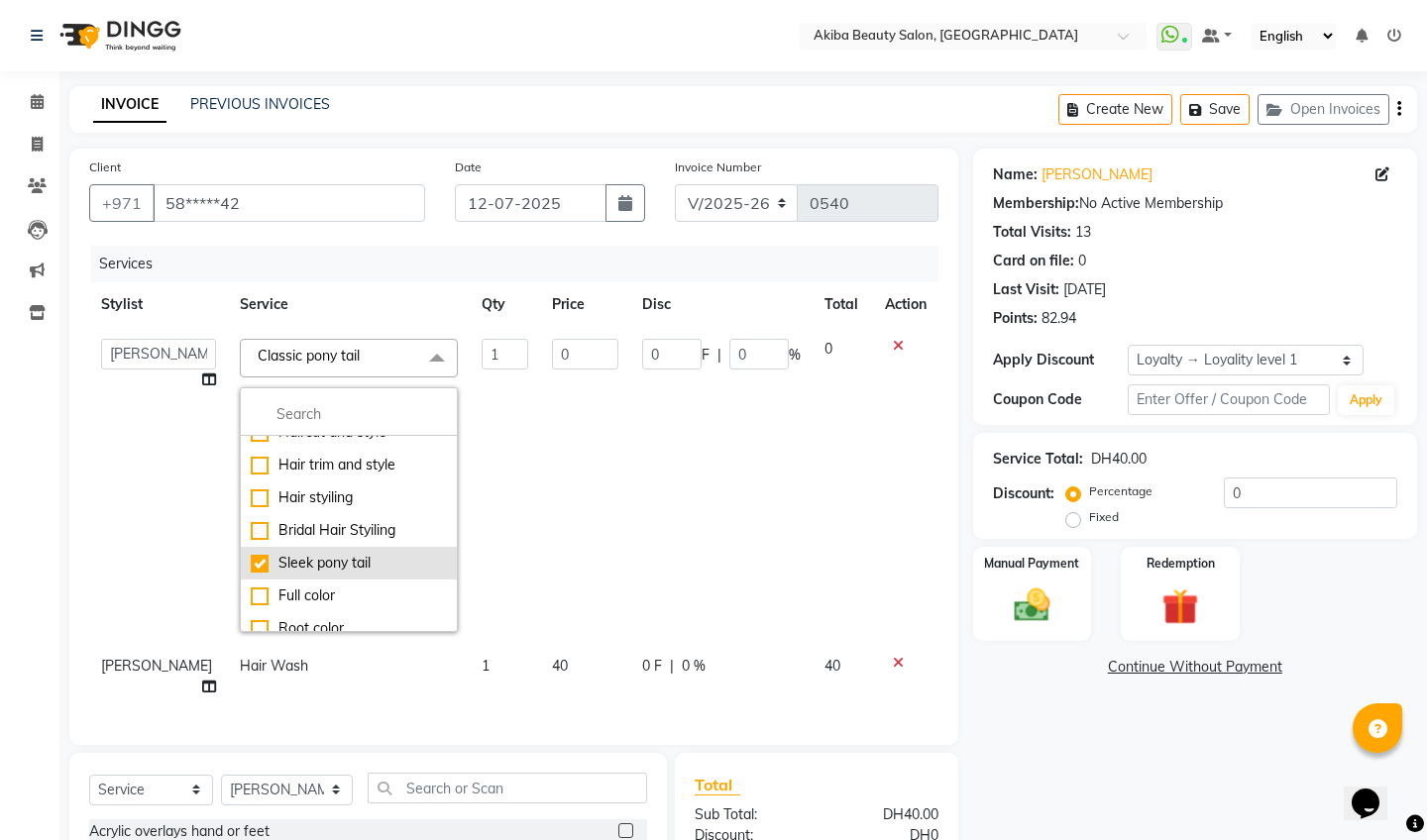 checkbox on "false" 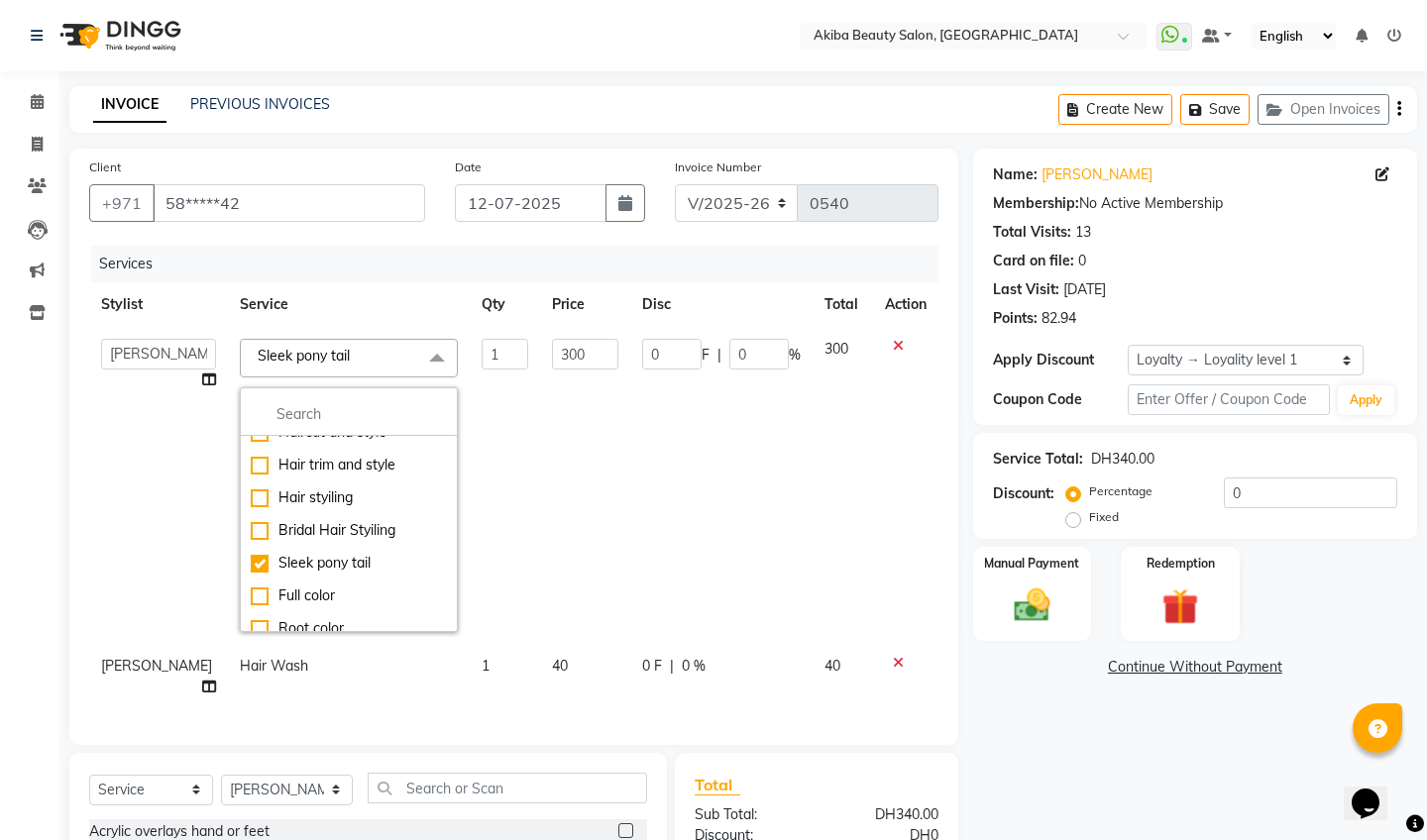 click on "300" 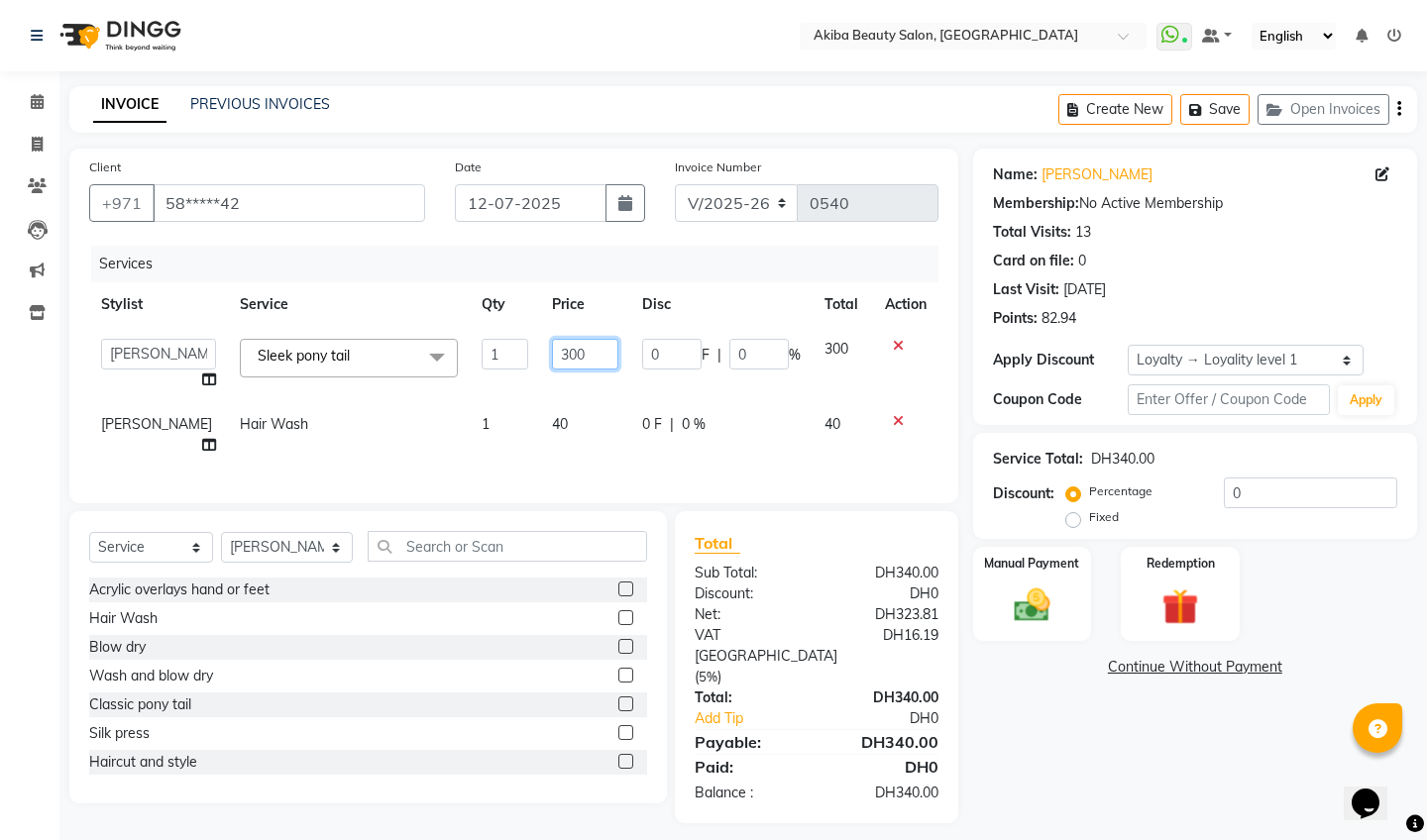 click on "300" 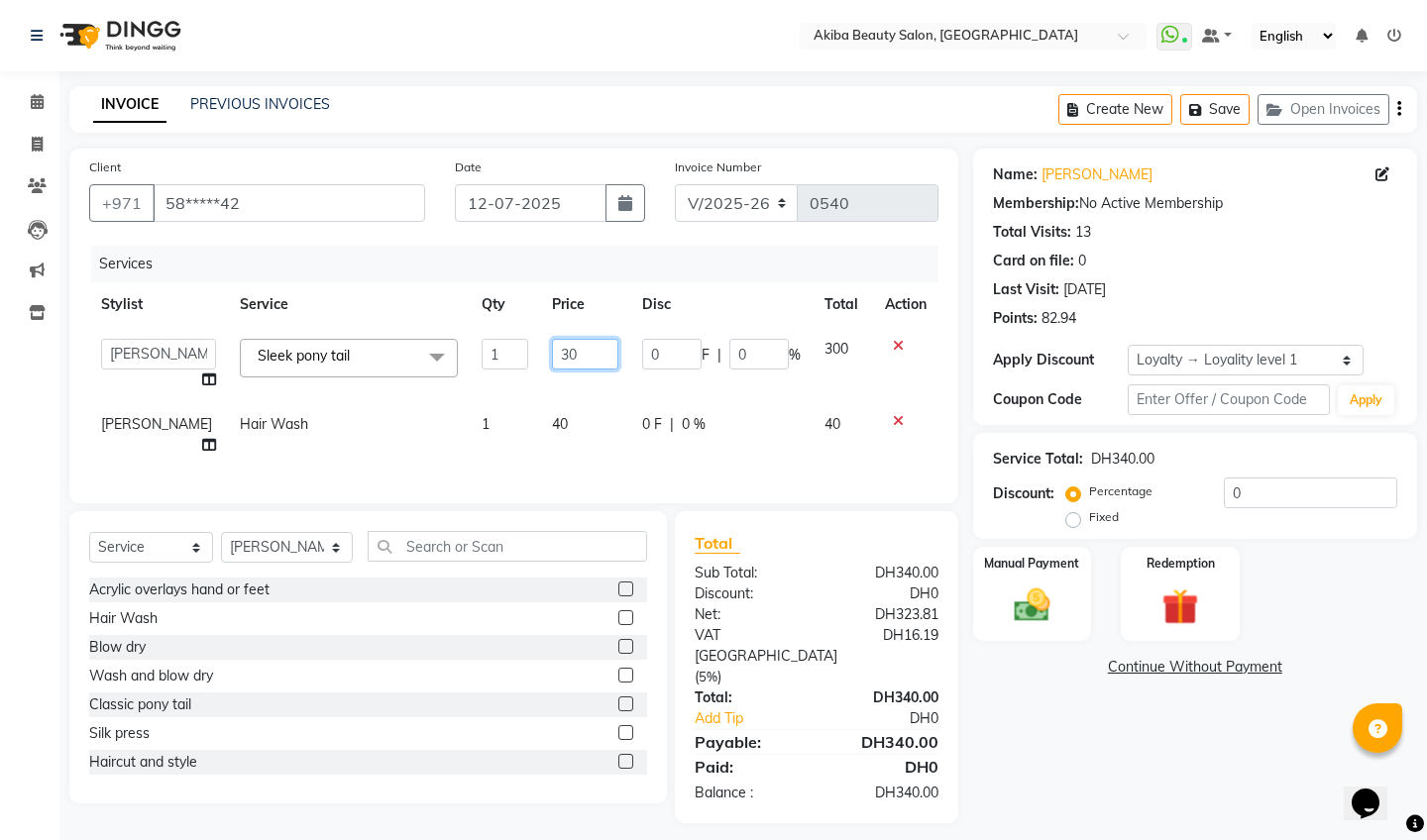 type on "3" 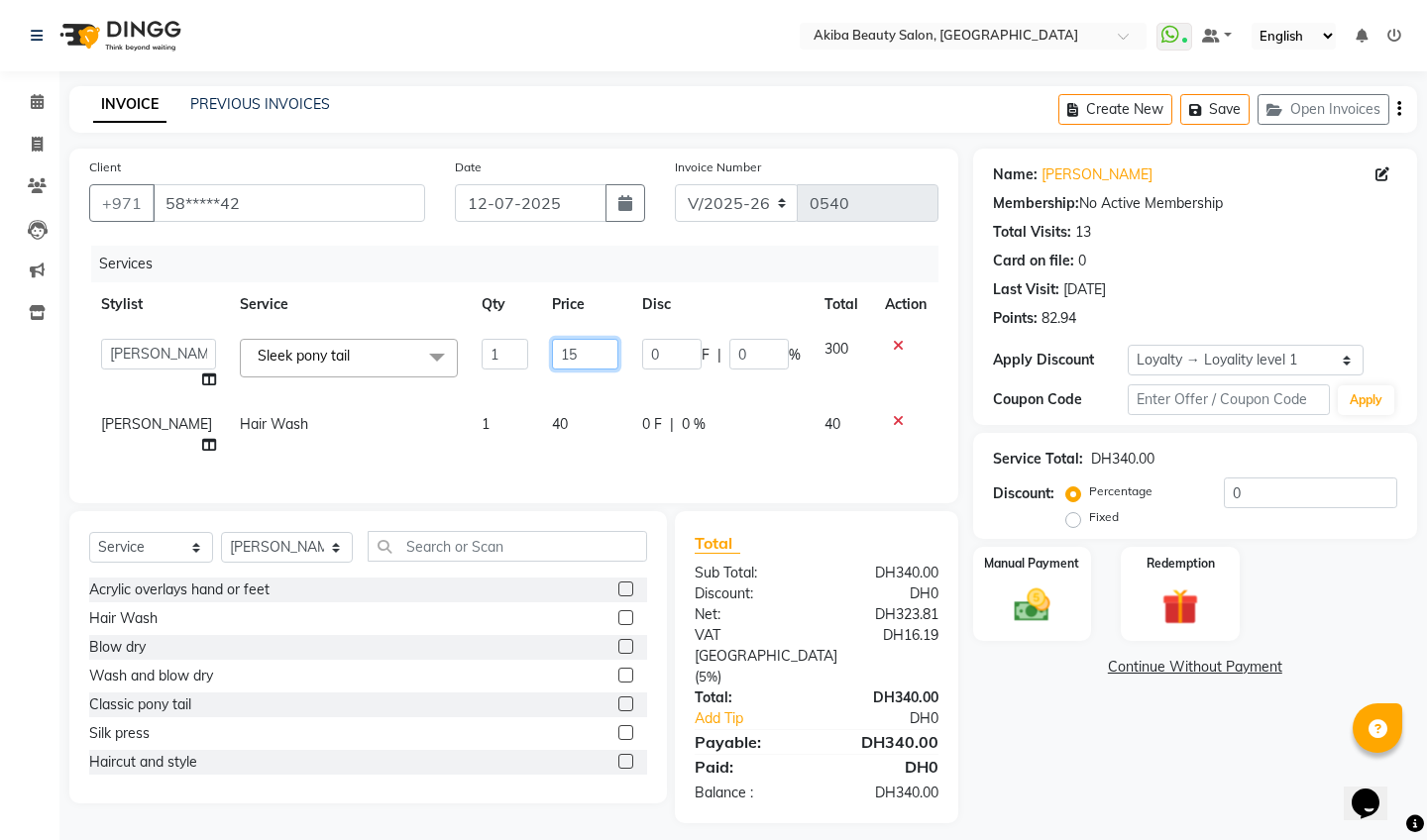 type on "150" 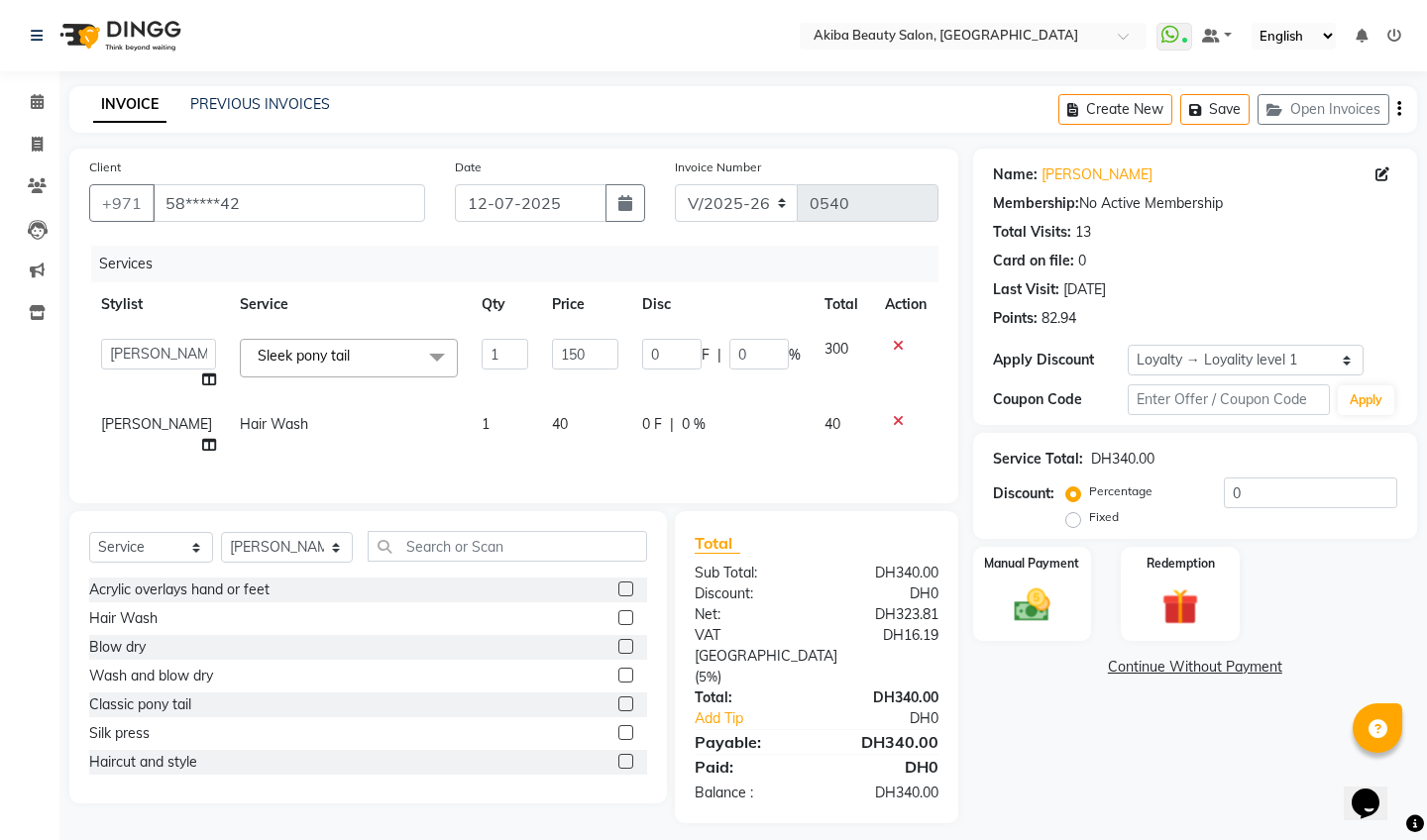 click on "Client +971 58*****42 Date [DATE] Invoice Number V/2025 V/[PHONE_NUMBER] Services Stylist Service Qty Price Disc Total Action  [PERSON_NAME]   [PERSON_NAME]   [PERSON_NAME]   [PERSON_NAME]   Roseeler [PERSON_NAME]   [PERSON_NAME]  Sleek pony tail  x Acrylic overlays hand or feet Hair Wash Blow dry Wash and blow dry Classic pony tail Silk press Haircut and style Hair trim and style Hair styiling Bridal Hair Styiling Sleek pony tail Full color Root color Full color with highlight Crown highlight Hair tint Weaves sew without closure Weaves sew in with closure Wig installation Wig making with customers extensions Tape installation full Microring installation LA Weaves/braidless weft -half Wig revamp (wash,treat & style) LA Weaves/braidless weft -Full Sleek pony tail Wig wash Wig wash and style Keratine or protein treatment short(till neck) Keratine or protein treatment medium (till neck) Keratine or protein treatment long (bellow neck) Hot oil treatment Hair relaxer salon relaxer Hair relaxer customer relaxer 1" 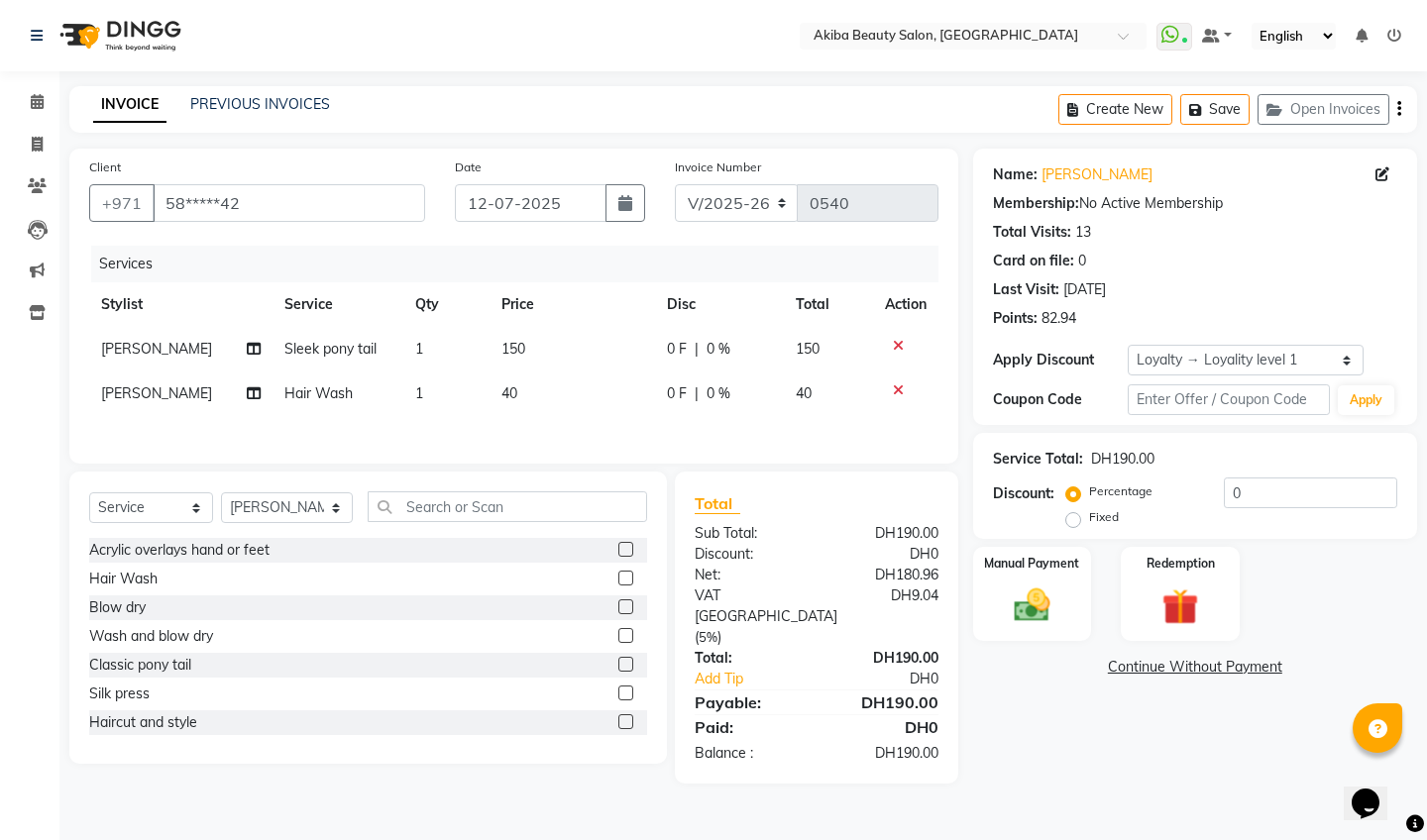 click on "Hair Wash" 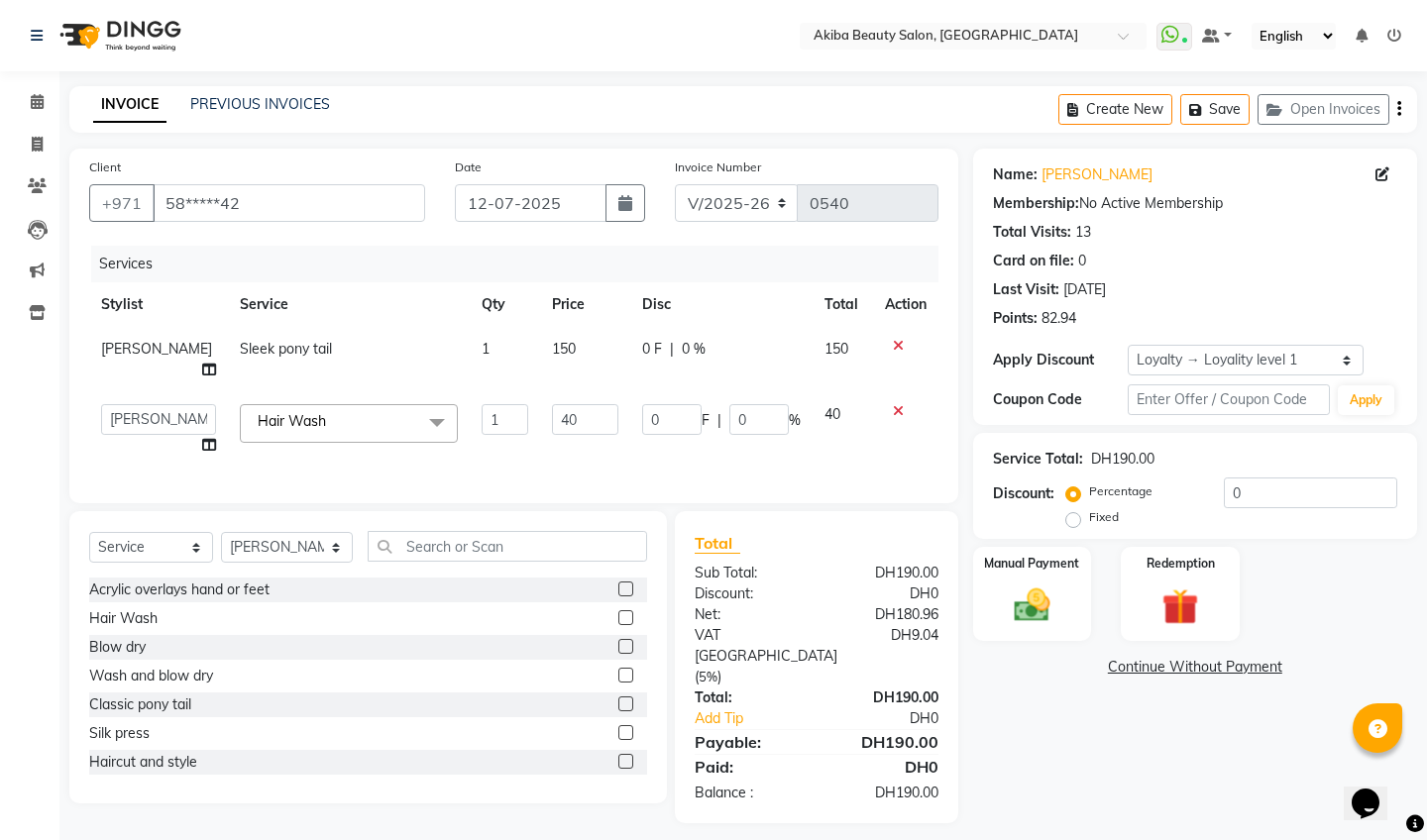 click 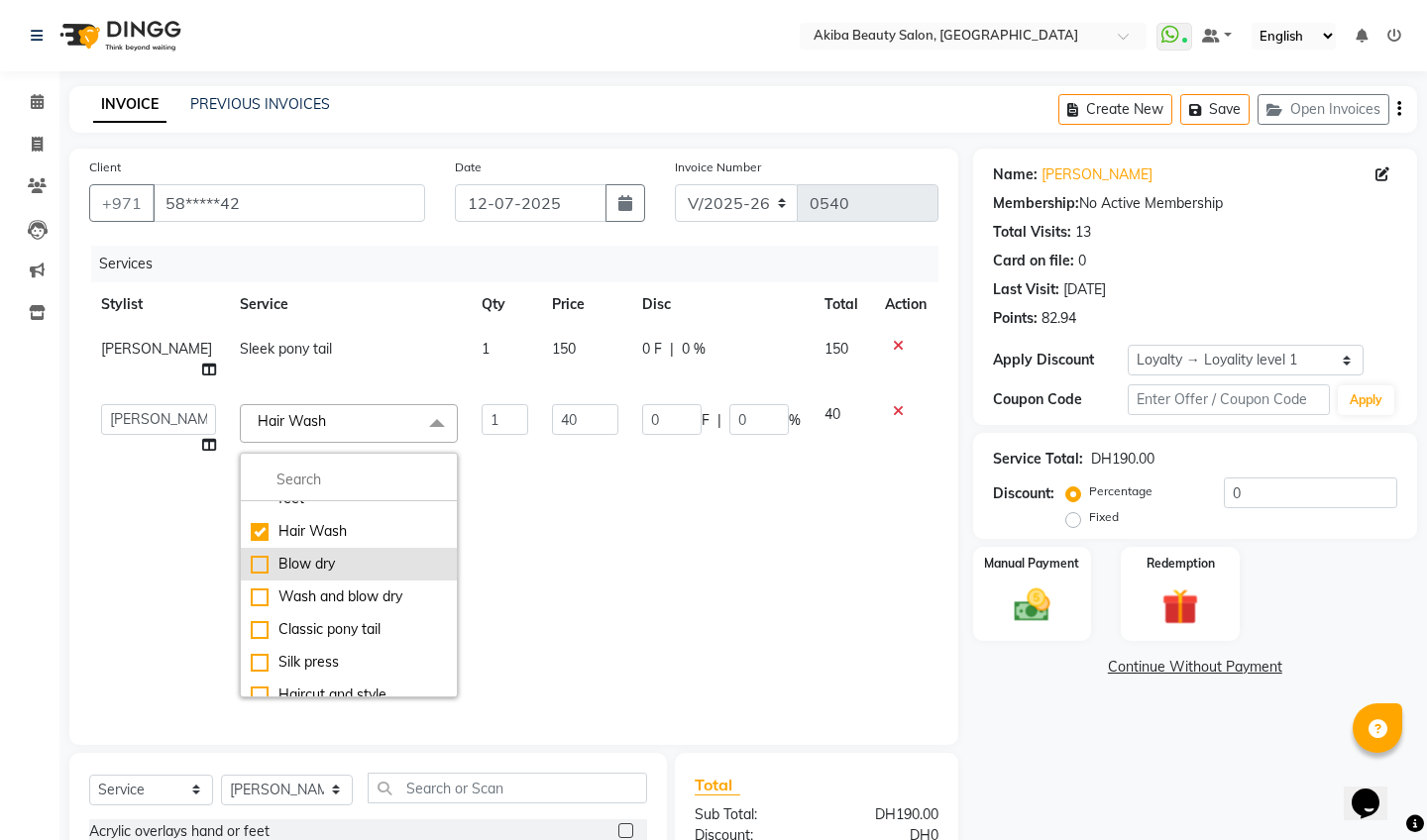scroll, scrollTop: 45, scrollLeft: 0, axis: vertical 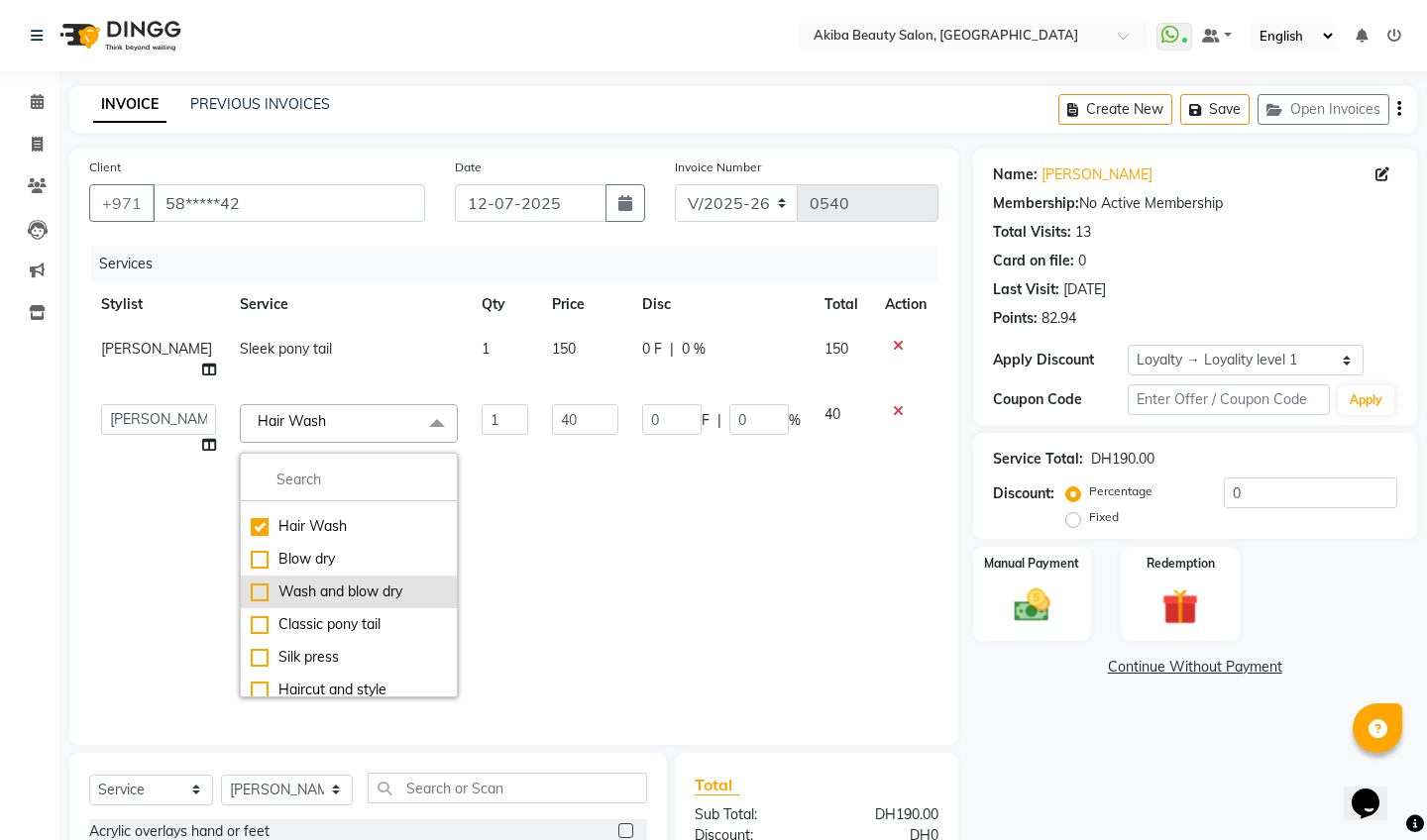 click on "Wash and blow dry" 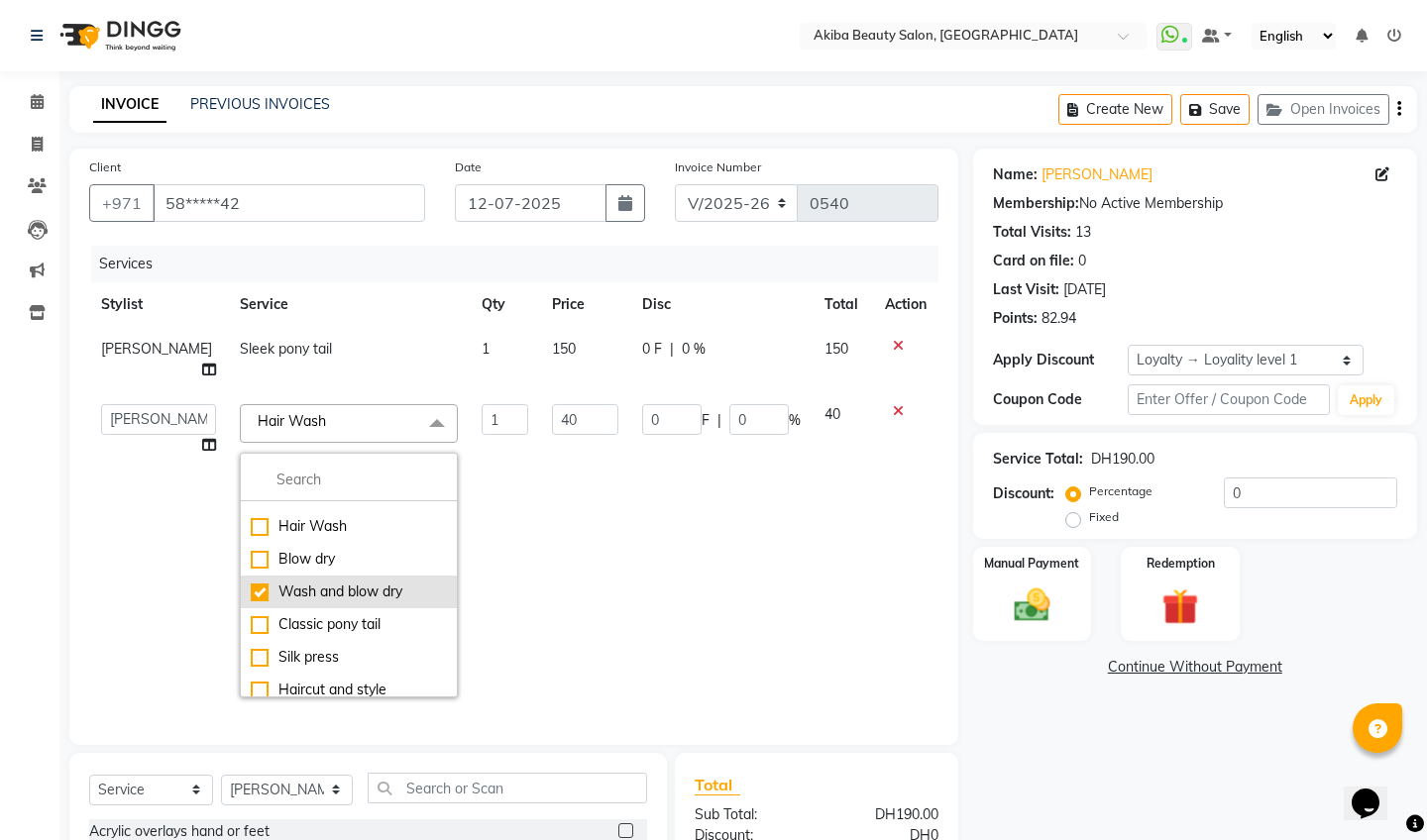 checkbox on "false" 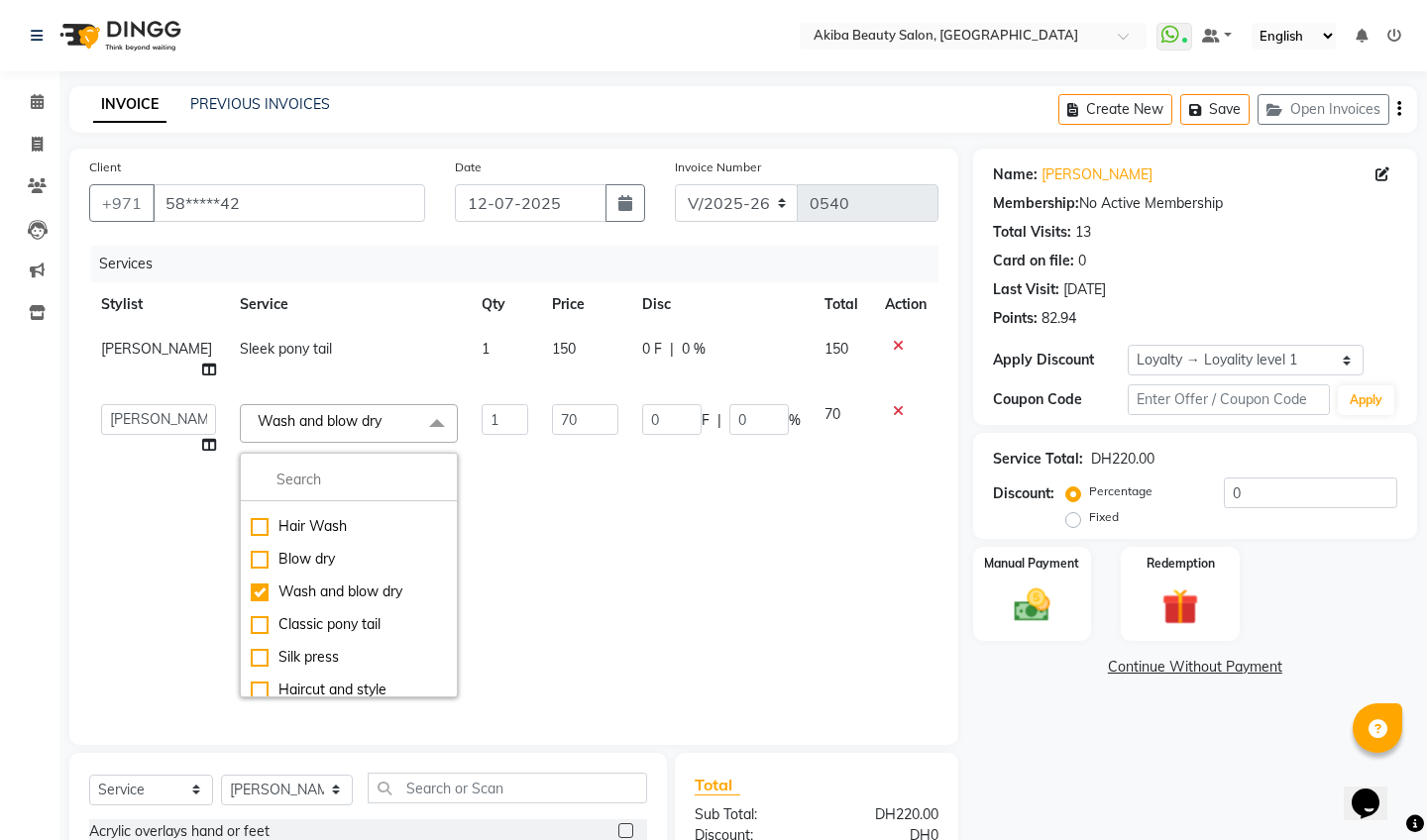 click on "70" 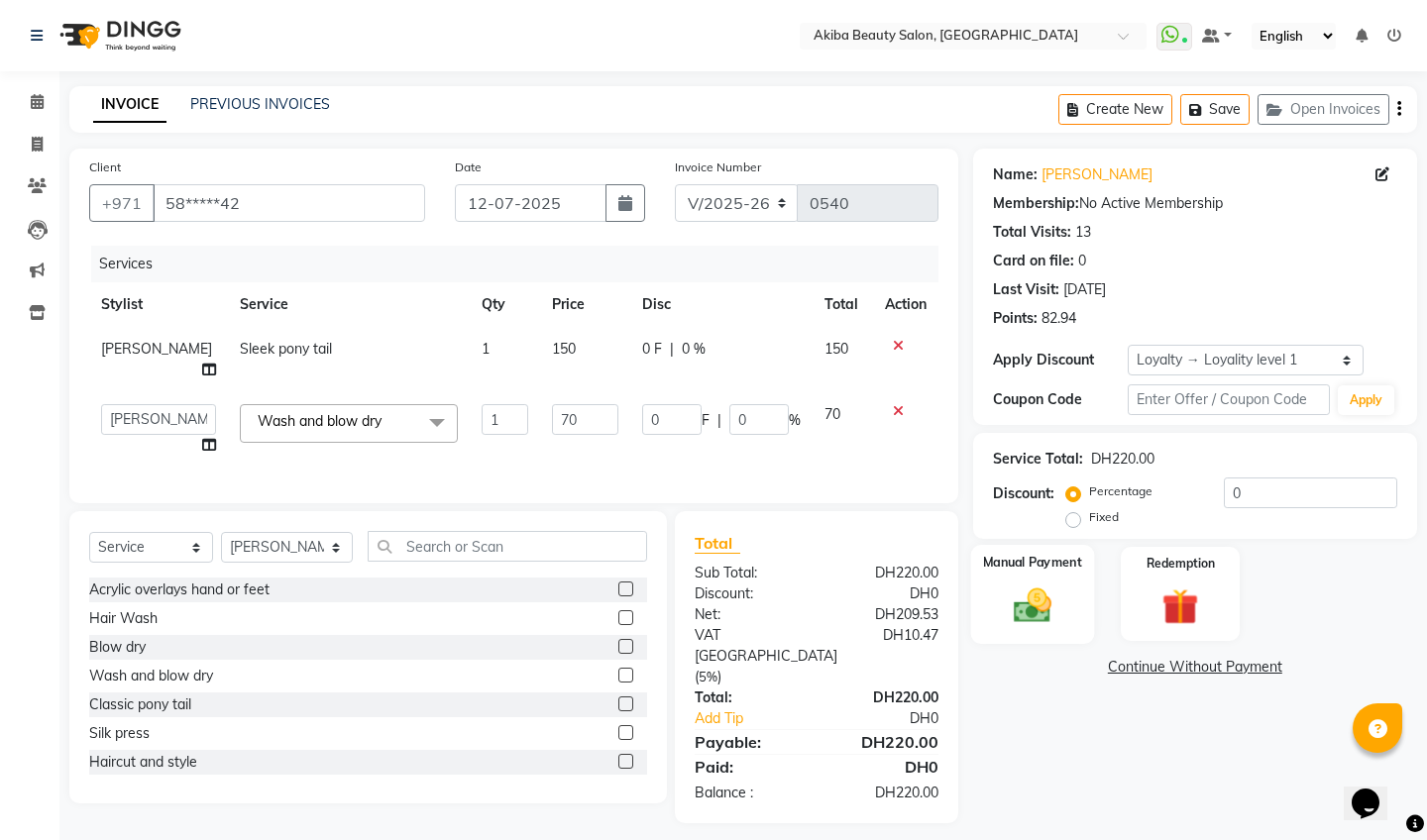 click 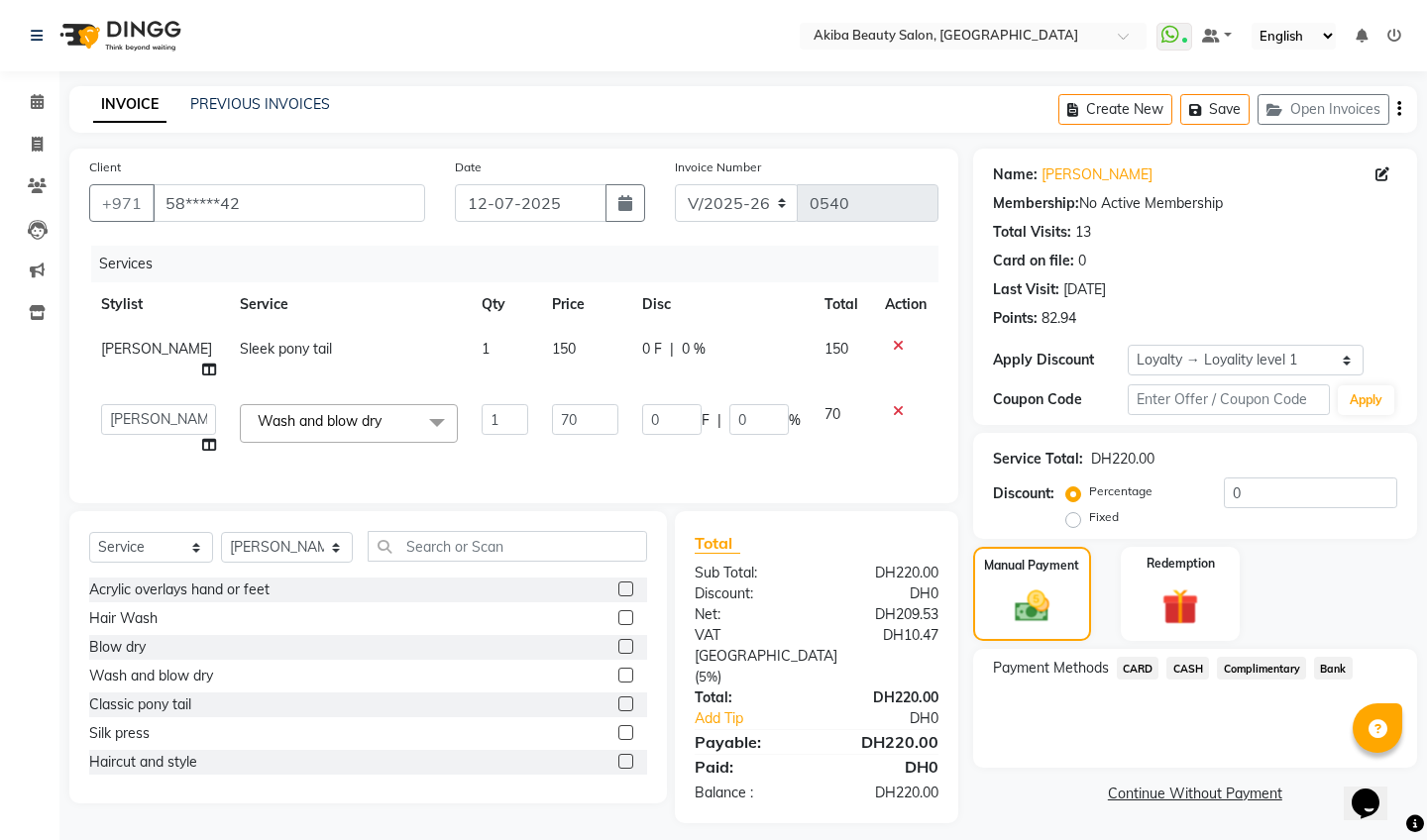 click on "CASH" 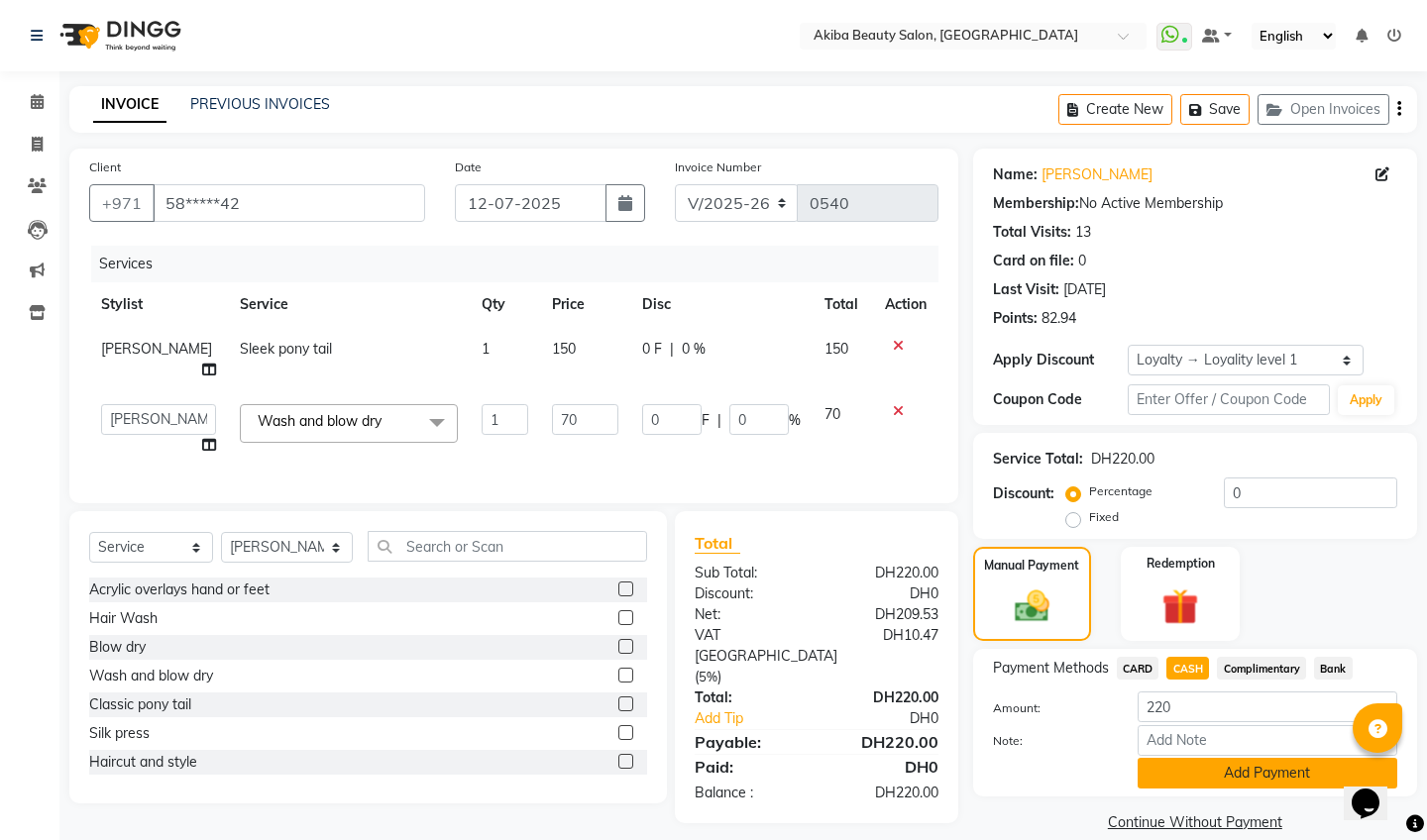 click on "Add Payment" 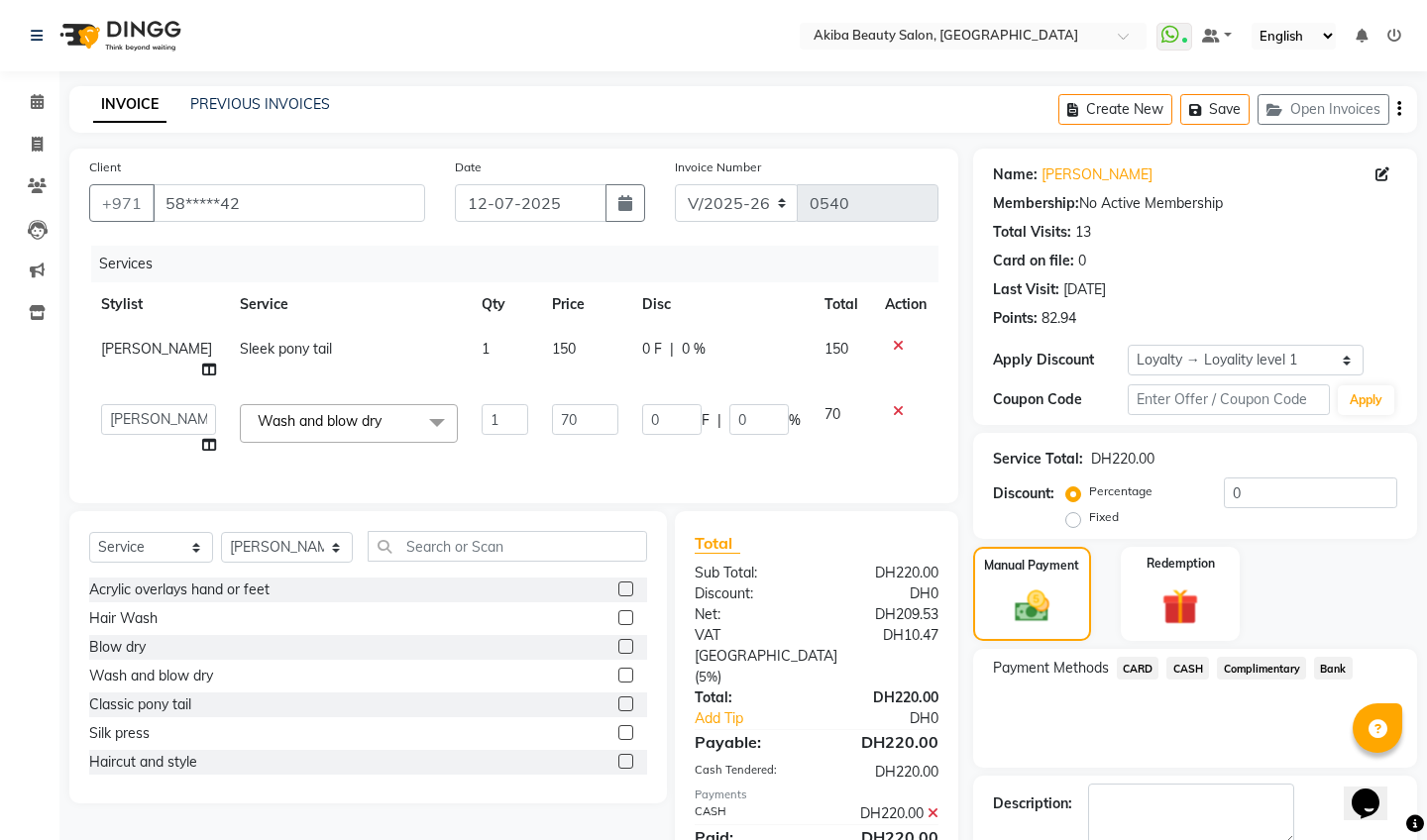 click on "Checkout" 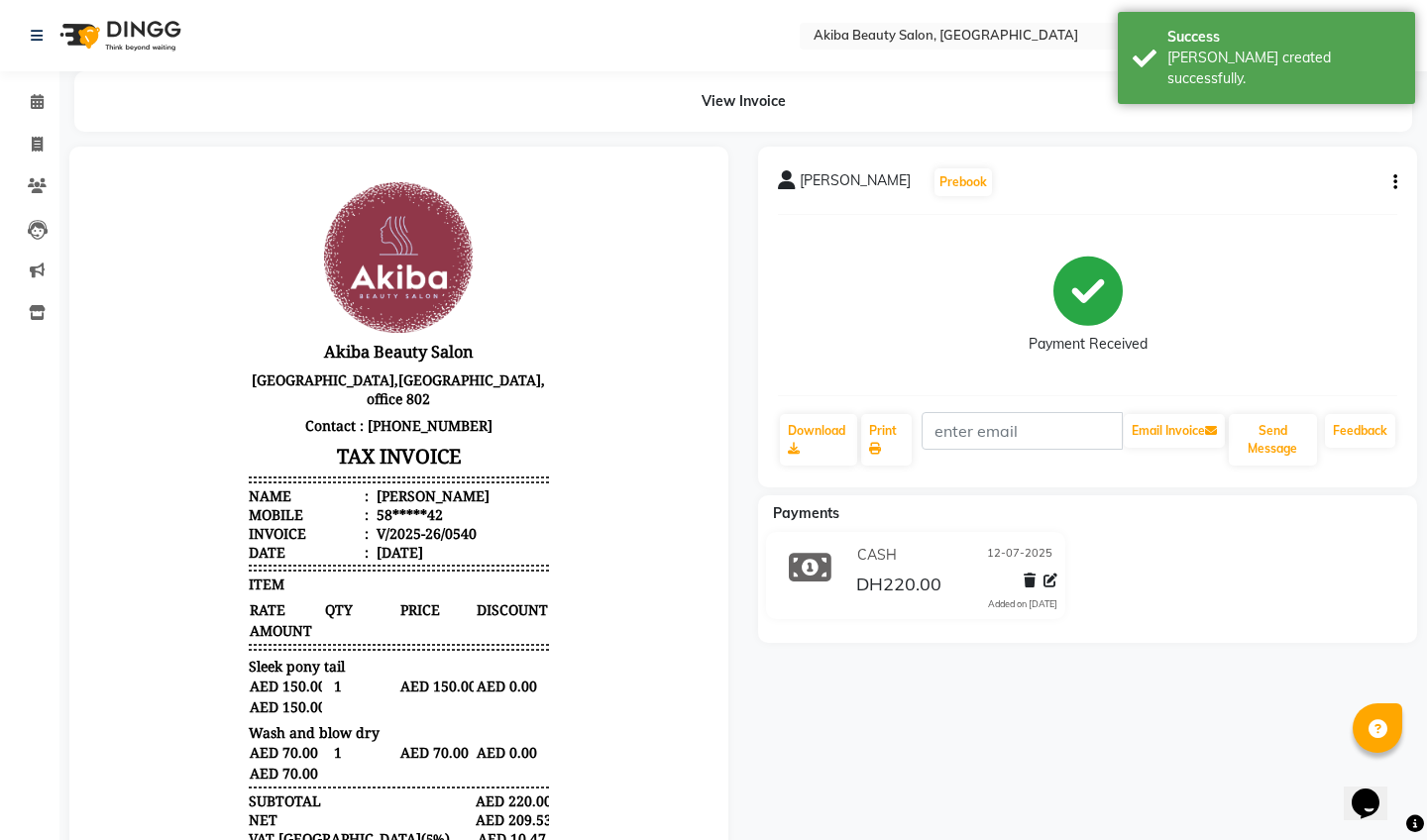 scroll, scrollTop: 0, scrollLeft: 0, axis: both 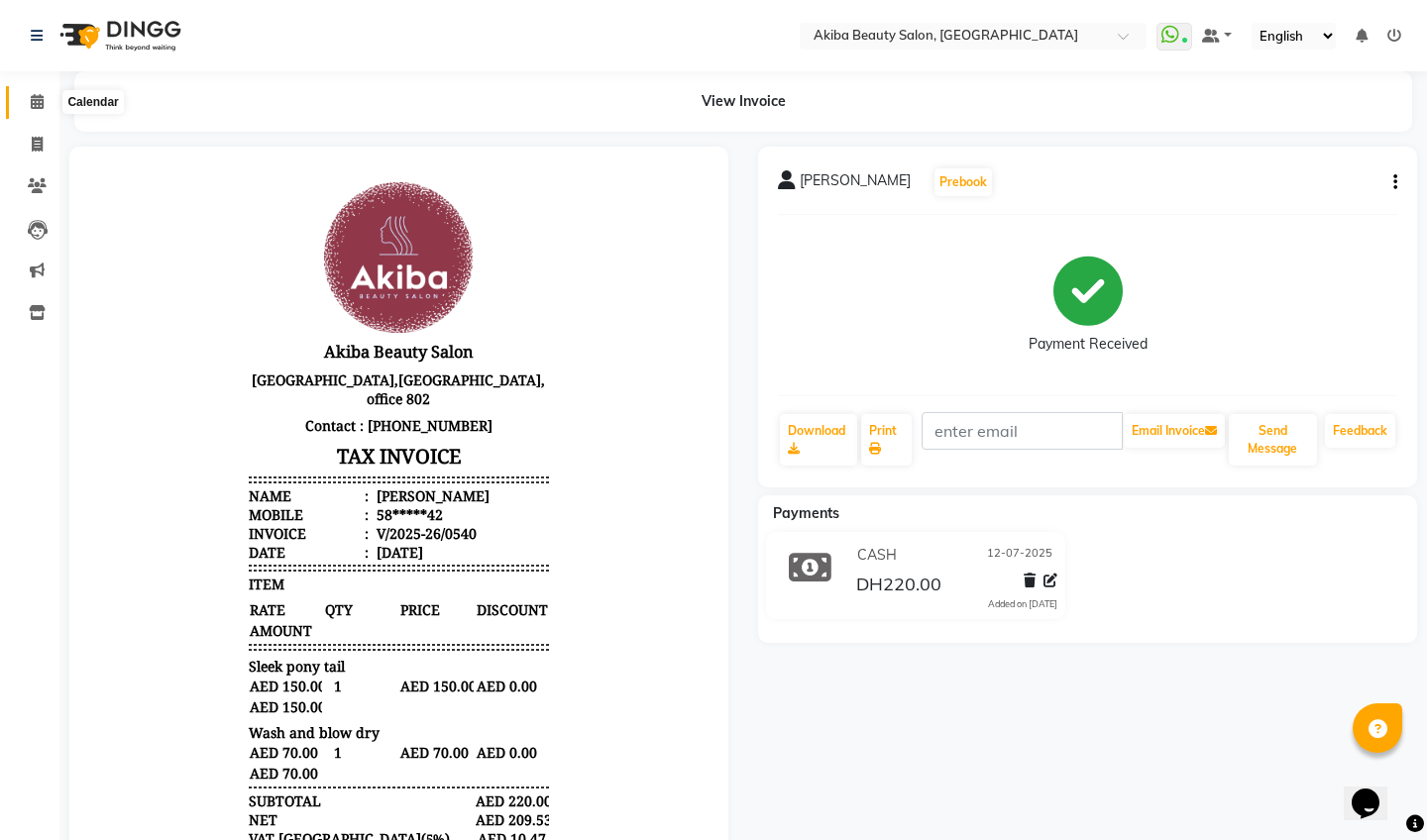 click 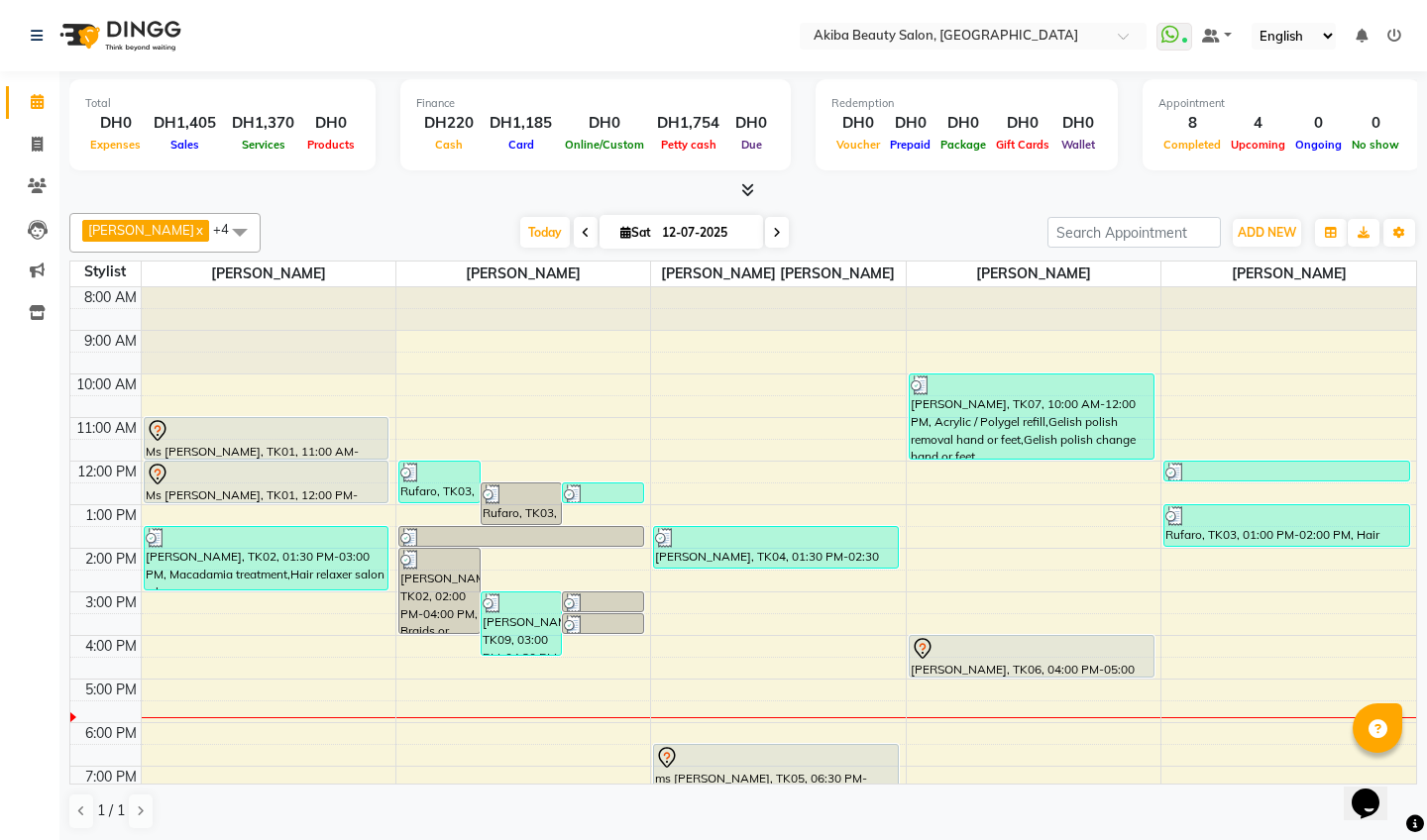 scroll, scrollTop: 113, scrollLeft: 0, axis: vertical 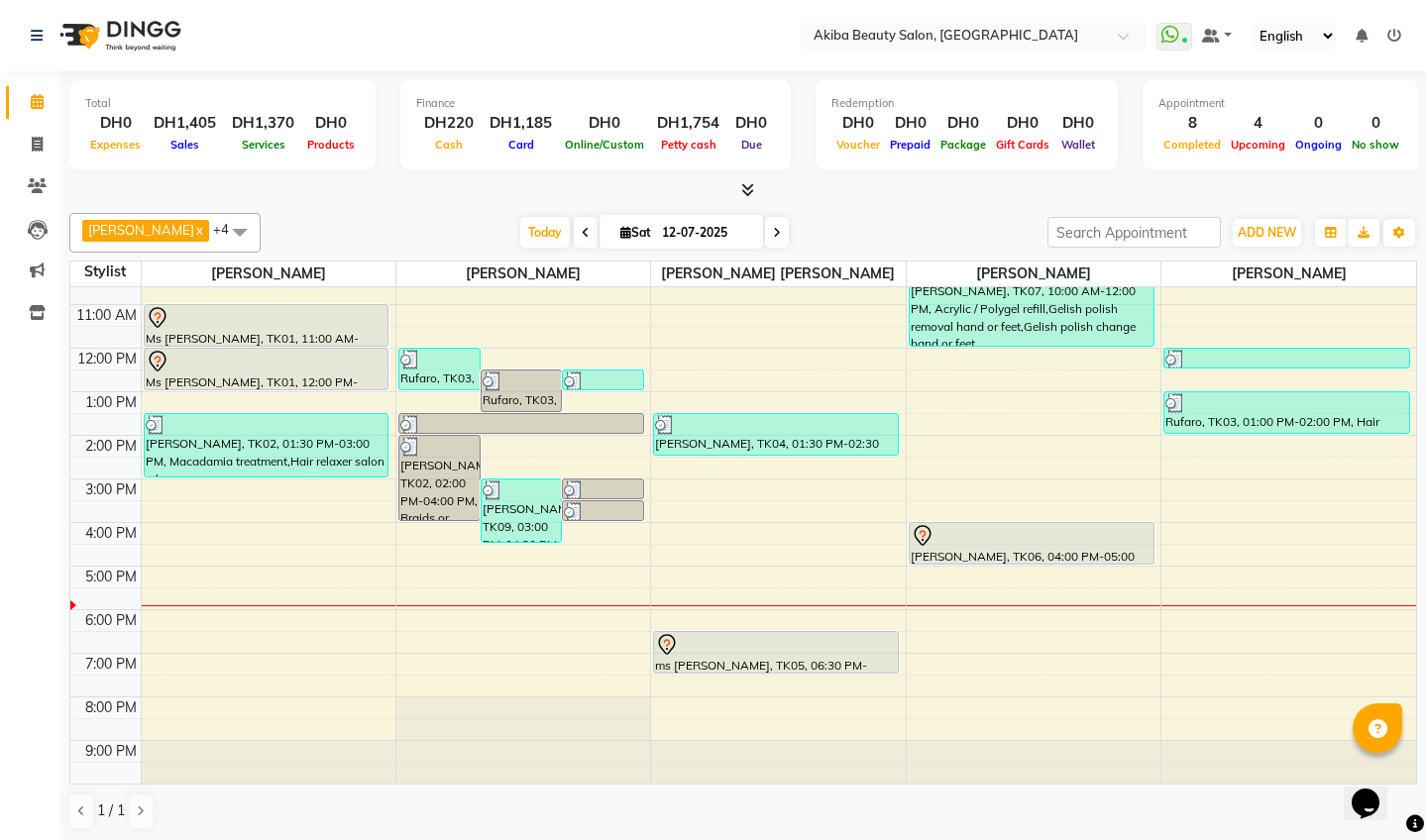 click at bounding box center (777, 232) 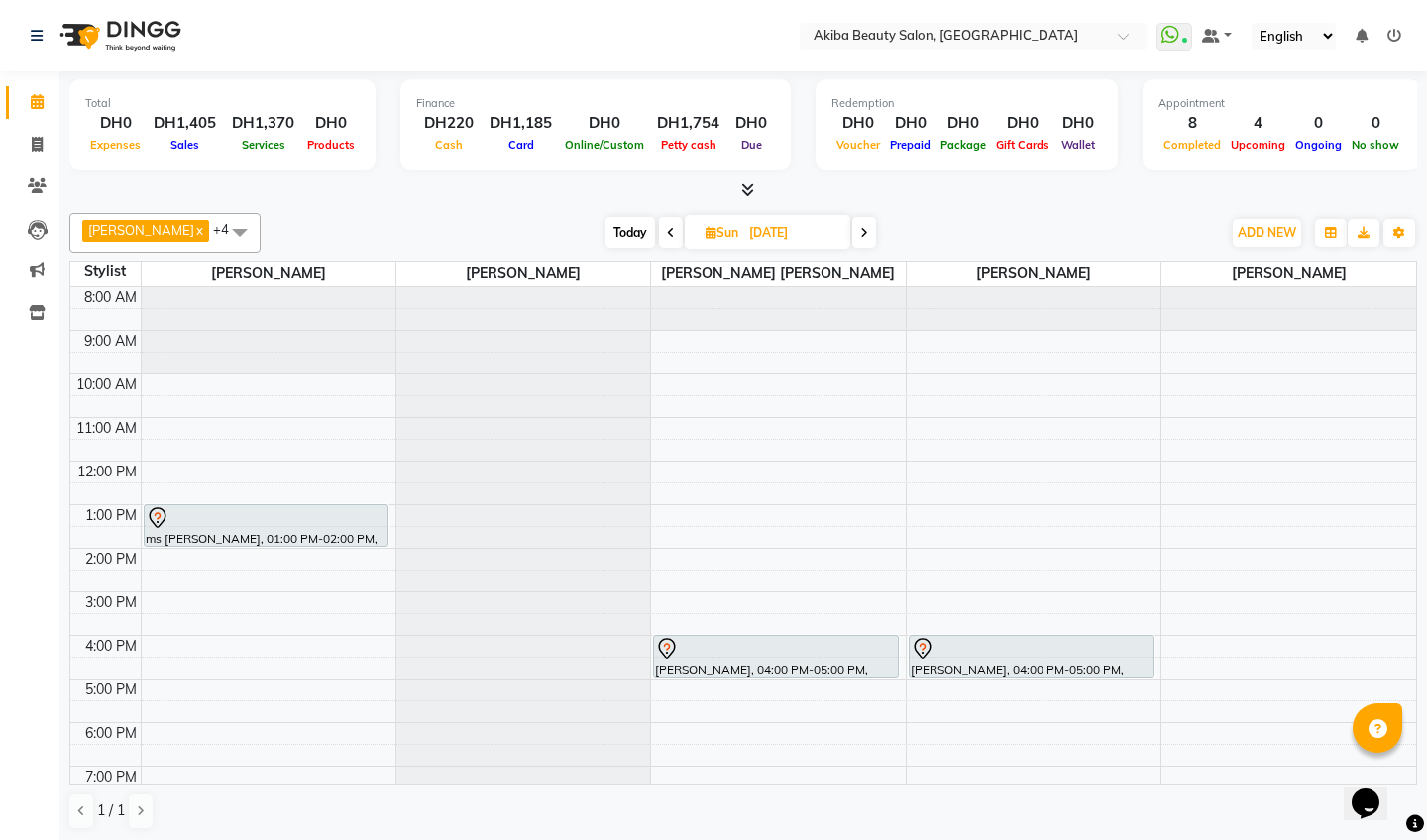 scroll, scrollTop: 0, scrollLeft: 0, axis: both 